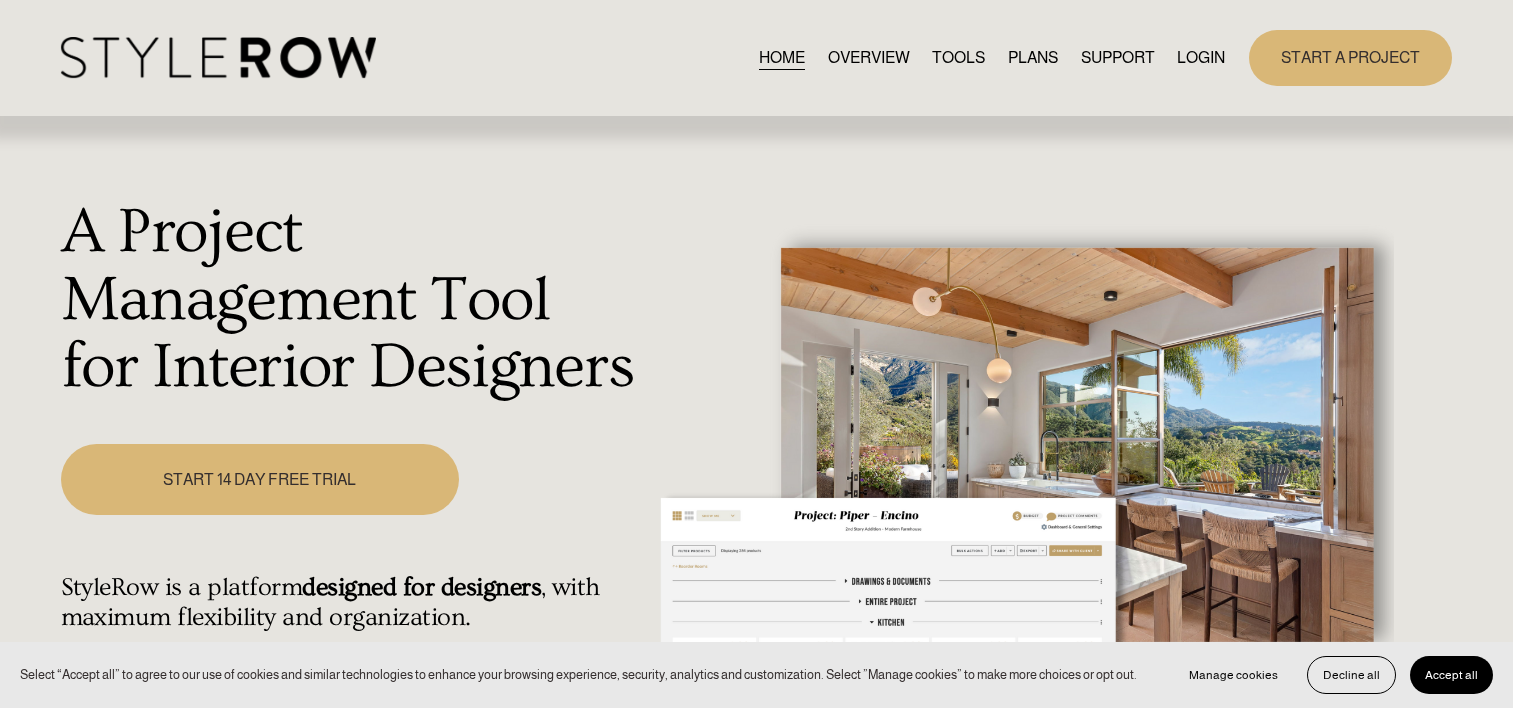 scroll, scrollTop: 0, scrollLeft: 0, axis: both 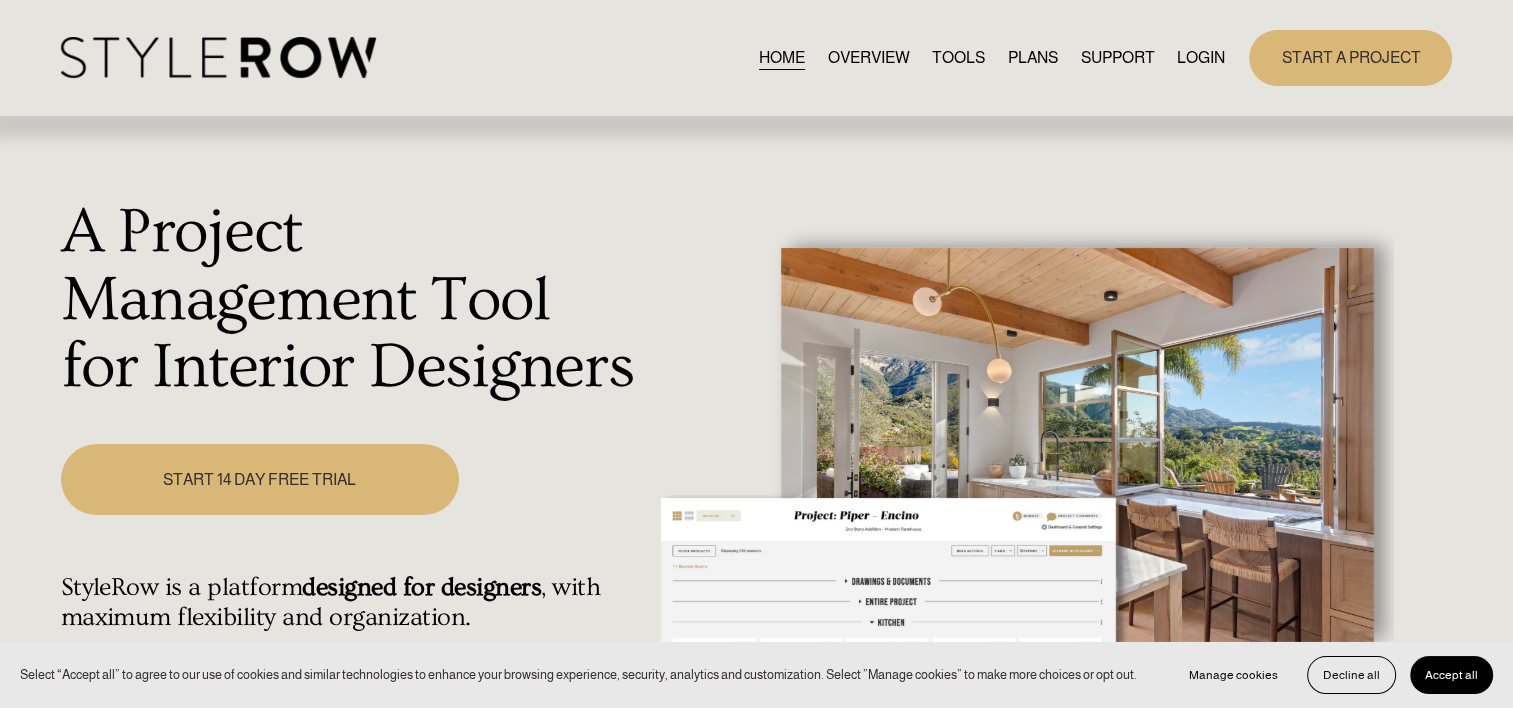 click on "LOGIN" at bounding box center (1201, 57) 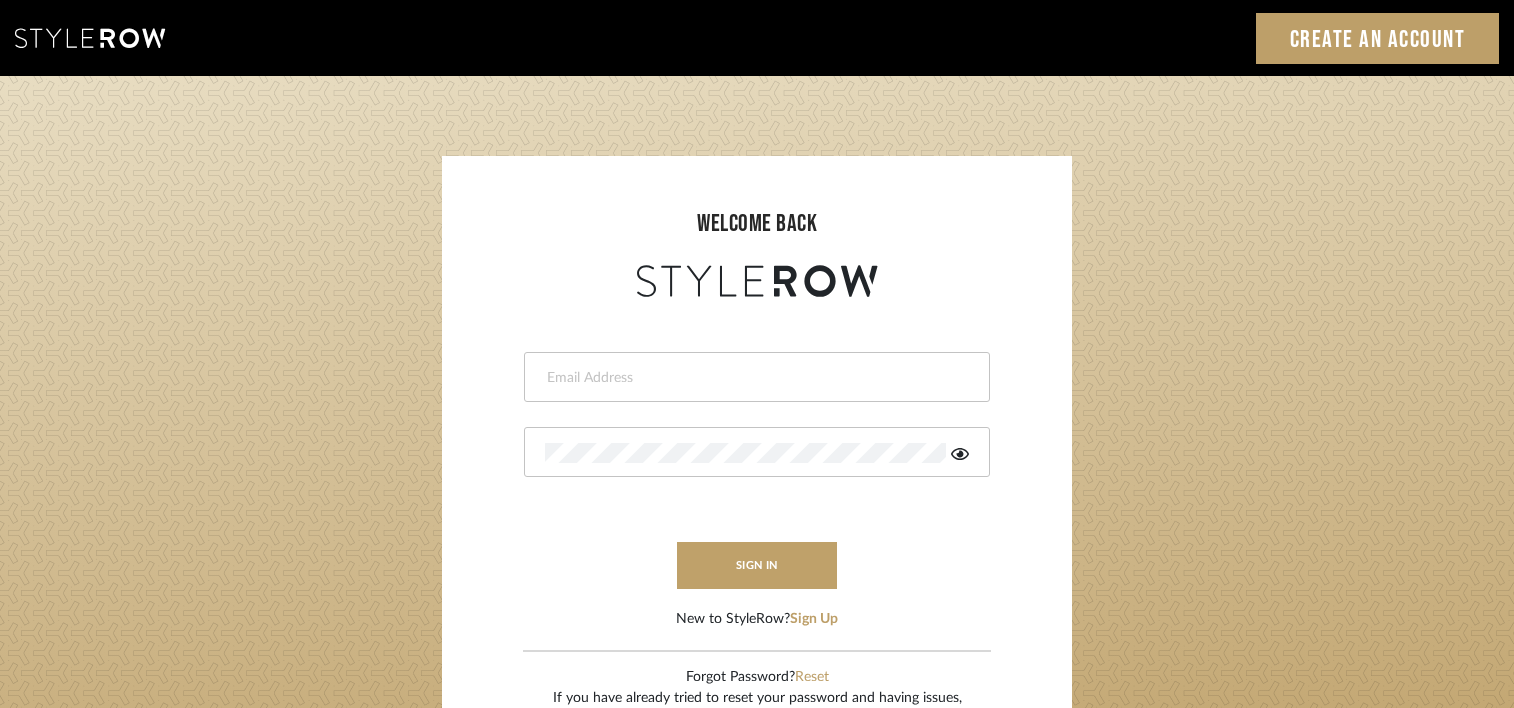 scroll, scrollTop: 0, scrollLeft: 0, axis: both 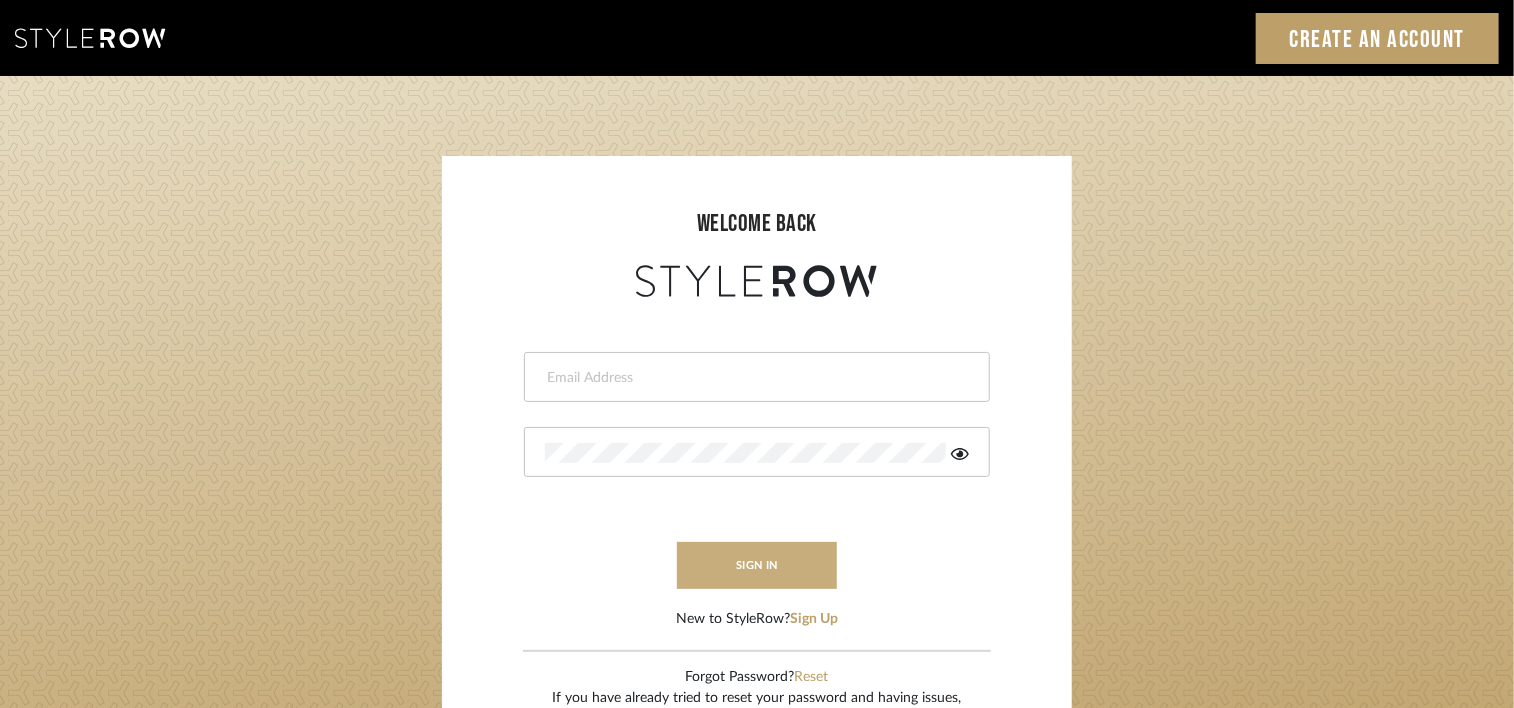 type on "emery@theperfectvignette.com" 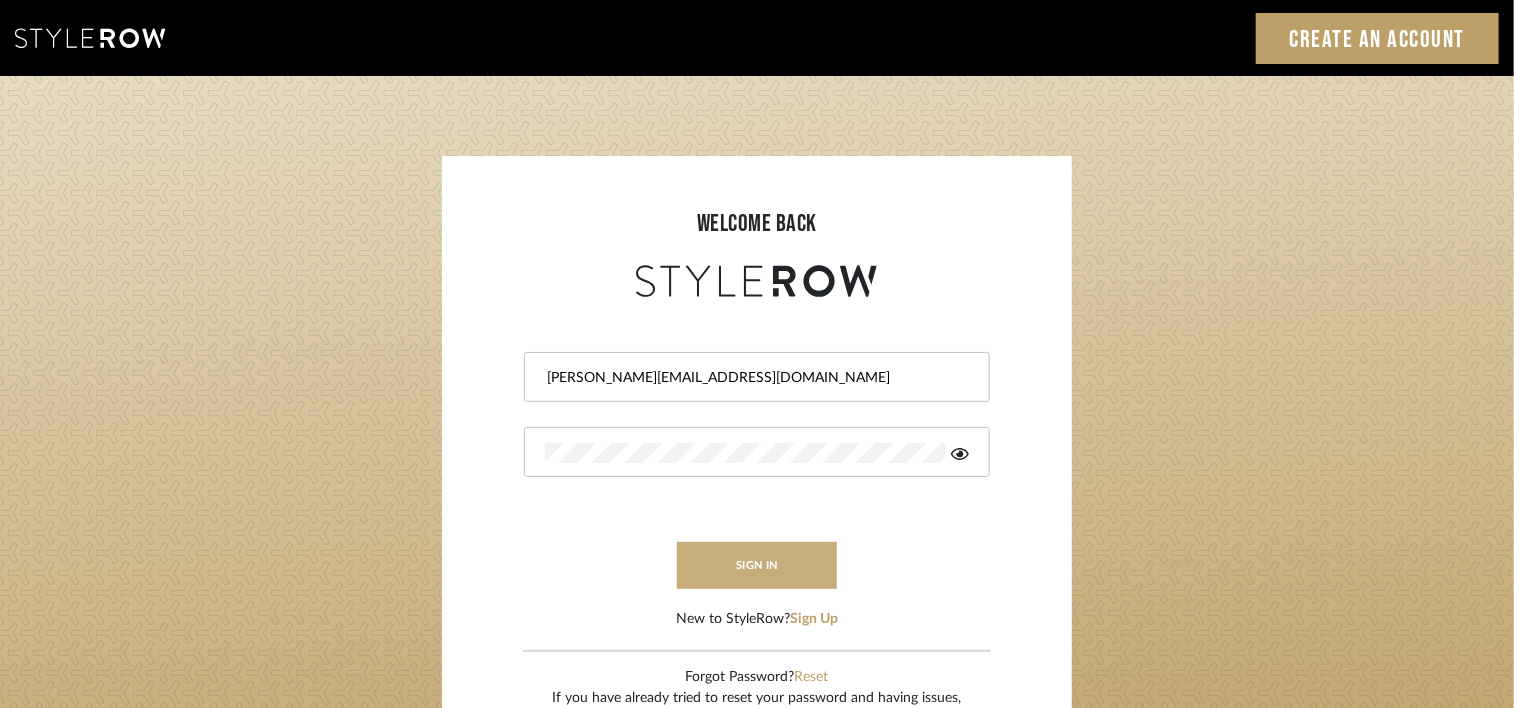 click on "sign in" at bounding box center [757, 565] 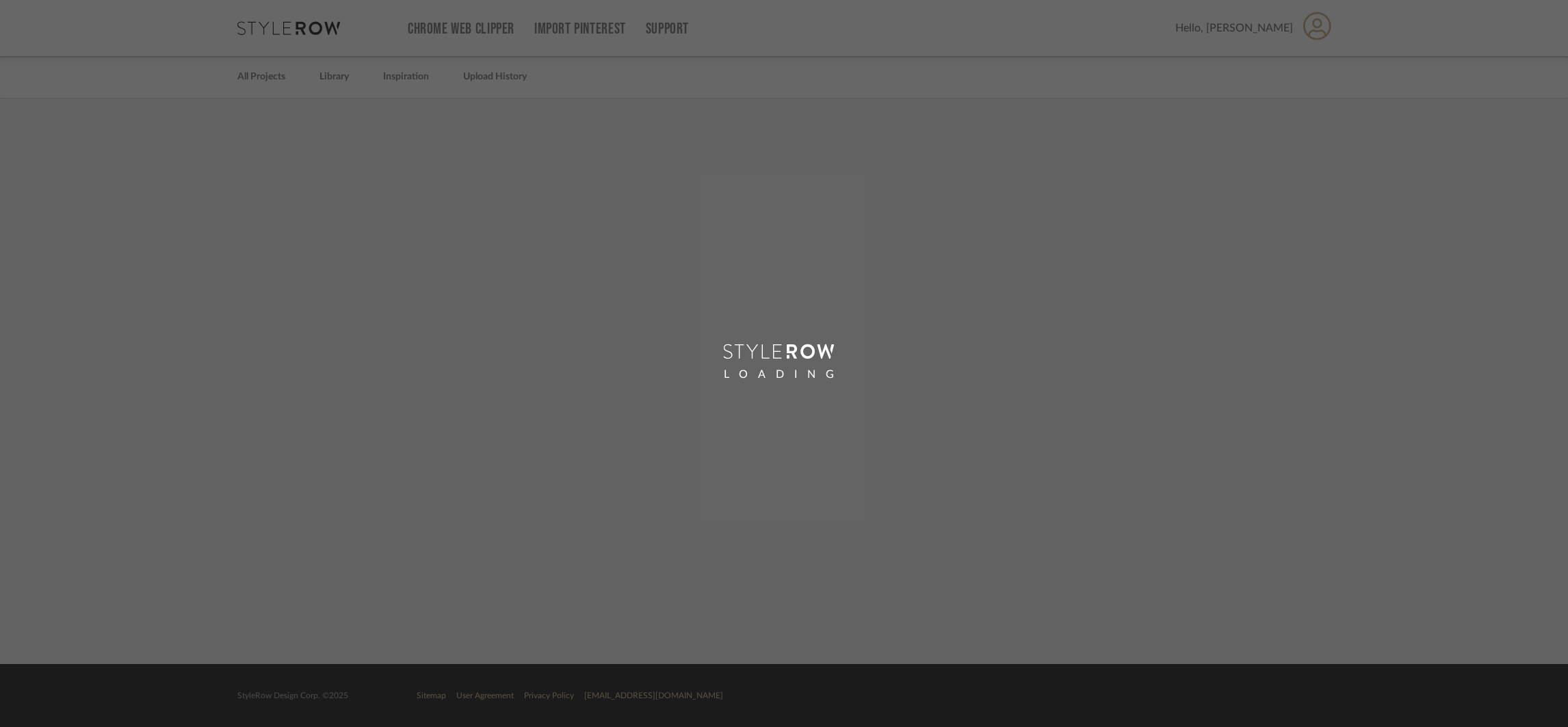 scroll, scrollTop: 0, scrollLeft: 0, axis: both 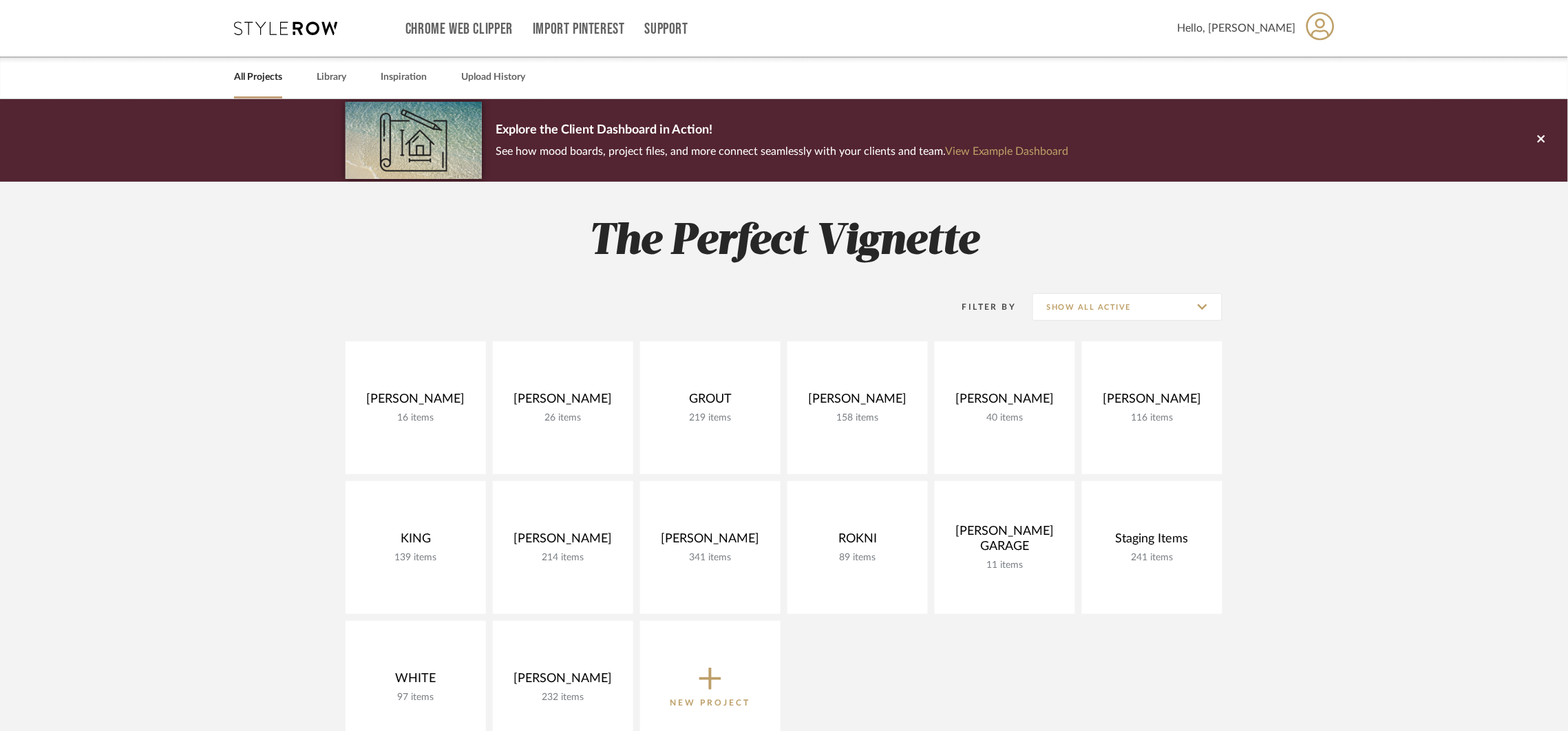 click on "BUTLER 16 items  View Budget   Open Project  DOYLE 26 items  View Budget   Open Project  GROUT 219 items  View Budget   Open Project  HANSON 158 items  View Budget   Open Project  HAUCK 40 items  View Budget   Open Project  KILLIAN 116 items  View Budget   Open Project  KING 139 items  View Budget   Open Project  McNally 214 items  View Budget   Open Project  ROBINSON 341 items  View Budget   Open Project  ROKNI 89 items  View Budget   Open Project  SLOCUM GARAGE 11 items  View Budget   Open Project  Staging Items 241 items  View Budget   Open Project  WHITE 97 items  View Budget   Open Project  YEAGER 232 items  View Budget   Open Project  New Project" 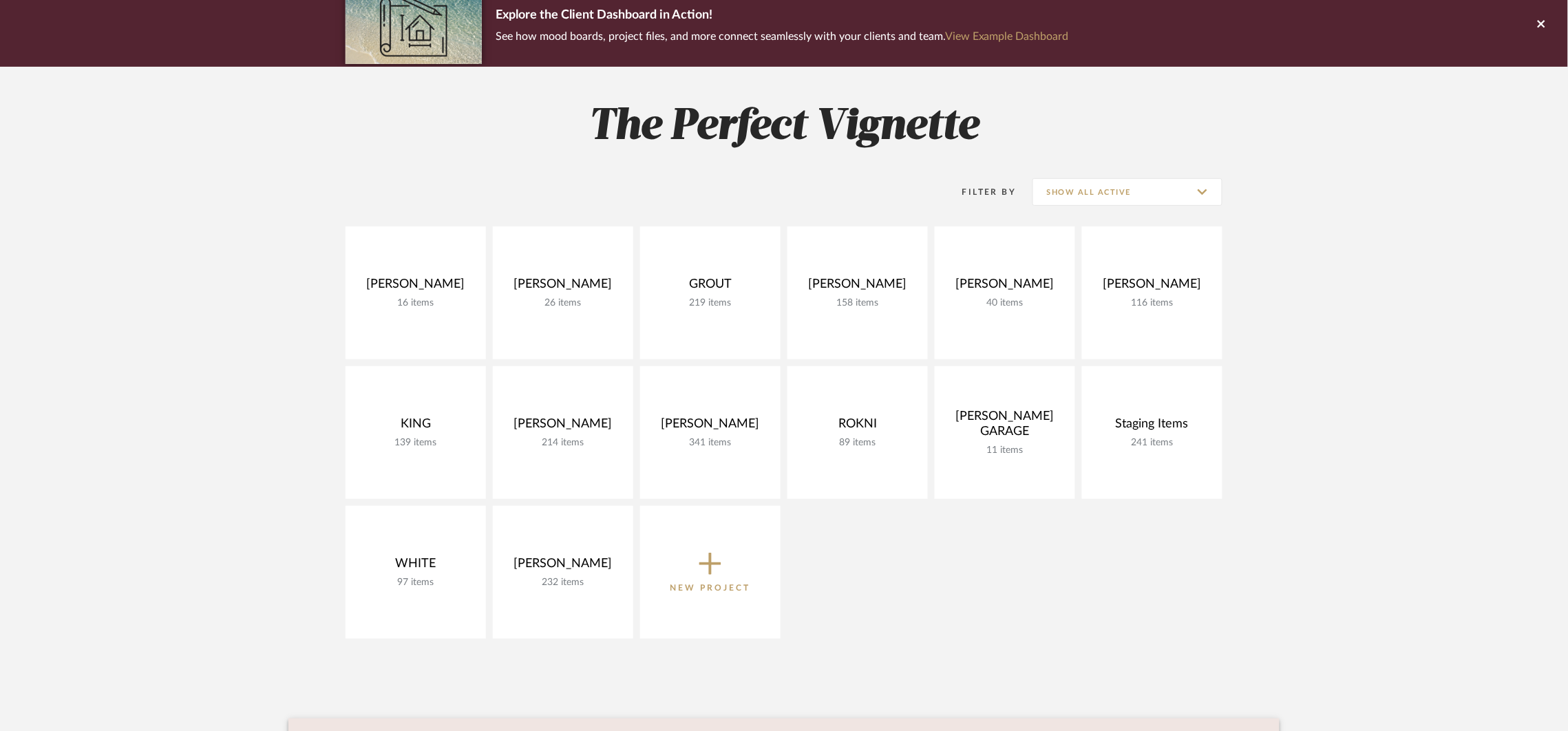 scroll, scrollTop: 114, scrollLeft: 0, axis: vertical 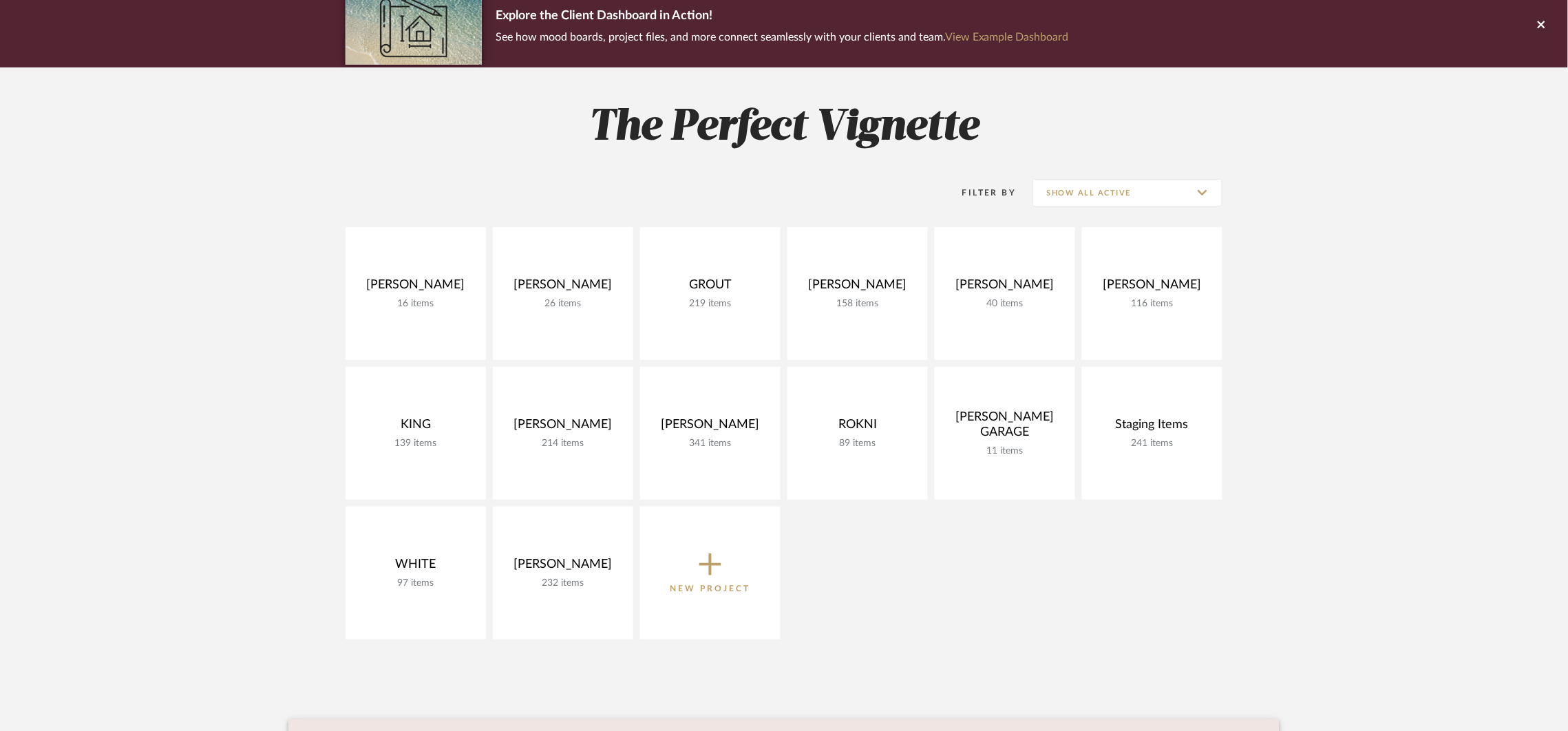 click on "Explore the Client Dashboard in Action!  See how mood boards, project files, and more connect seamlessly with your clients and team.  View Example Dashboard The Perfect Vignette  Filter By  Show All Active BUTLER 16 items  View Budget   Open Project  DOYLE 26 items  View Budget   Open Project  GROUT 219 items  View Budget   Open Project  HANSON 158 items  View Budget   Open Project  HAUCK 40 items  View Budget   Open Project  KILLIAN 116 items  View Budget   Open Project  KING 139 items  View Budget   Open Project  McNally 214 items  View Budget   Open Project  ROBINSON 341 items  View Budget   Open Project  ROKNI 89 items  View Budget   Open Project  SLOCUM GARAGE 11 items  View Budget   Open Project  Staging Items 241 items  View Budget   Open Project  WHITE 97 items  View Budget   Open Project  YEAGER 232 items  View Budget   Open Project  New Project  Build your mood board, share with clients, and turn inspiration into action.  Demo Mood Board" 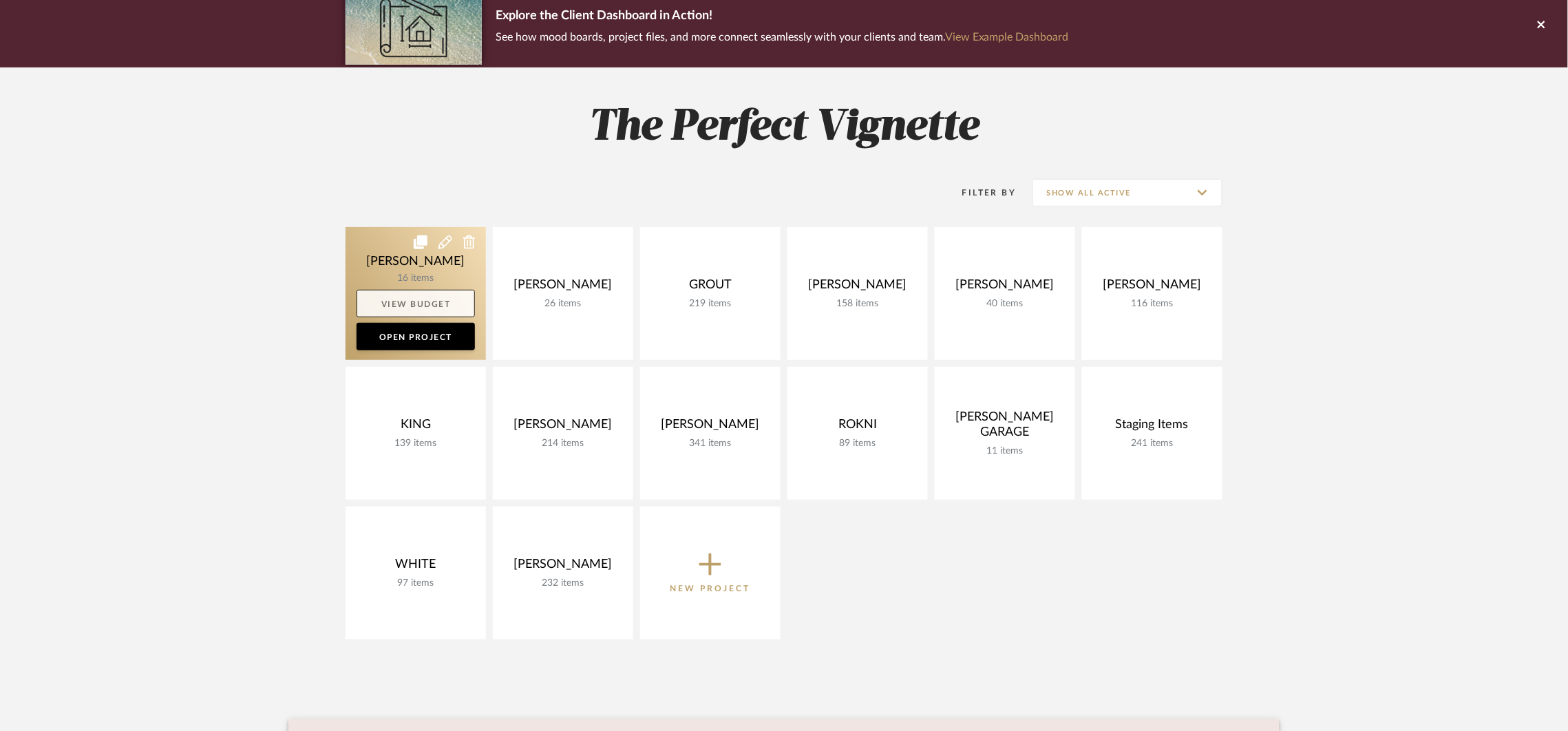 click on "View Budget" 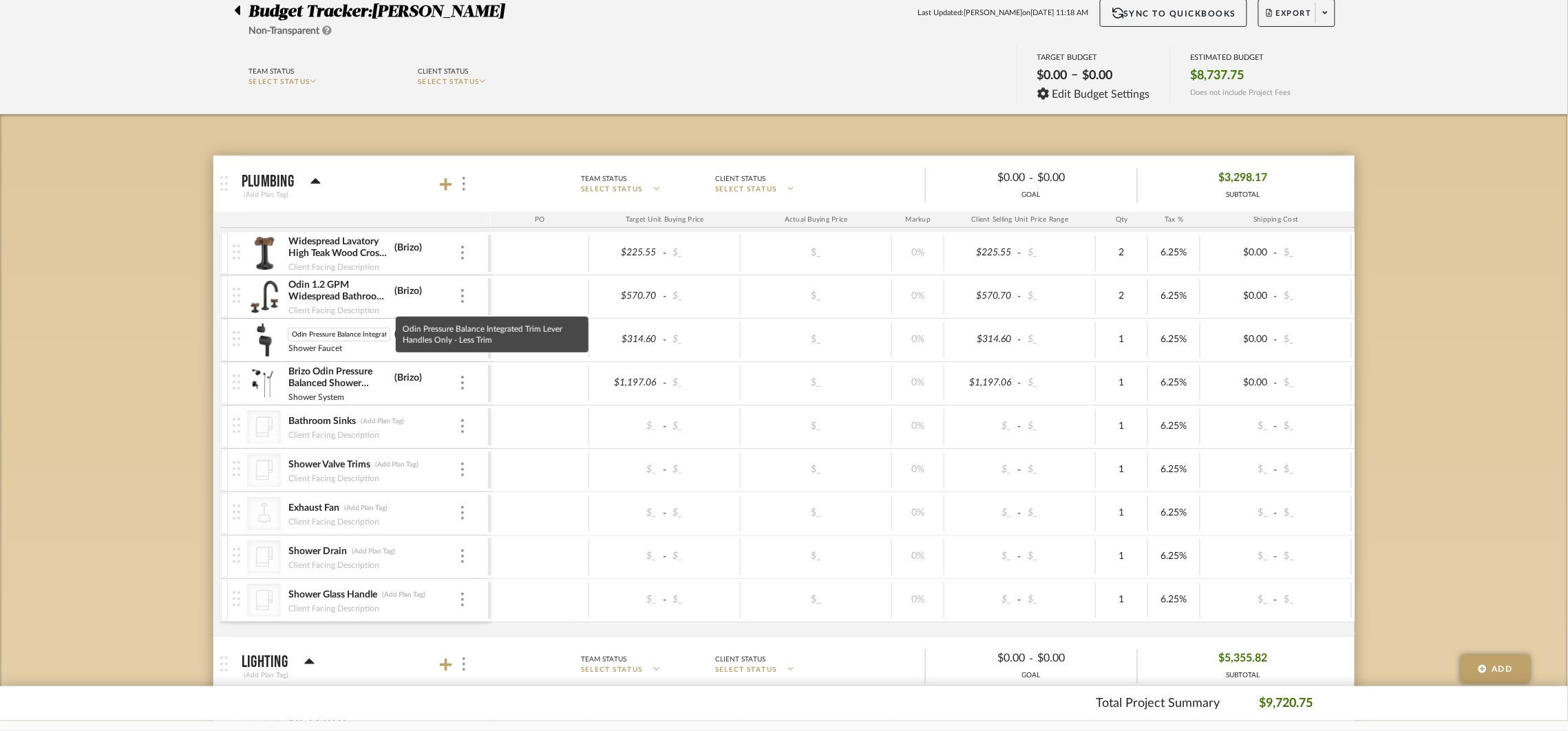 scroll, scrollTop: 0, scrollLeft: 114, axis: horizontal 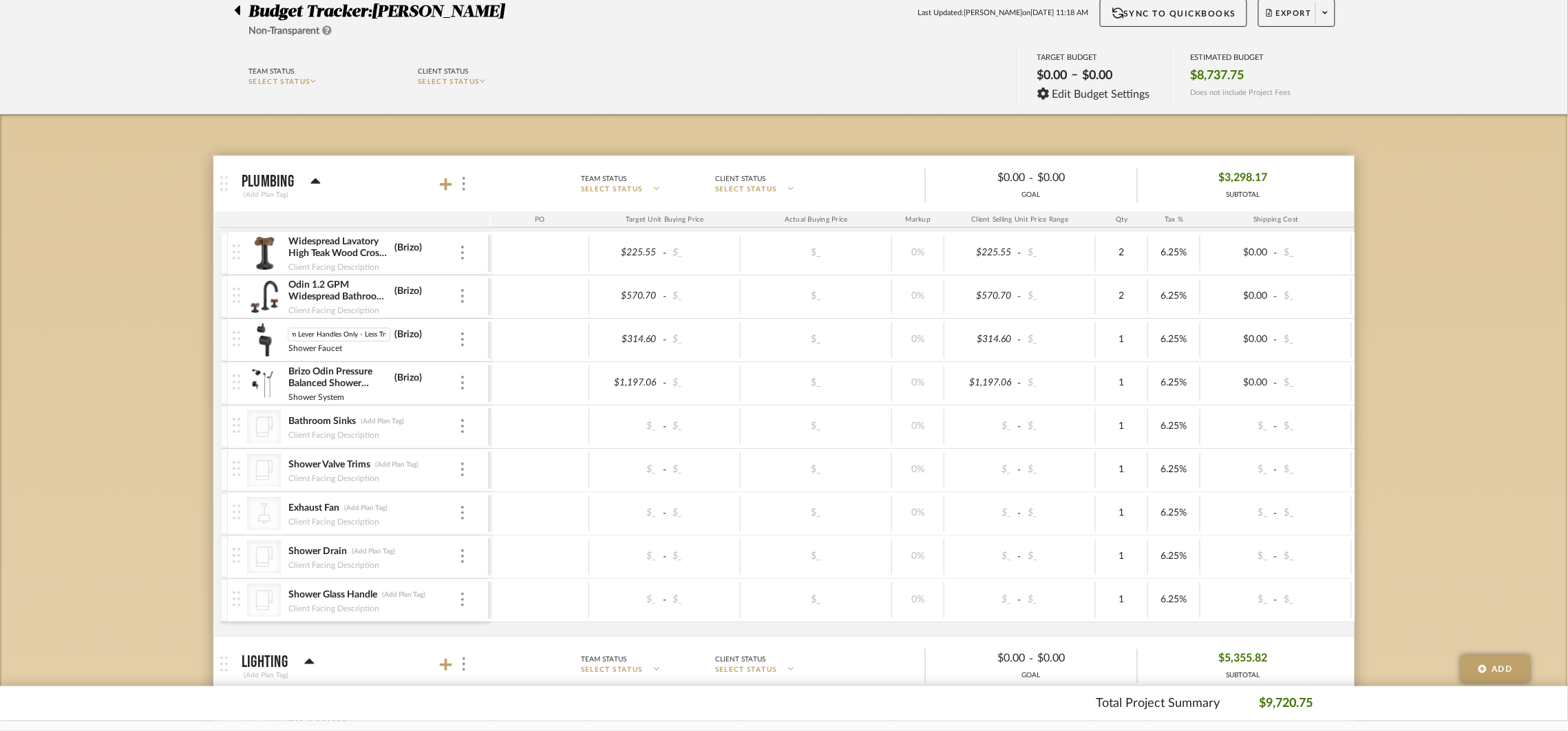click on "Budget Tracker:  BUTLER  Non-Transparent  Last Updated:  Emery Murphy  on  Jun 16th, 11:18 AM  Sync to QuickBooks   Export  Team Status SELECT STATUS  Client Status SELECT STATUS  TARGET BUDGET  $0.00   –   $0.00  Edit Budget Settings ESTIMATED BUDGET  $8,737.75  Does not include Project Fees  Plumbing   (Add Plan Tag)  Team Status SELECT STATUS  Client Status SELECT STATUS   $0.00  -  $0.00  GOAL $3,298.17 SUBTOTAL  PO  Target Unit Buying Price Actual Buying Price Markup Client Selling Unit Price Range Qty Tax % Shipping Cost Ship. Markup % Shipping Misc.  Client Extended Price   Widespread Lavatory High Teak Wood Cross Handles Only   (Brizo)   Client Facing Description   $225.55  -  $_   $_   0%   $225.55  -  $_   2   6.25%   $0.00  -  $_   0%  Taxable  $479.29   Odin 1.2 GPM Widespread Bathroom Faucet - Less Handles   (Brizo)   Client Facing Description   $570.70  -  $_   $_   0%   $570.70  -  $_   2   6.25%   $0.00  -  $_   0%  Taxable  $1,212.74   (Brizo)   Shower Faucet   $314.60  -  $_  - -" 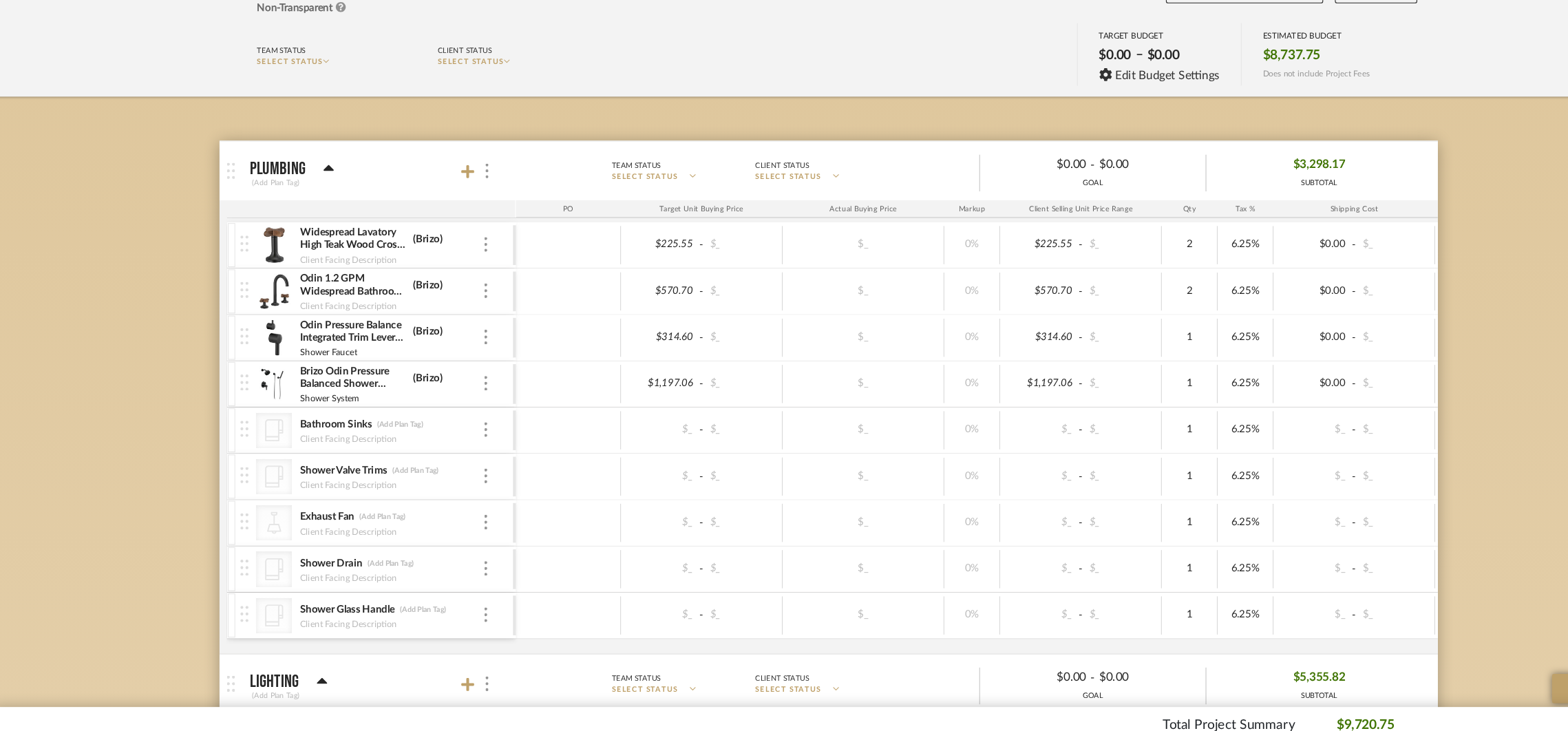 scroll, scrollTop: 114, scrollLeft: 0, axis: vertical 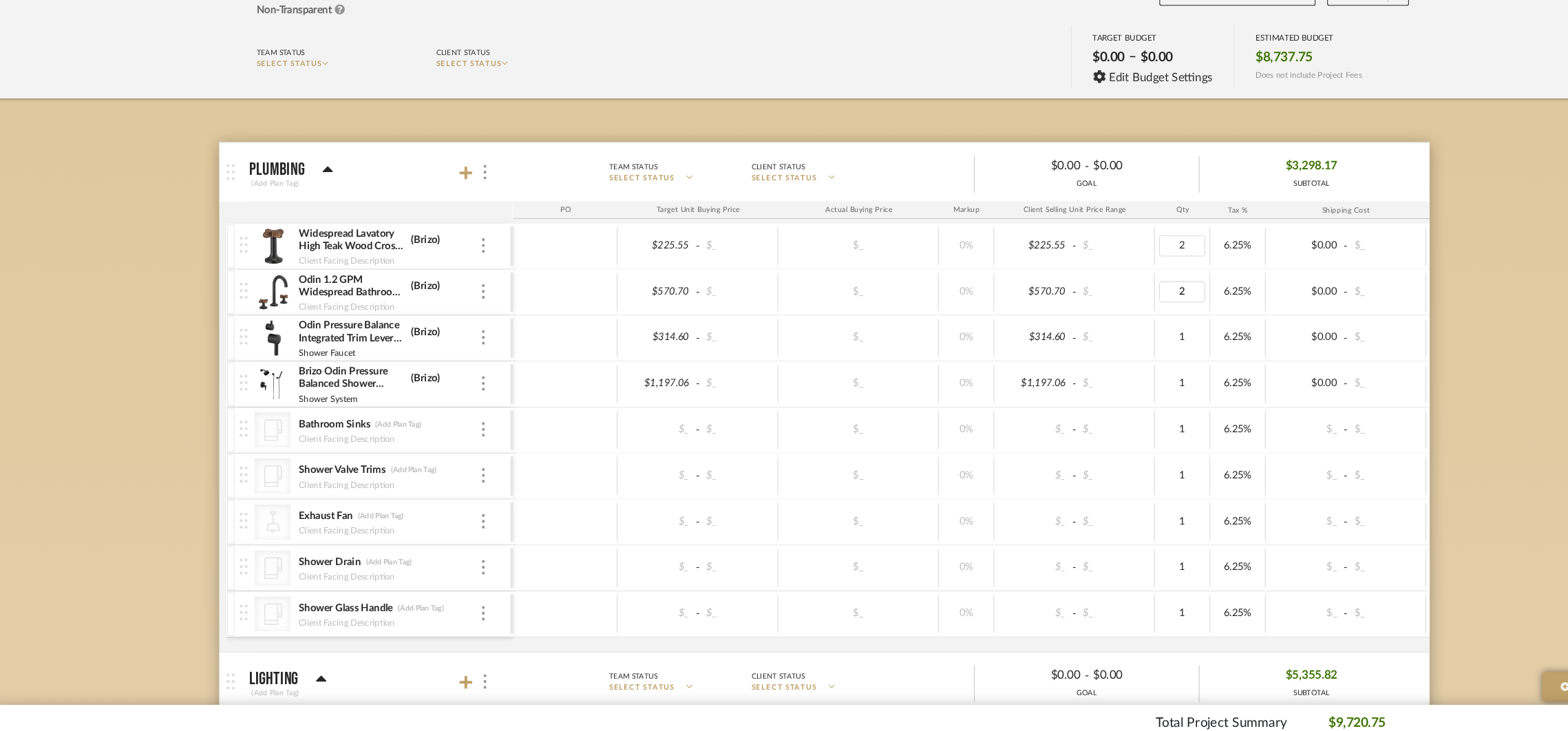 type on "1" 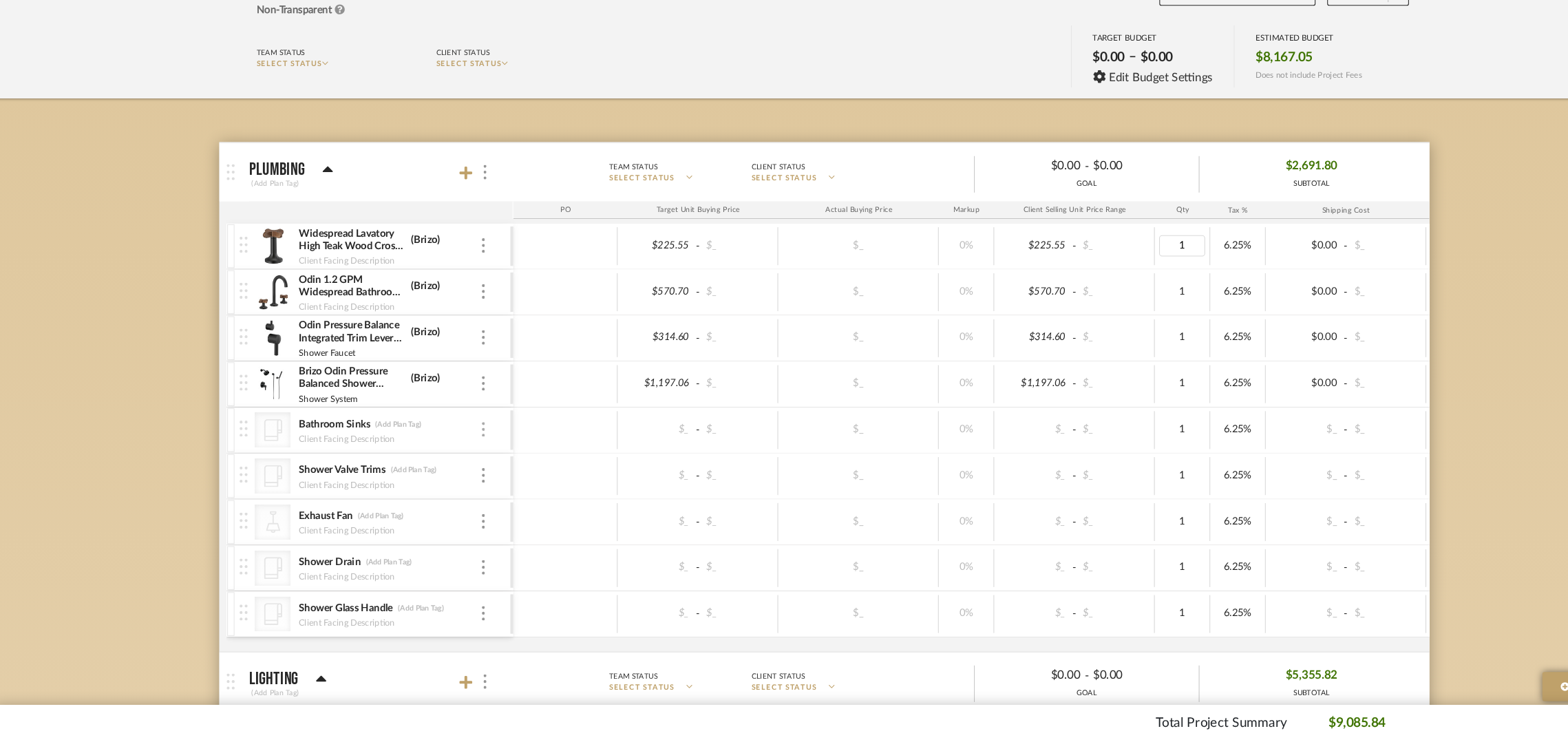 click at bounding box center [463, 427] 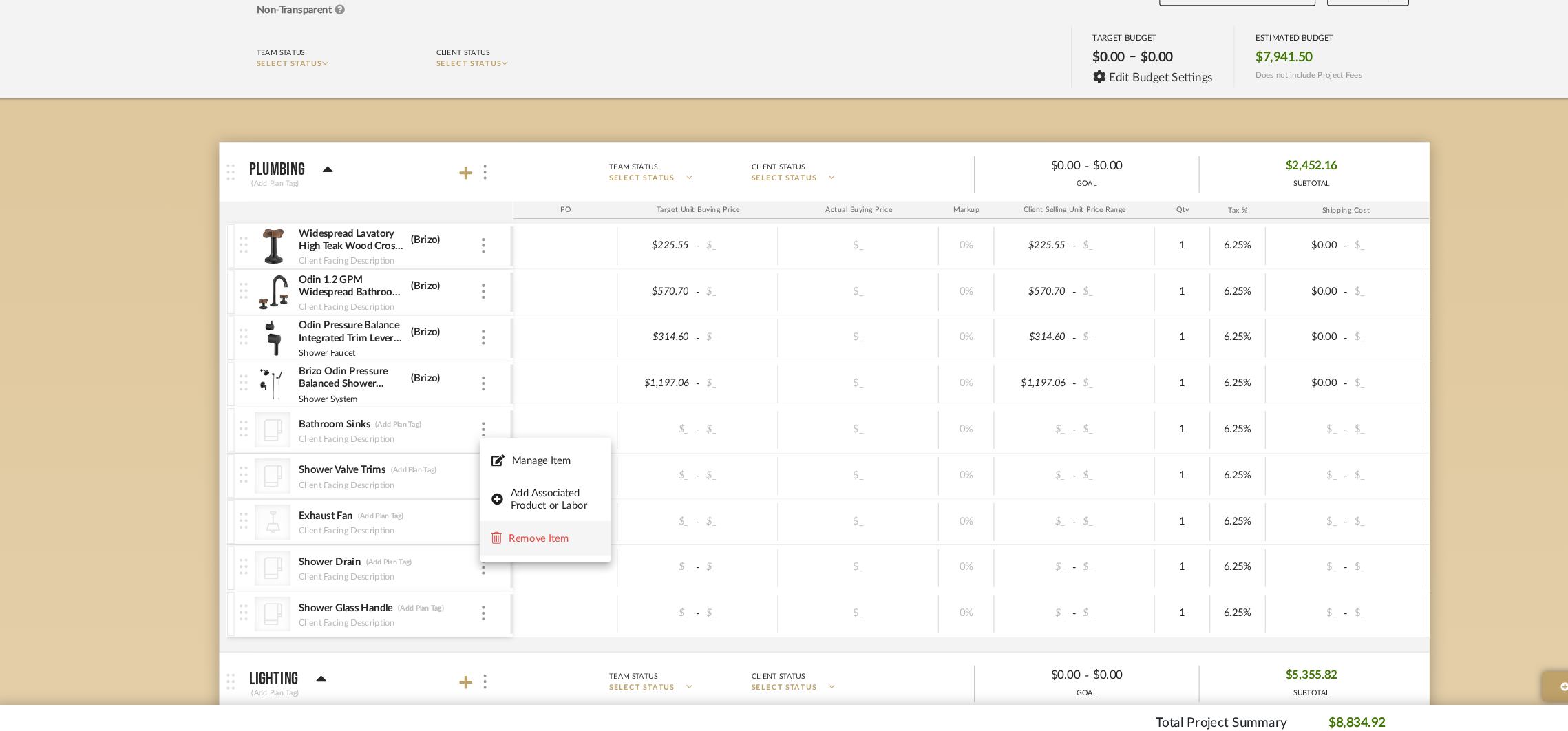 click 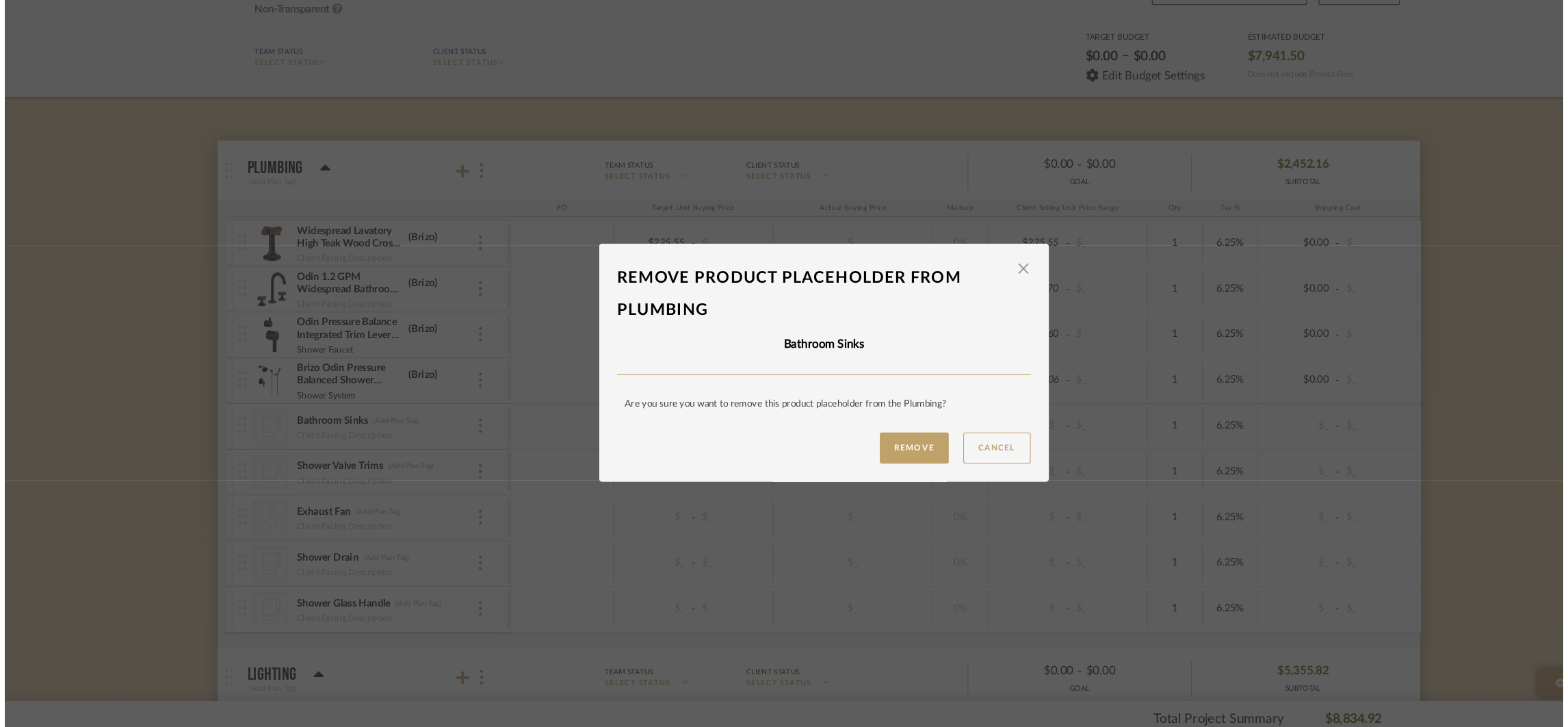 scroll, scrollTop: 0, scrollLeft: 0, axis: both 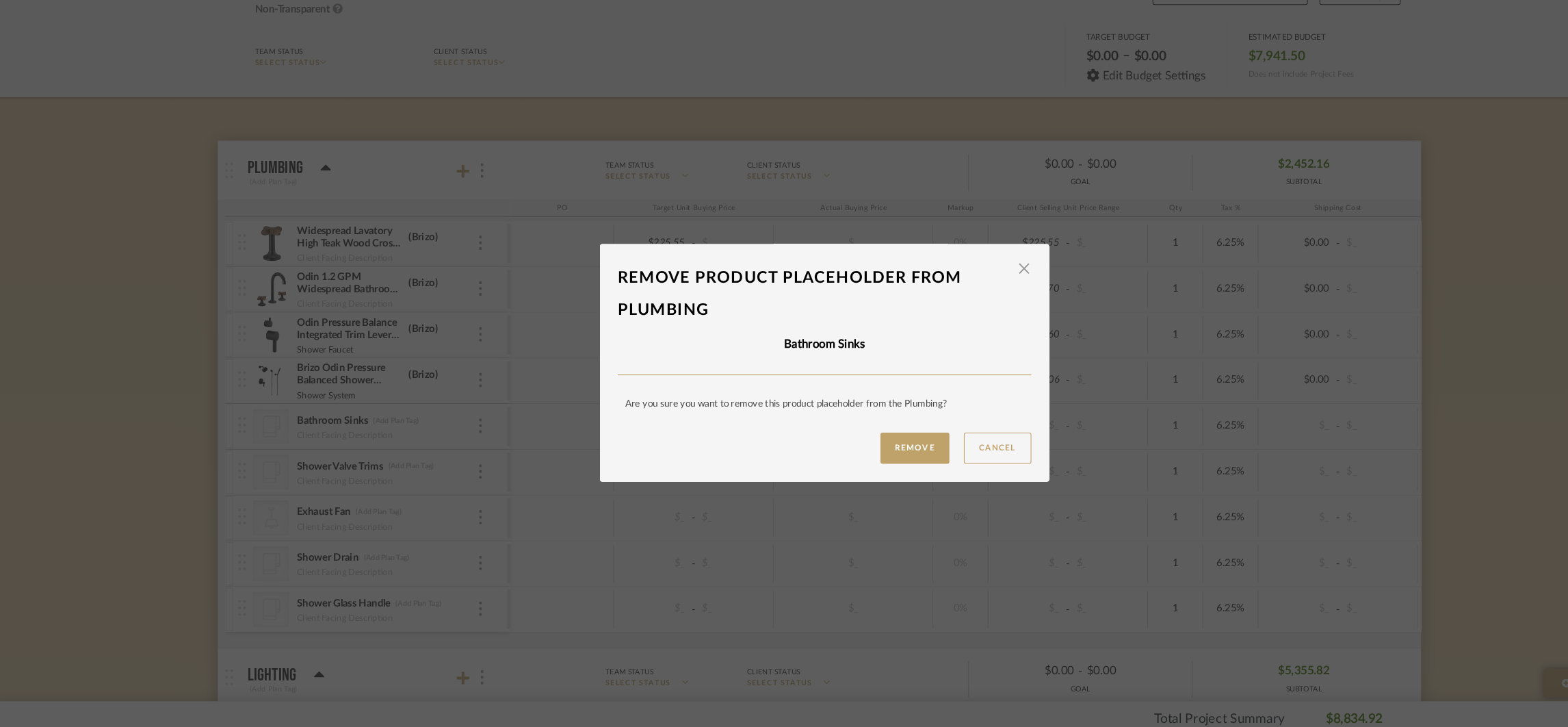 click on "Remove product placeholder From Plumbing × Bathroom Sinks  Are you sure you want to remove this product placeholder from the Plumbing   ?   Remove   Cancel  LOADING" at bounding box center (784, 364) 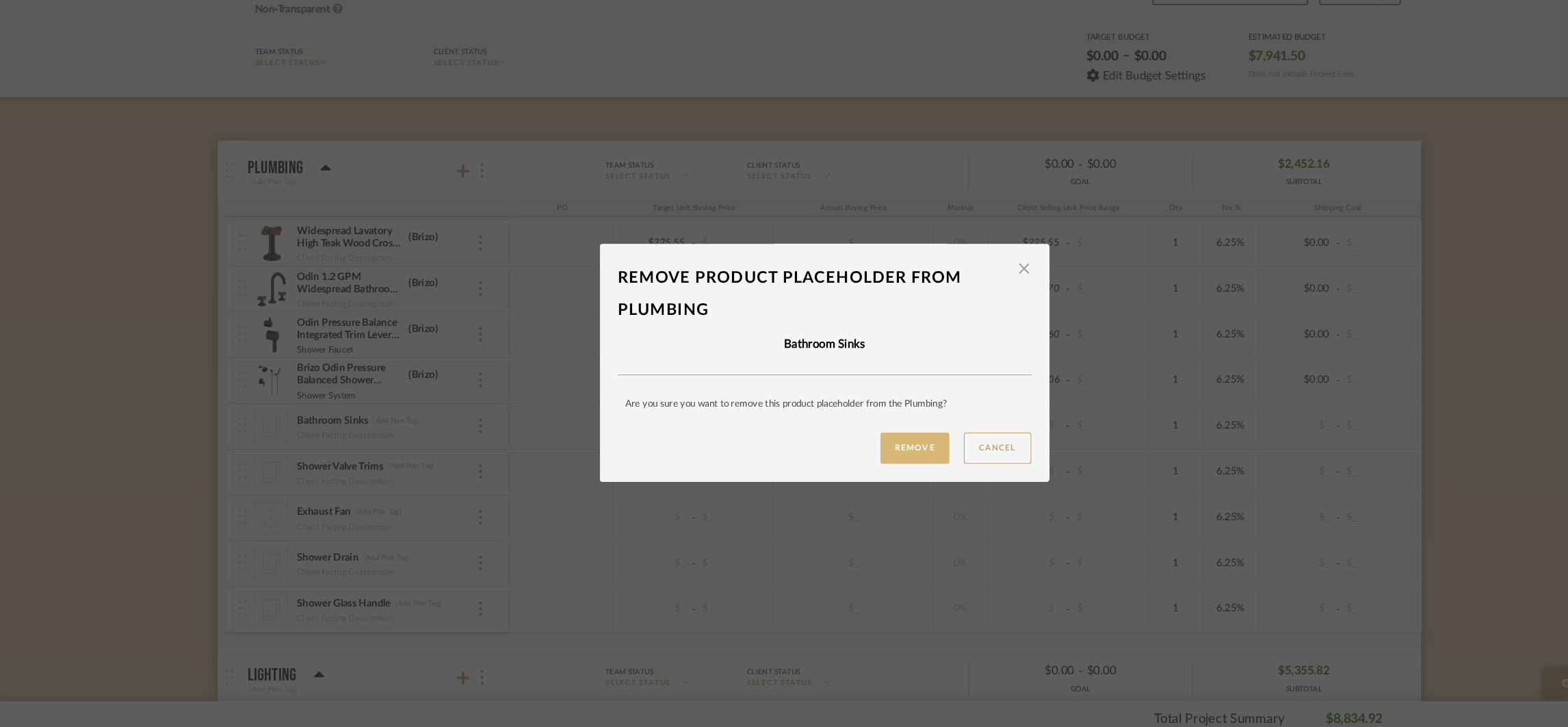 click on "Remove" at bounding box center [869, 444] 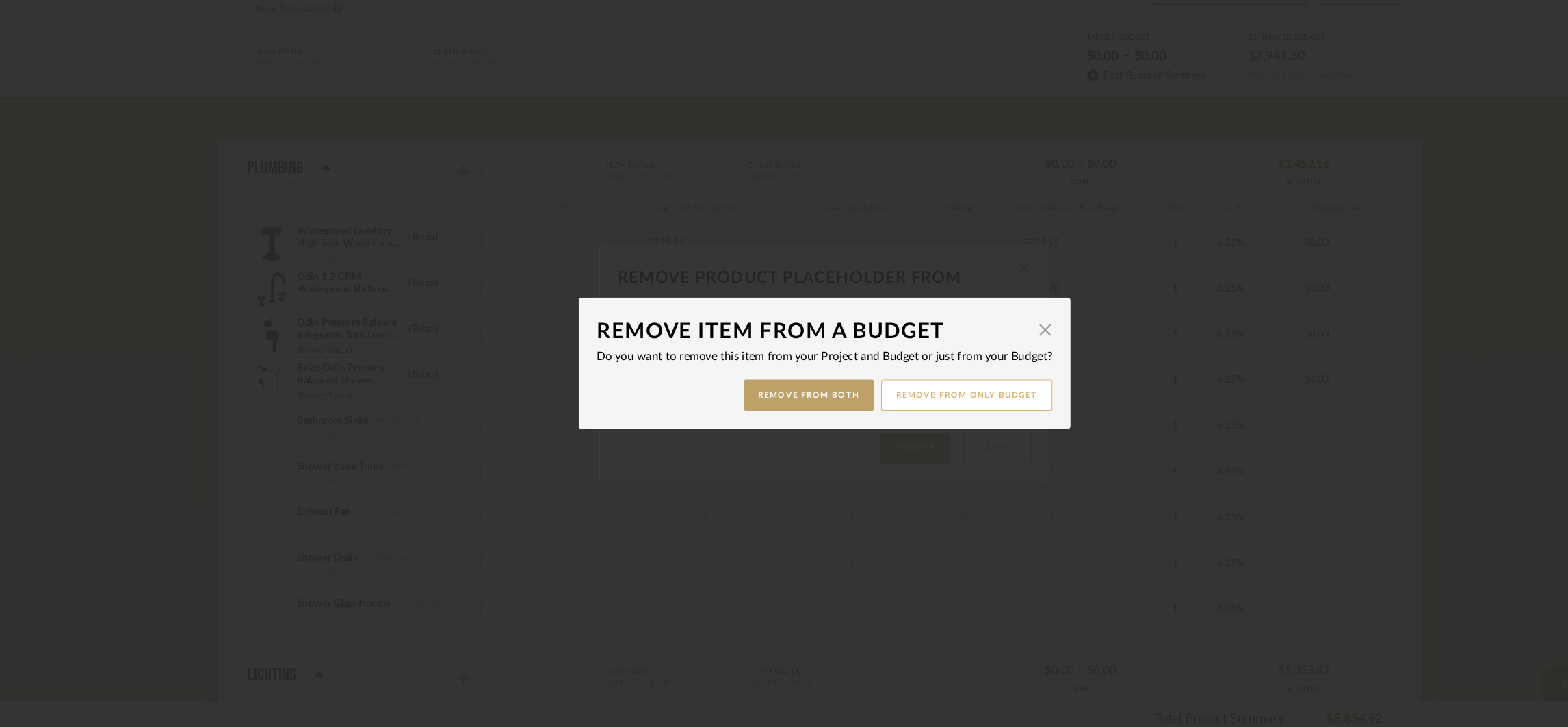 click on "Remove from only Budget" at bounding box center (918, 394) 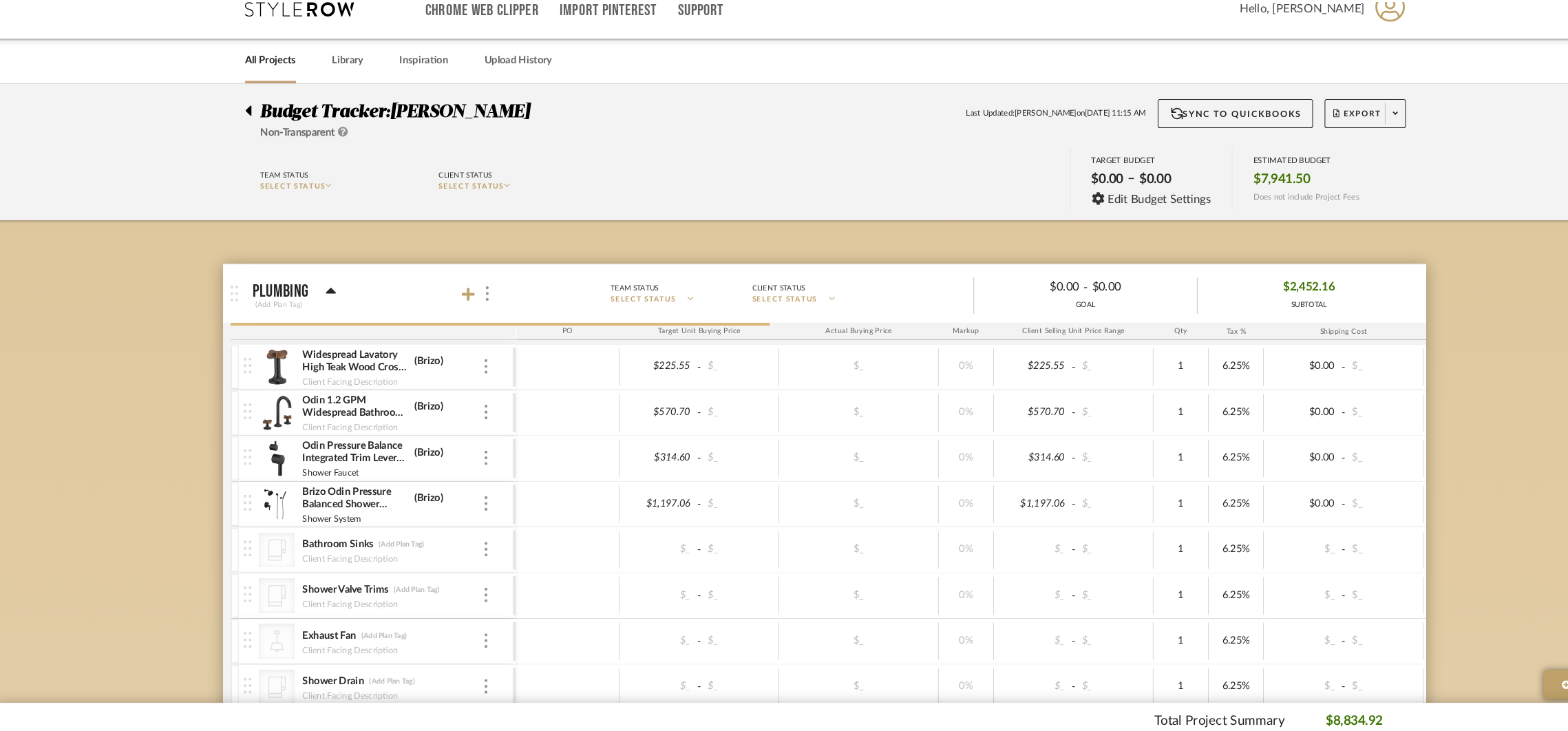 scroll, scrollTop: 114, scrollLeft: 0, axis: vertical 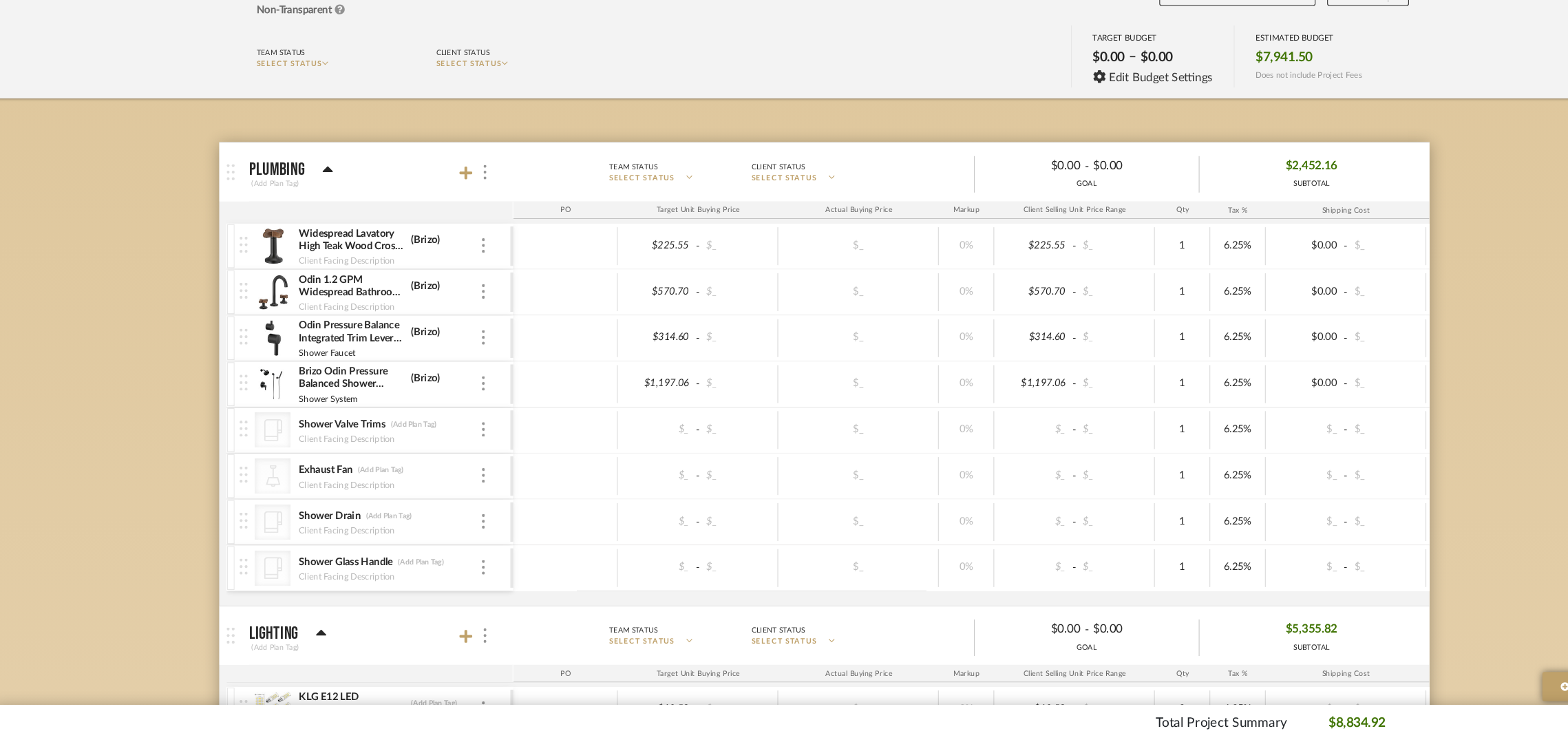 click at bounding box center (264, 383) 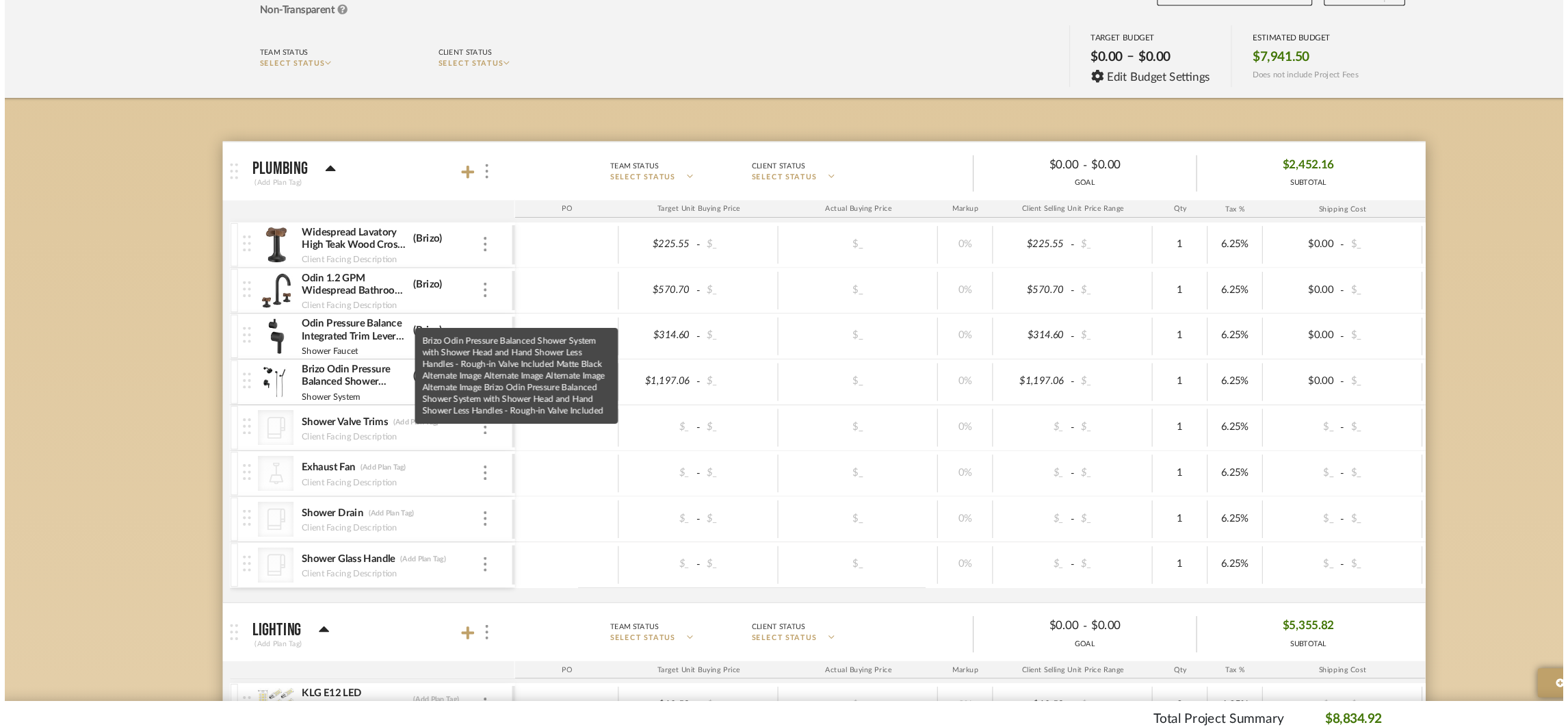 scroll, scrollTop: 0, scrollLeft: 0, axis: both 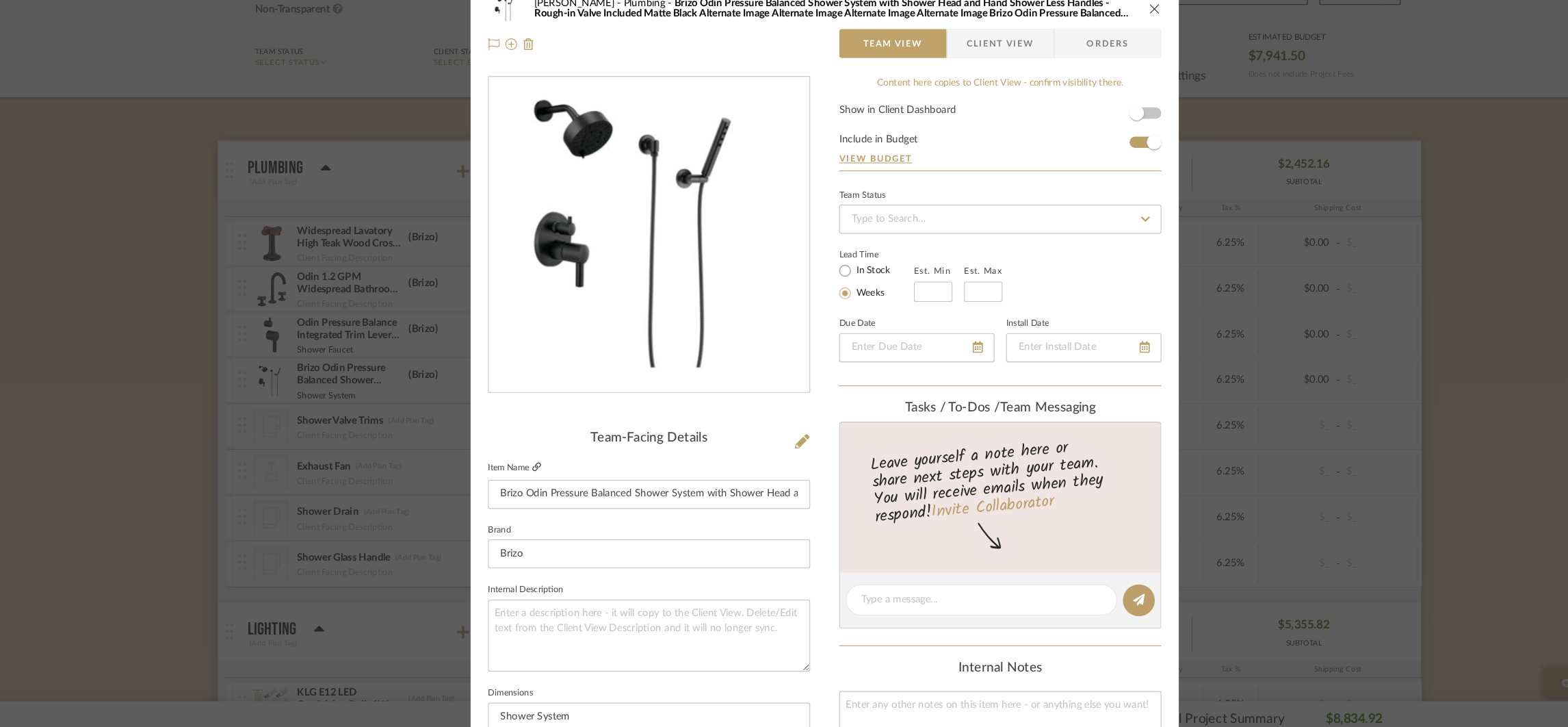 click 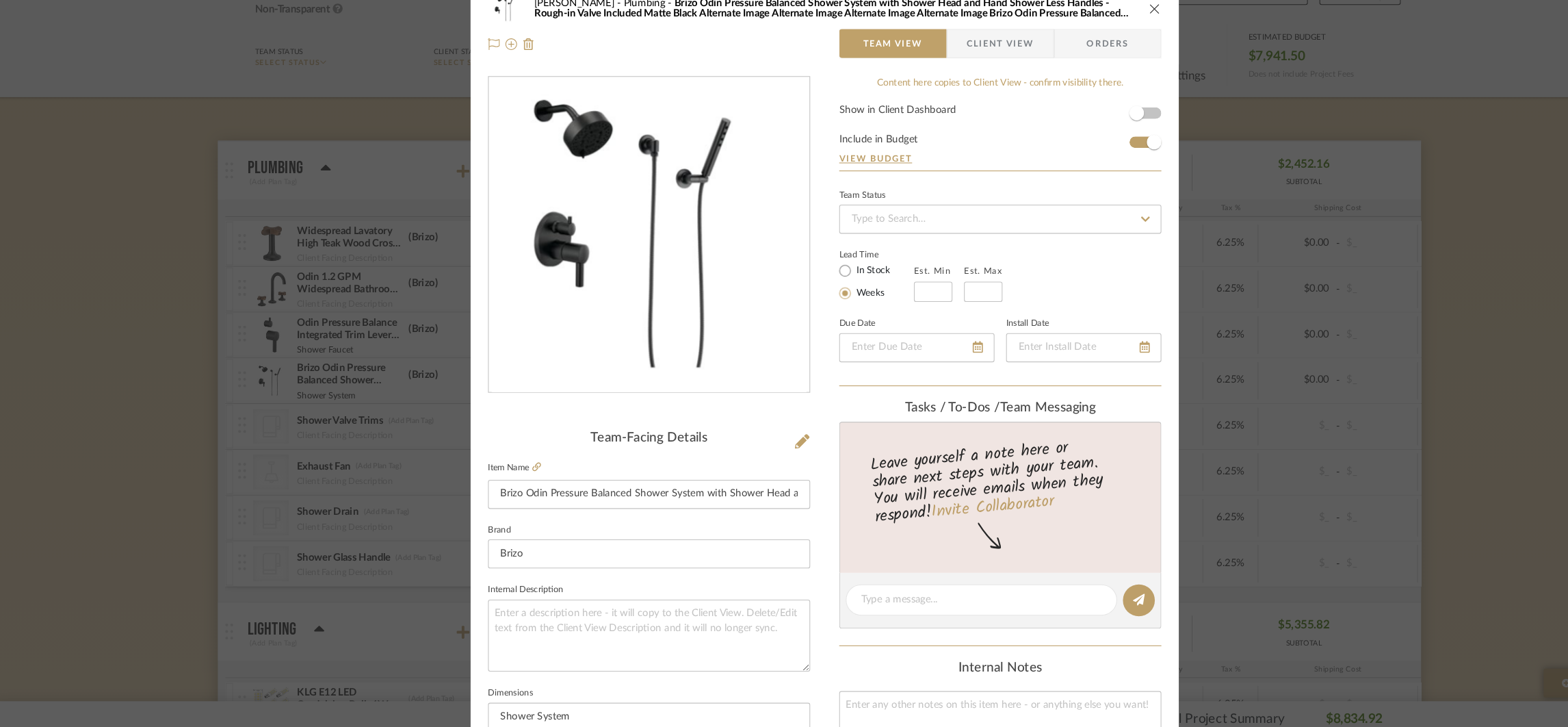 click on "BUTLER Plumbing  Brizo Odin Pressure Balanced Shower System with Shower Head and Hand Shower Less Handles - Rough-in Valve Included Matte Black Alternate Image Alternate Image Alternate Image Alternate Image Brizo Odin Pressure Balanced Shower System with Shower Head and Hand Shower Less Handles - Rough-in Valve Included Team View Client View Orders  Team-Facing Details   Item Name  Brizo Odin Pressure Balanced Shower System with Shower Head and Hand Shower Less Handles - Rough-in Valve Included Matte Black Alternate Image Alternate Image Alternate Image Alternate Image Brizo Odin Pressure Balanced Shower System with Shower Head and Hand Shower Less Handles - Rough-in Valve Included  Brand  Brizo  Internal Description   Dimensions  Shower System  Product Specifications  Model: BSS-Odin-T75P575-02-BL
Item: bci4524346
from the Odin Collection
Matte Black
shower system  Item Costs   View Budget   Markup %  0%  Unit Cost  $1,197.06  Cost Type  DNET  Client Unit Price   $1,197.06   Quantity  1  Unit Type  Each 0%" at bounding box center (784, 364) 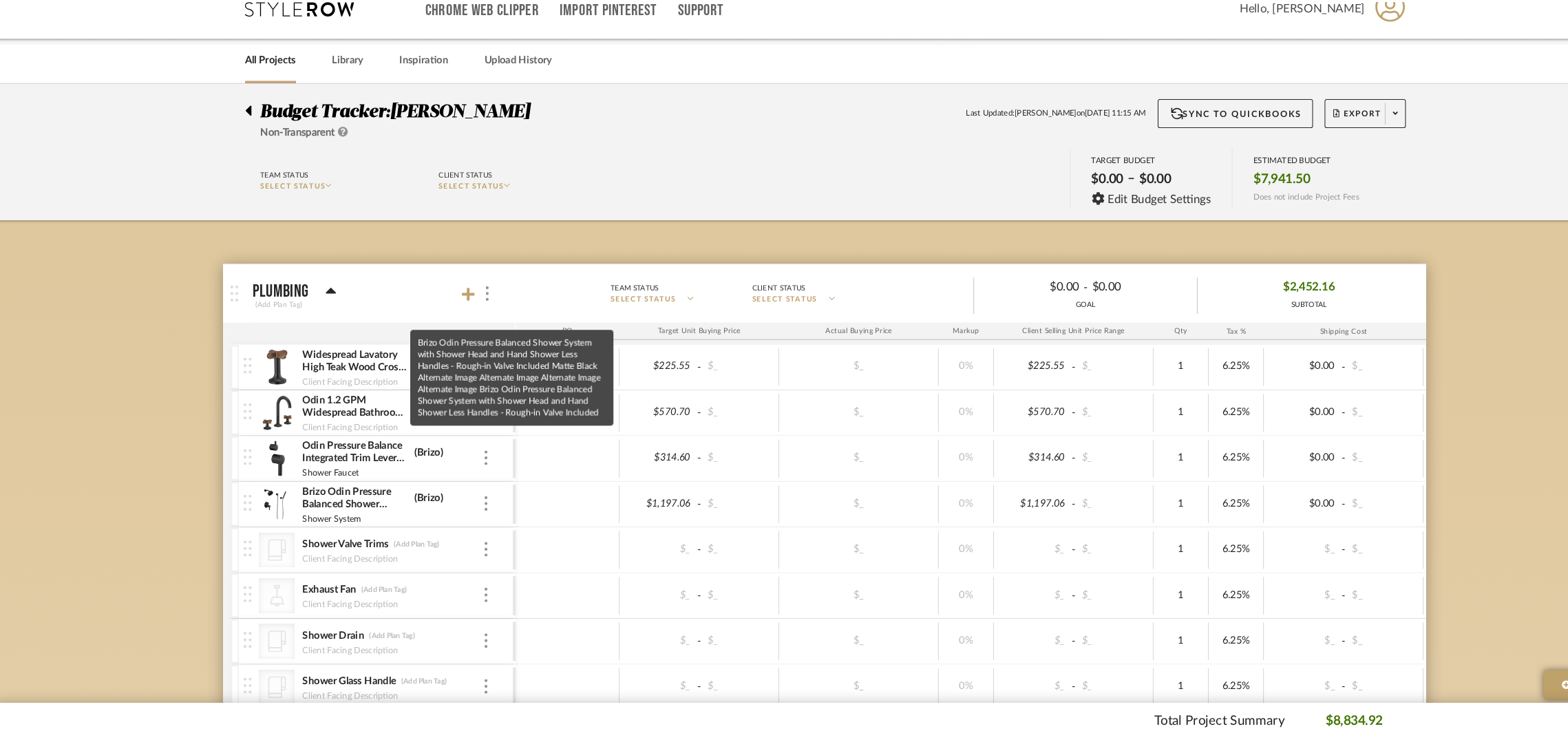 scroll, scrollTop: 114, scrollLeft: 0, axis: vertical 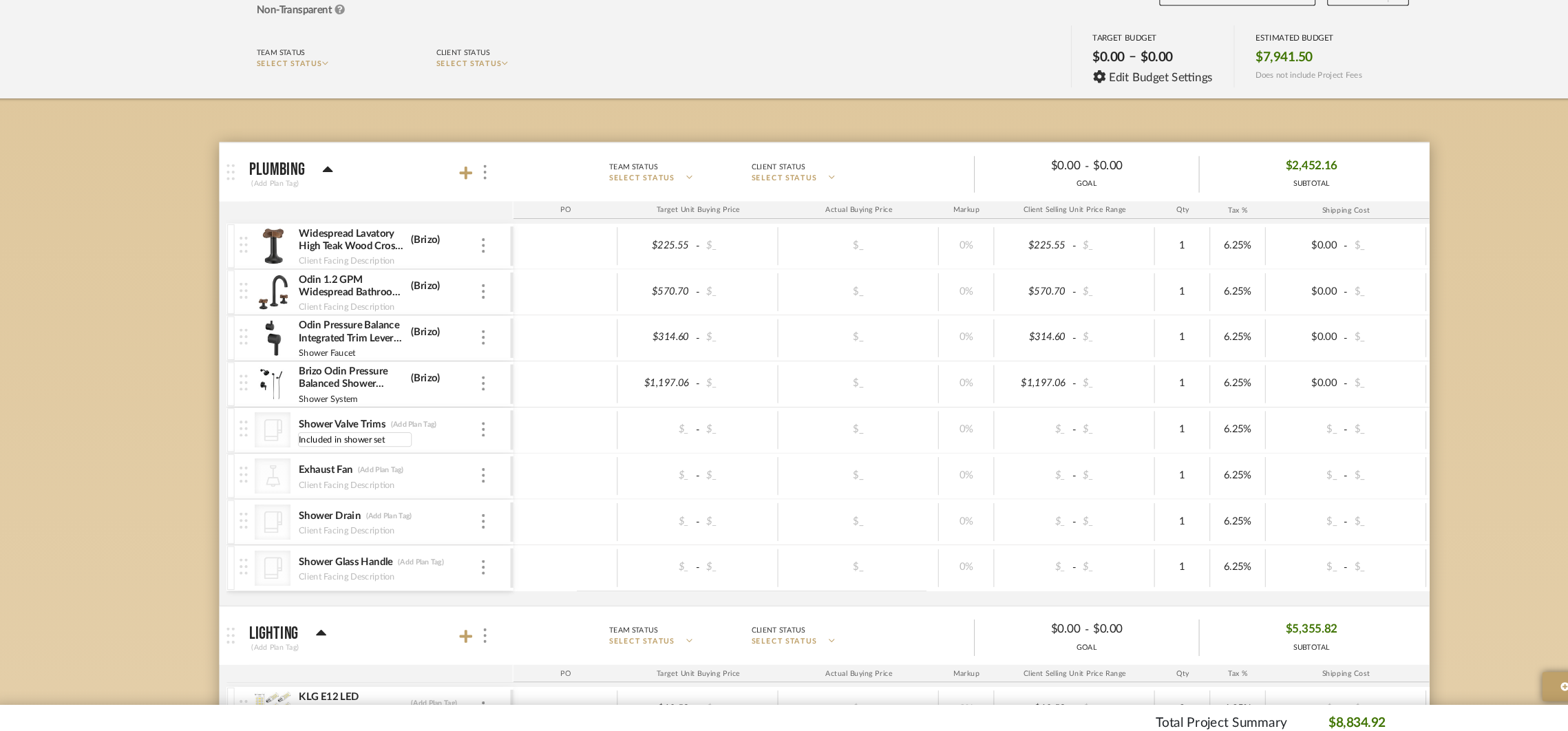 type on "Included in shower set" 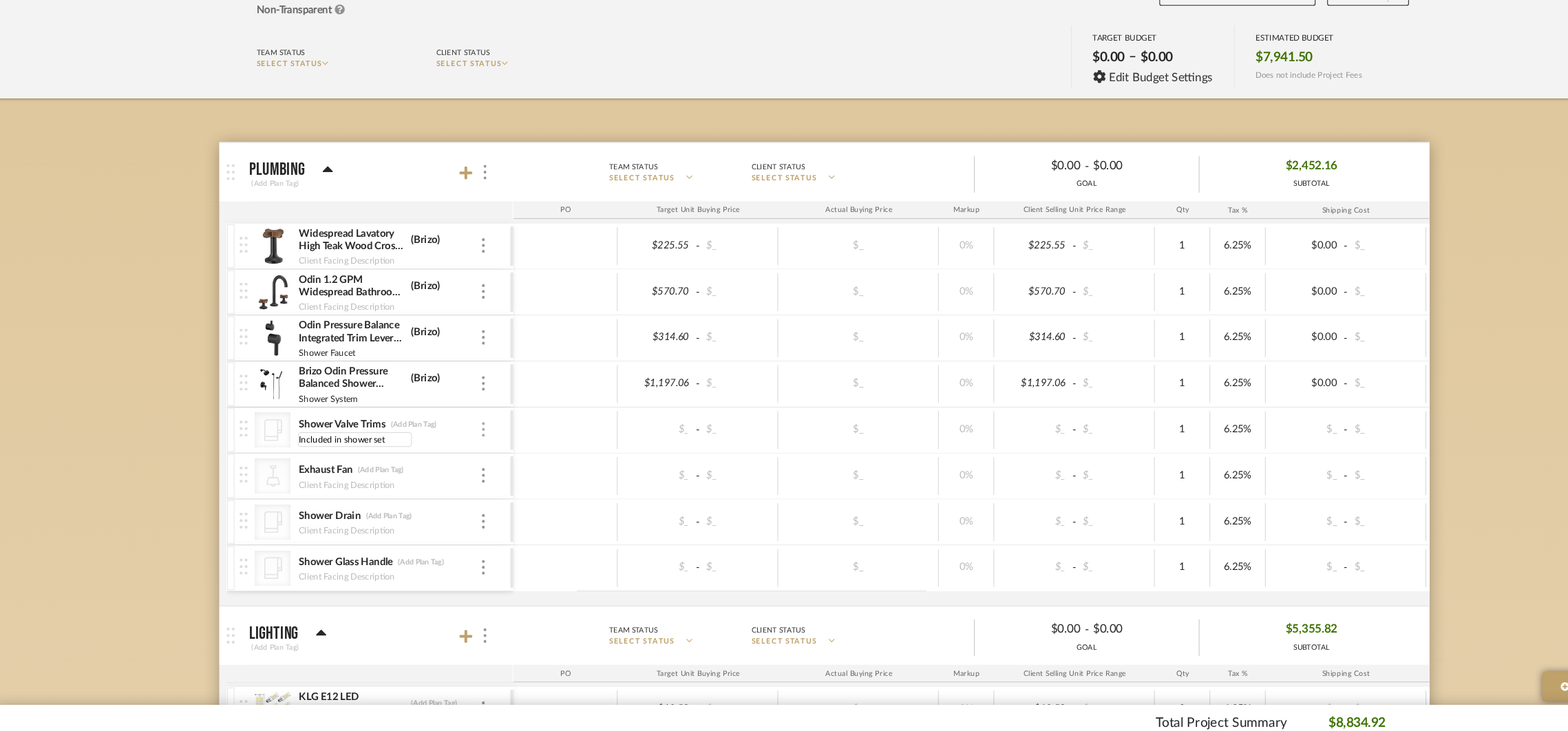 click at bounding box center [463, 426] 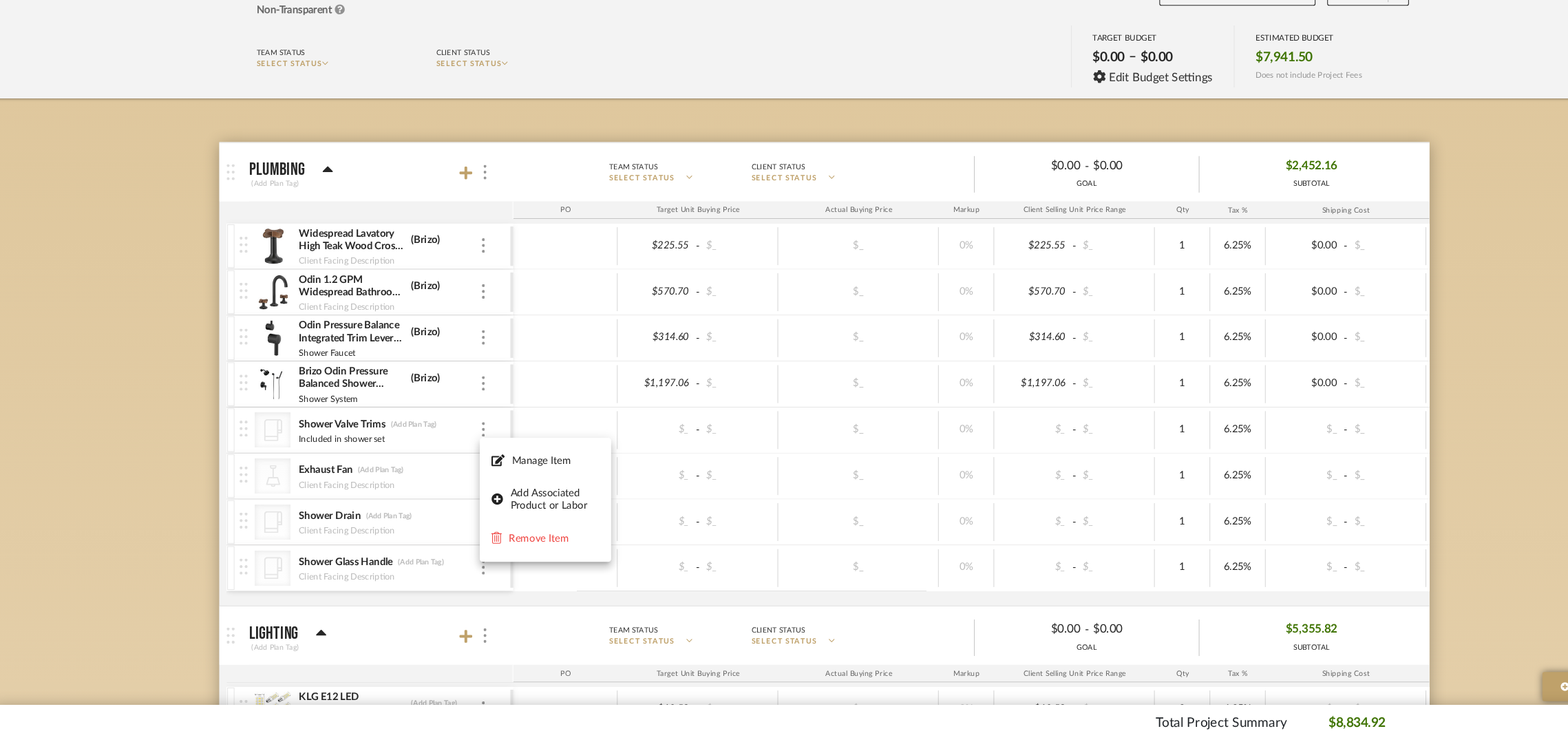 click at bounding box center (784, 366) 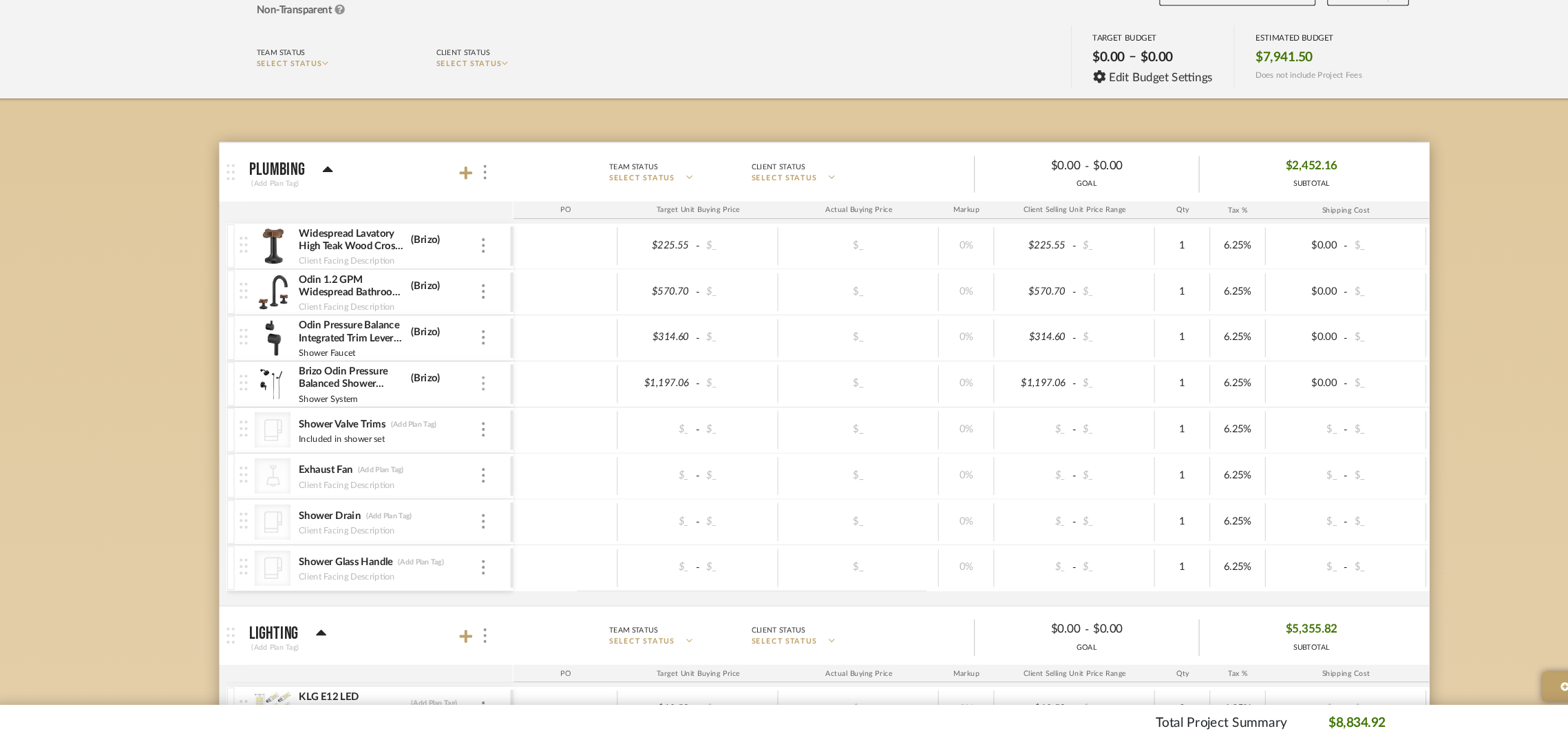click at bounding box center [463, 383] 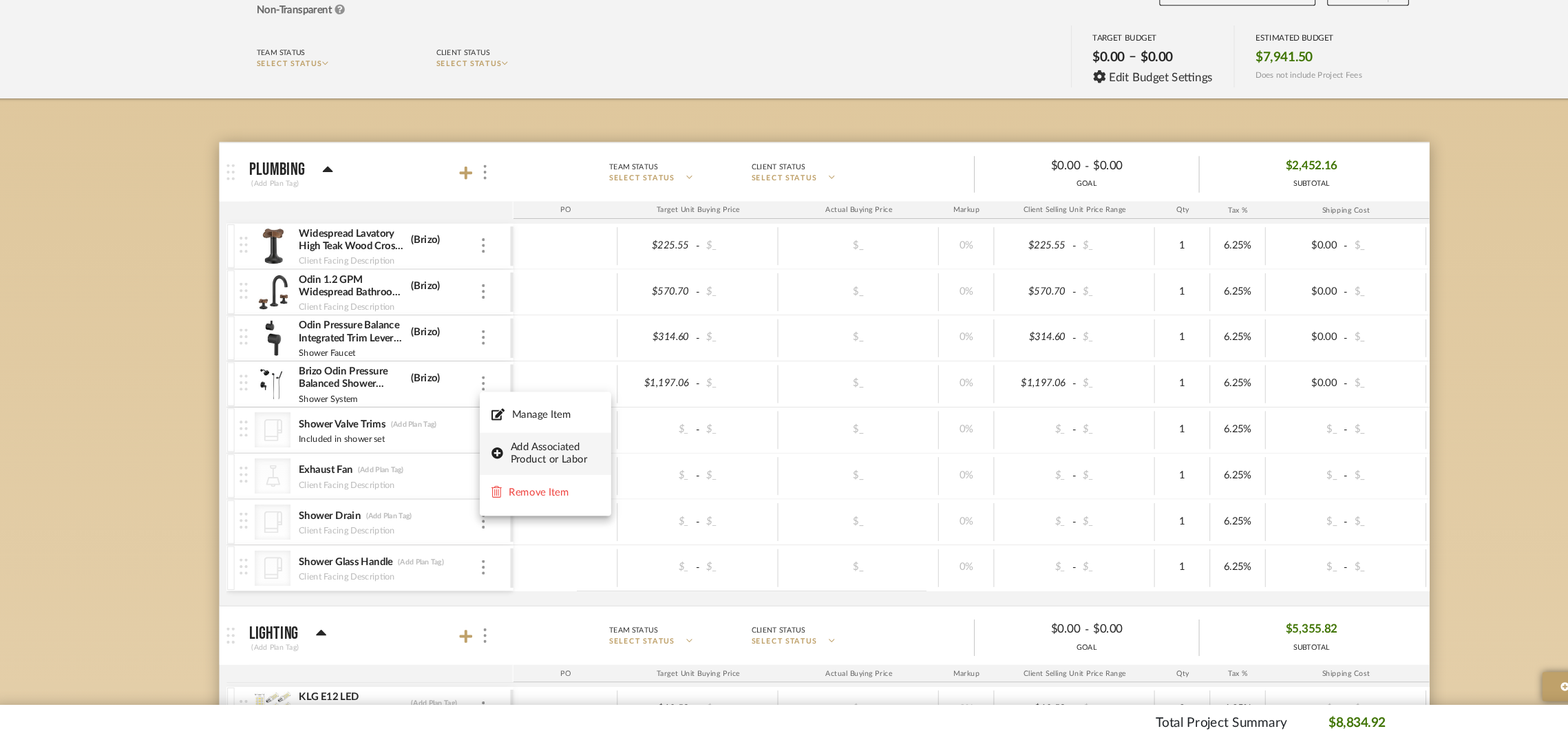 click on "Add Associated Product or Labor" at bounding box center (521, 449) 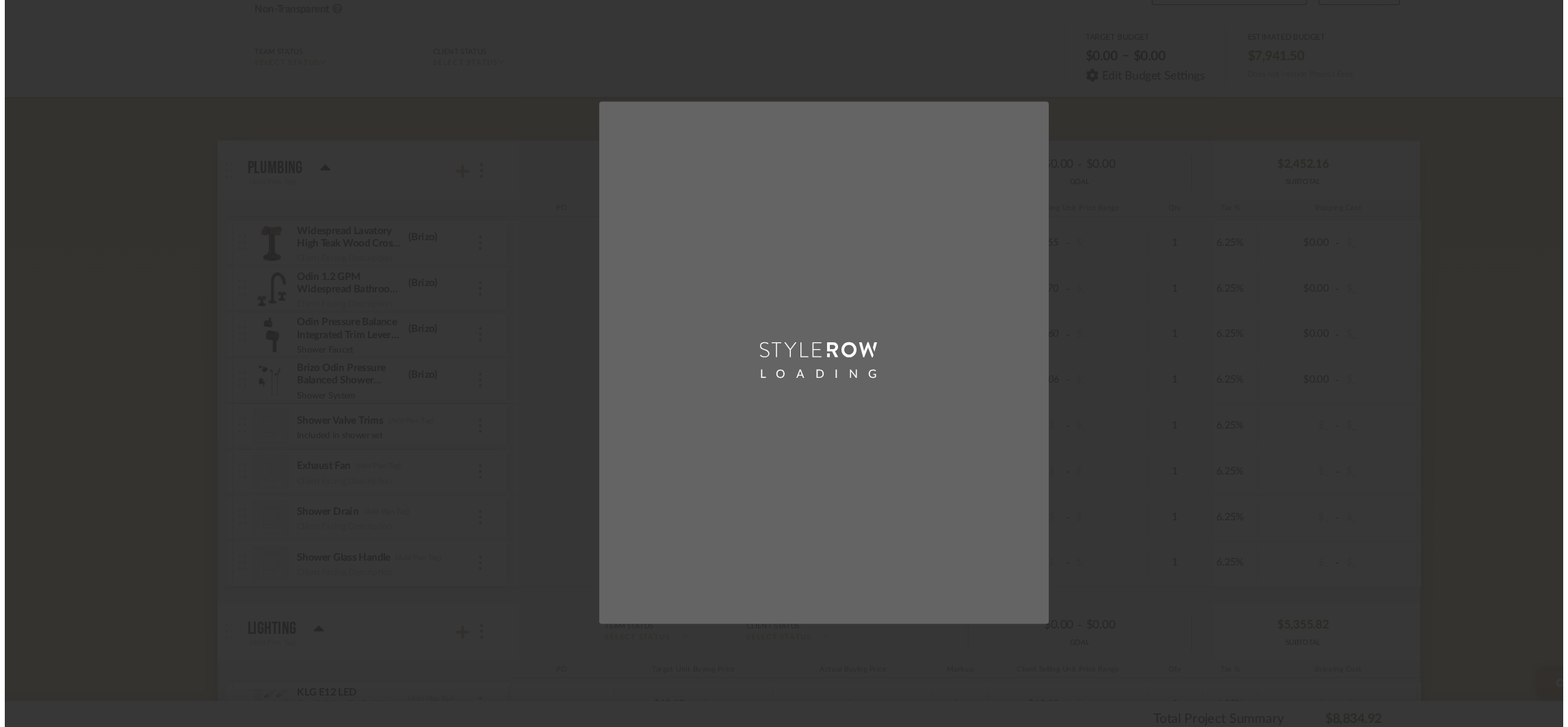 scroll, scrollTop: 0, scrollLeft: 0, axis: both 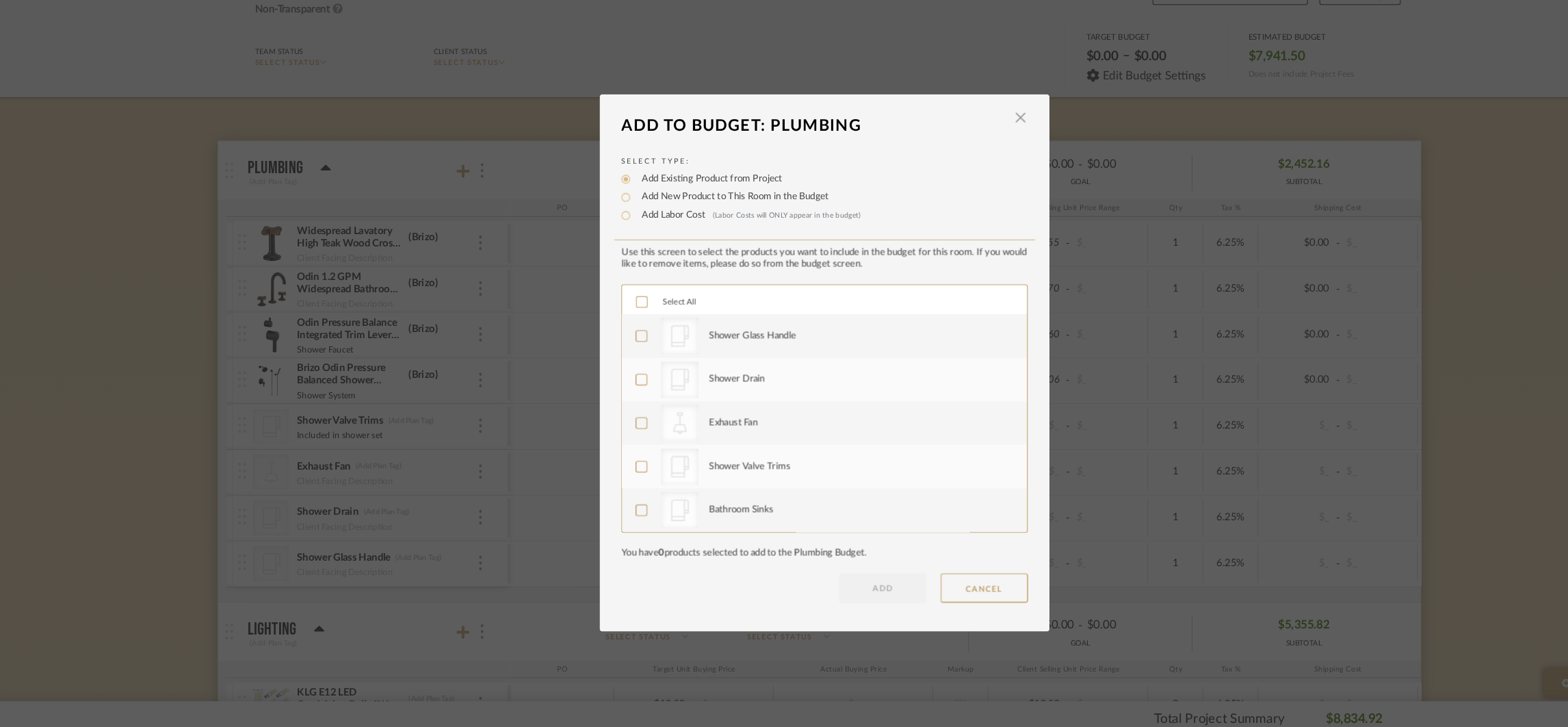 click 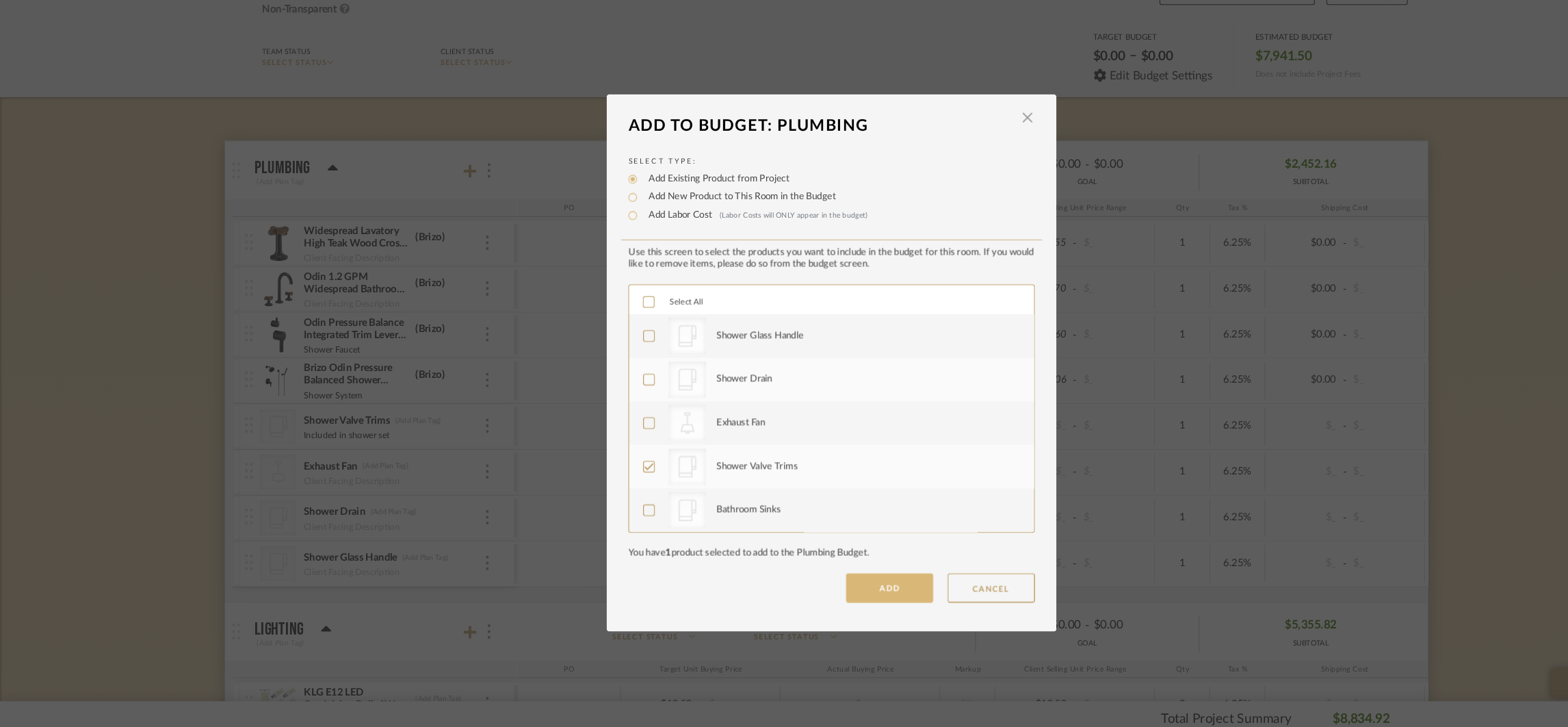 click on "ADD" at bounding box center (839, 576) 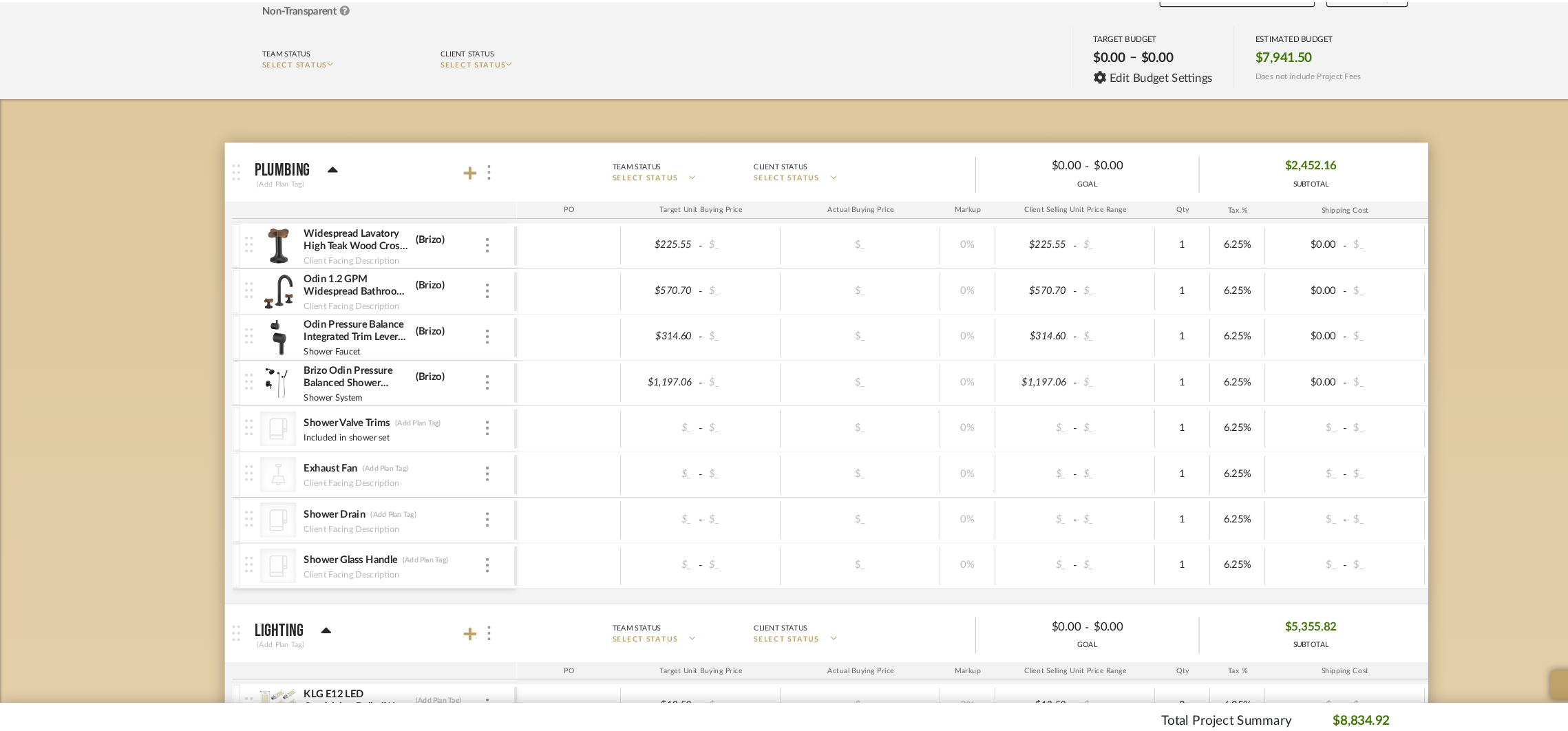 scroll, scrollTop: 114, scrollLeft: 0, axis: vertical 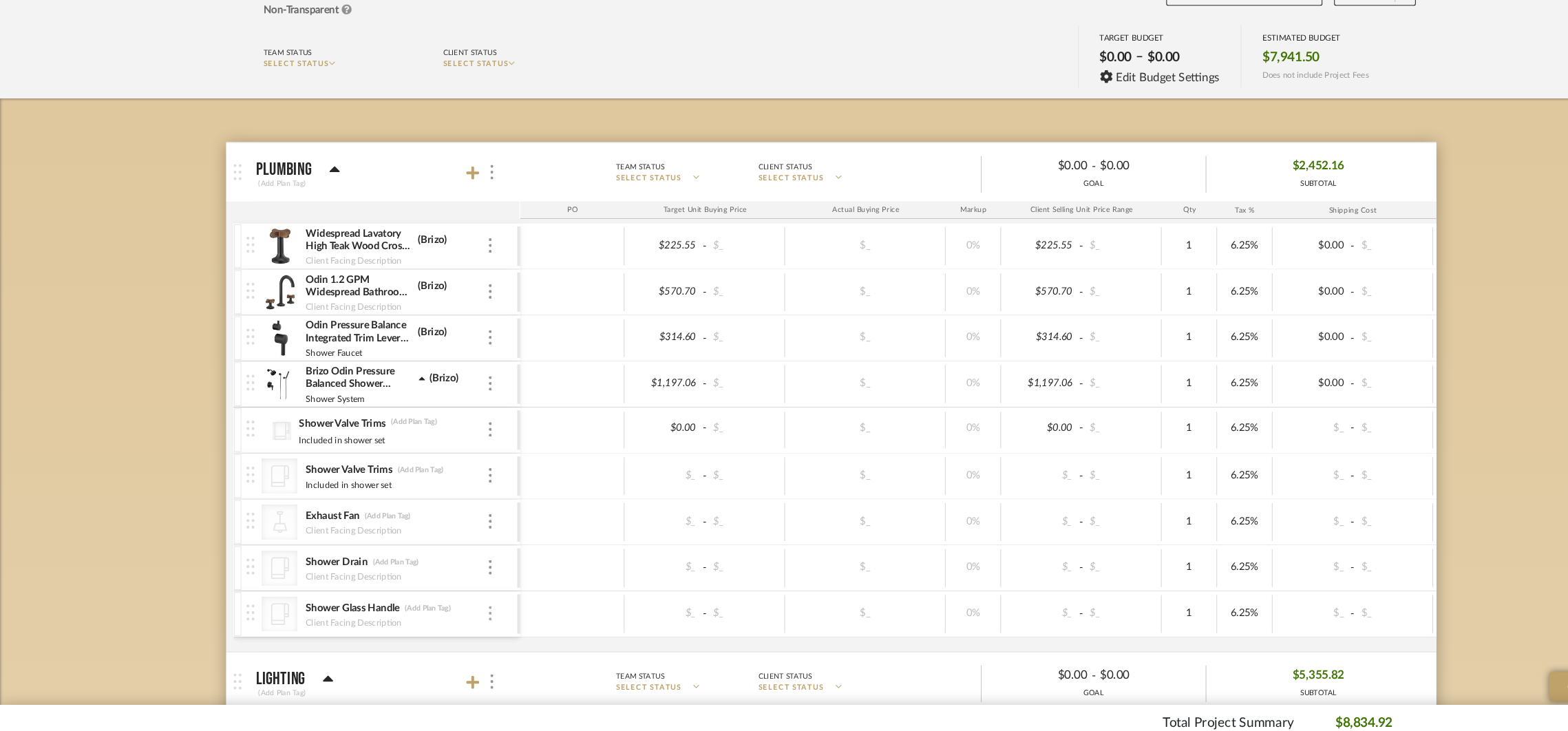 click at bounding box center [463, 600] 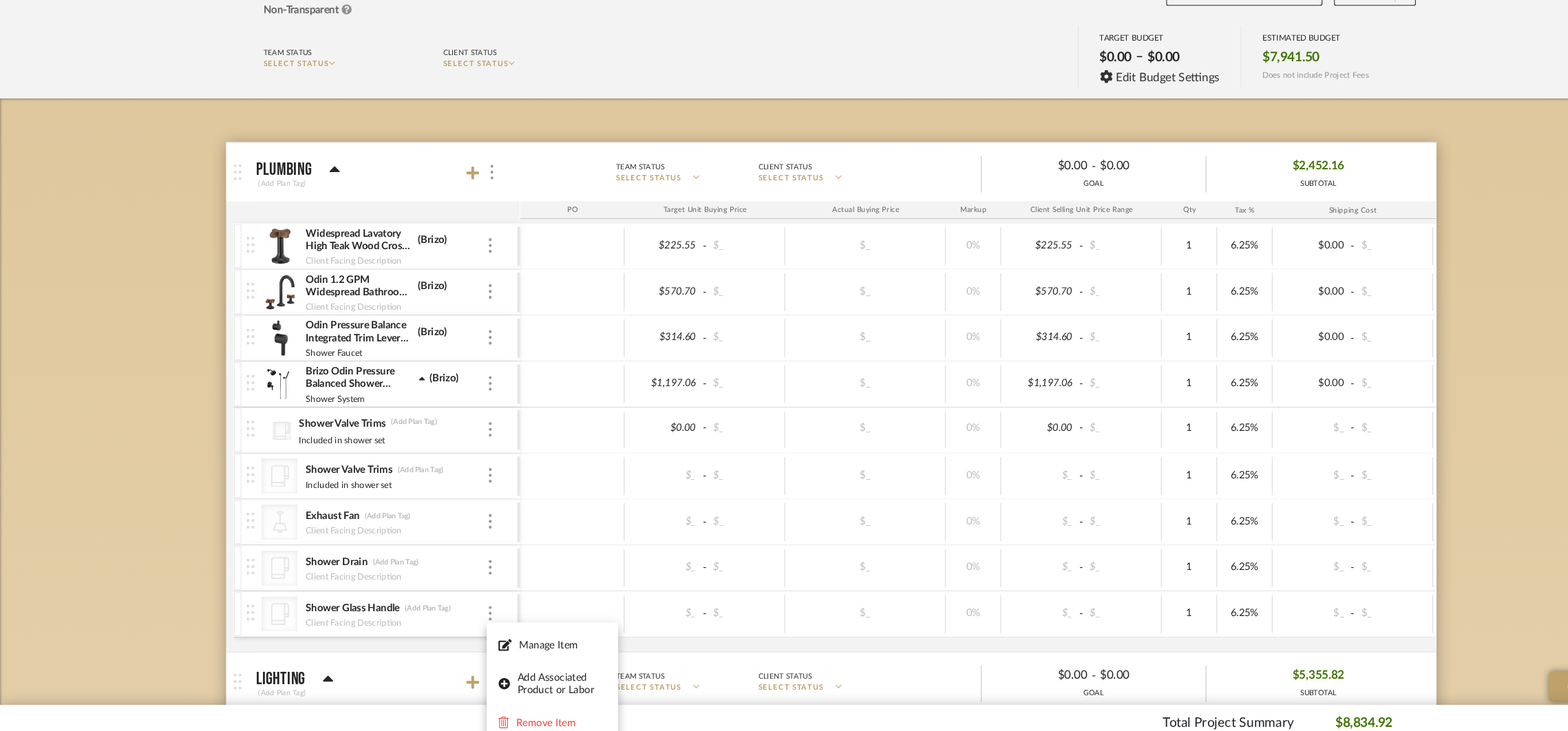 click at bounding box center (784, 366) 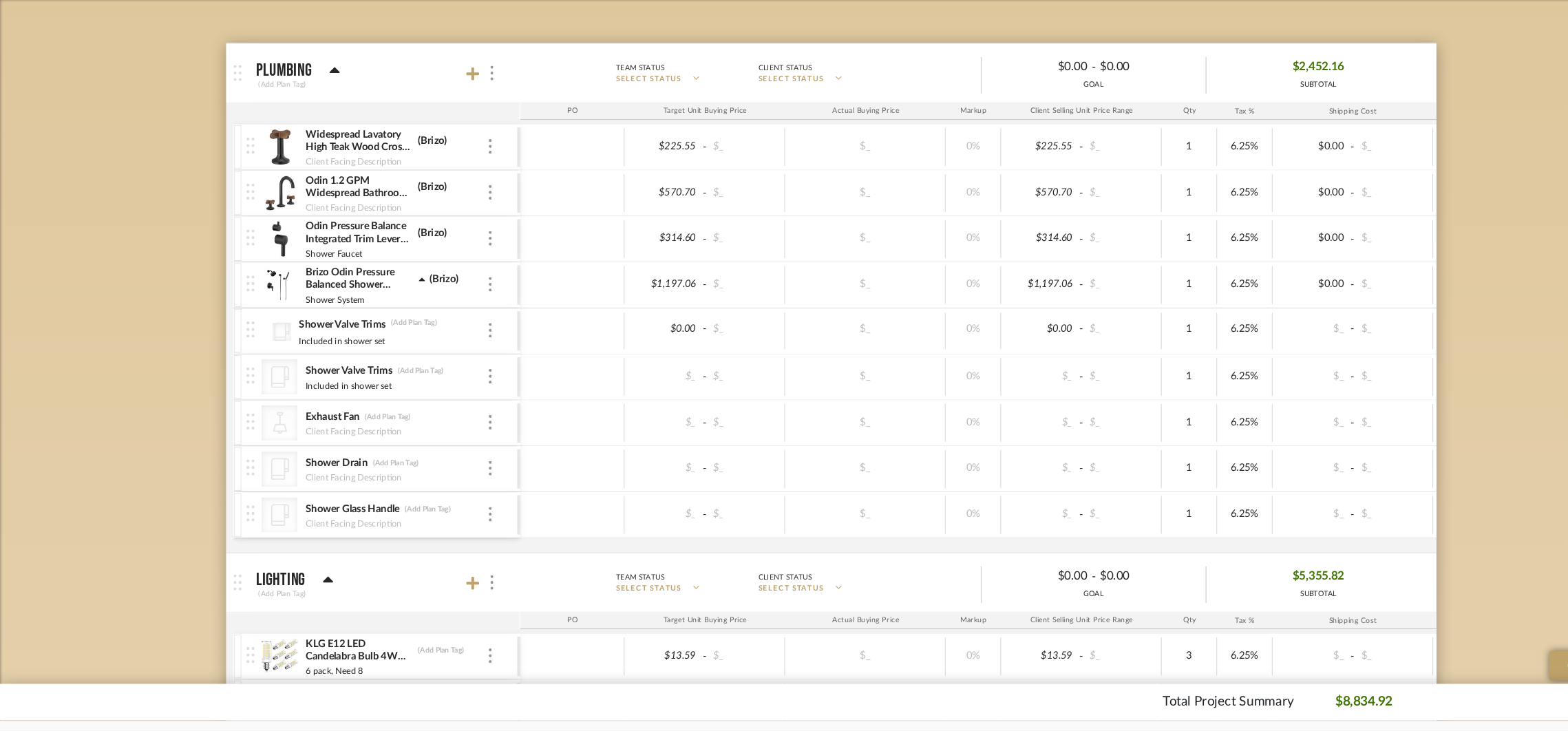 scroll, scrollTop: 200, scrollLeft: 0, axis: vertical 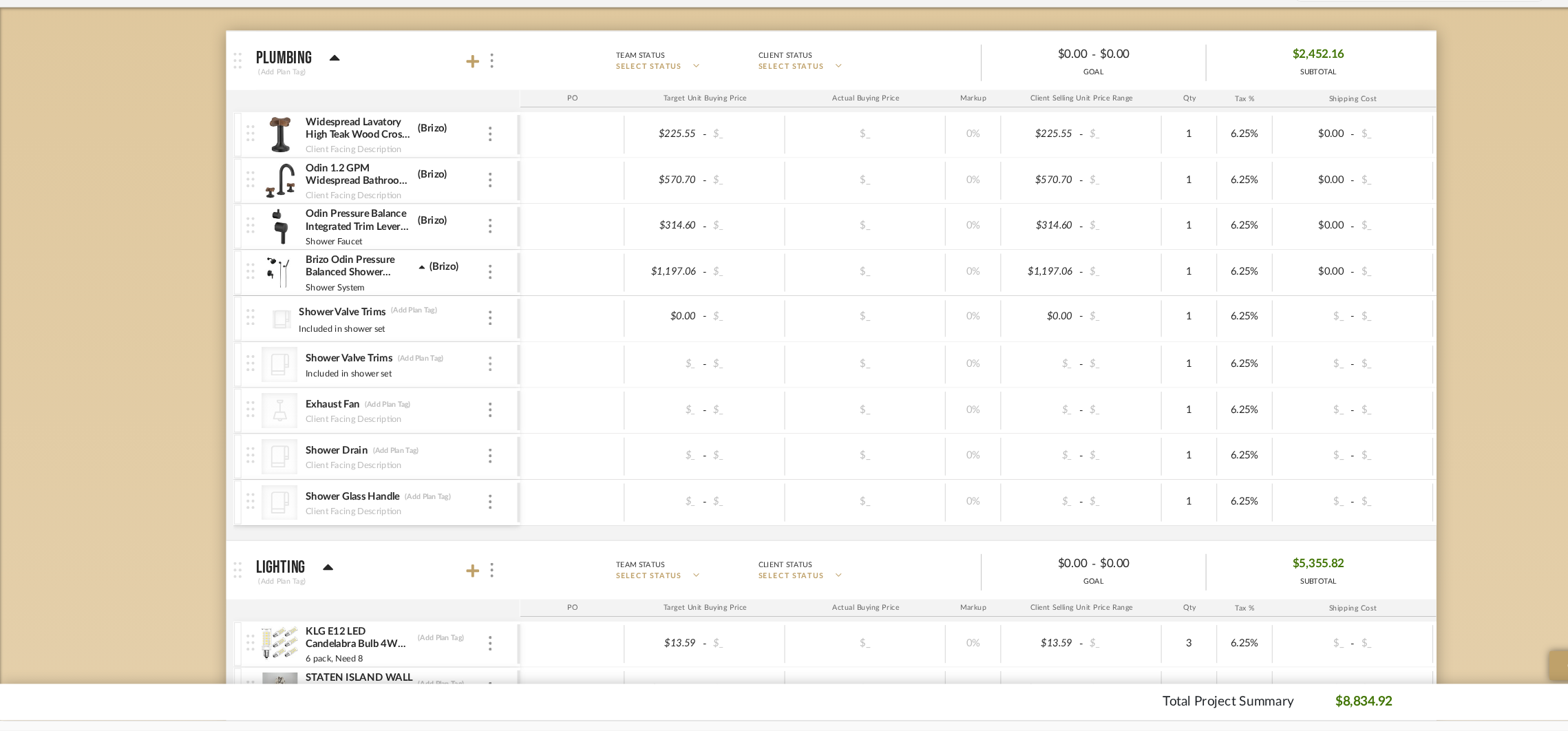 click at bounding box center [463, 384] 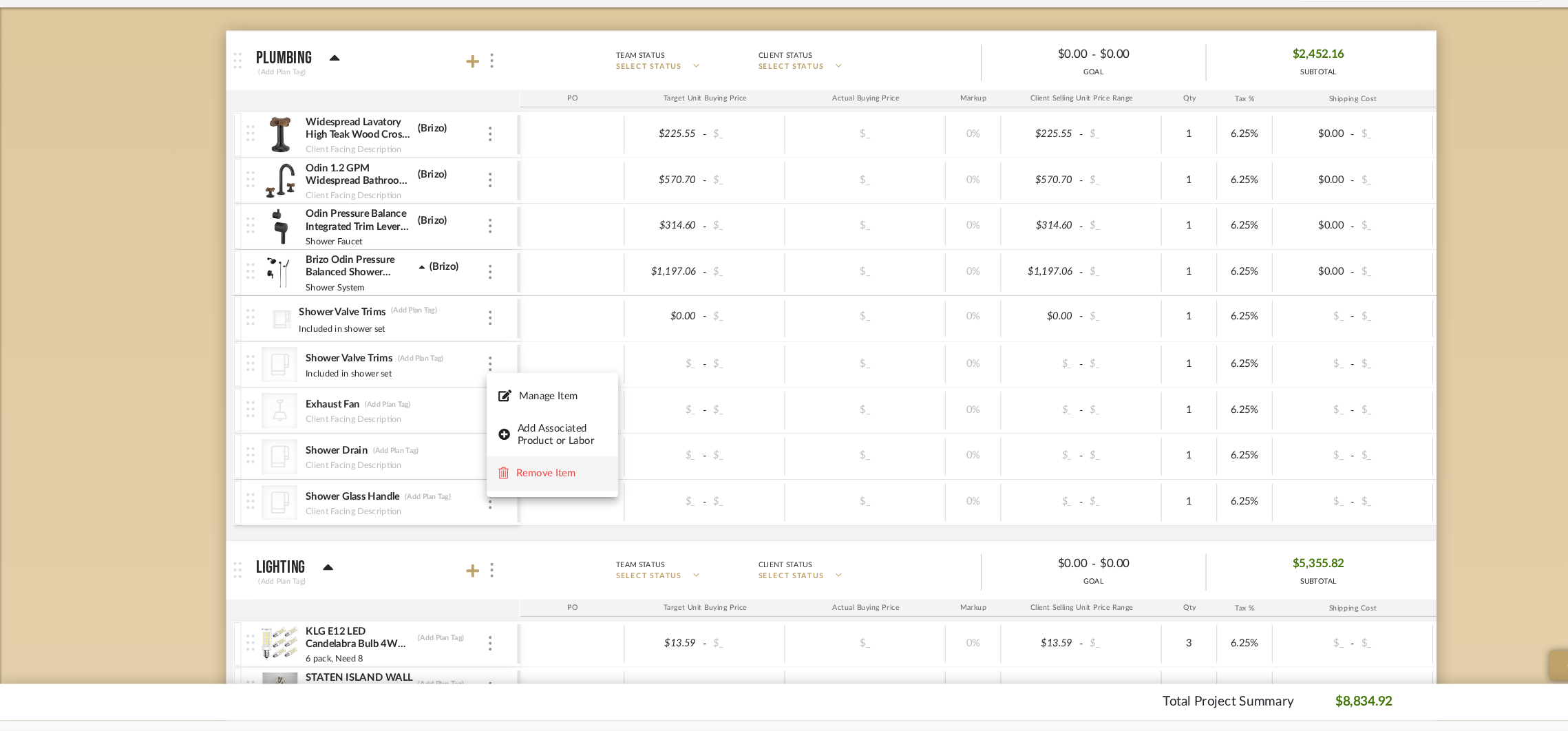 click 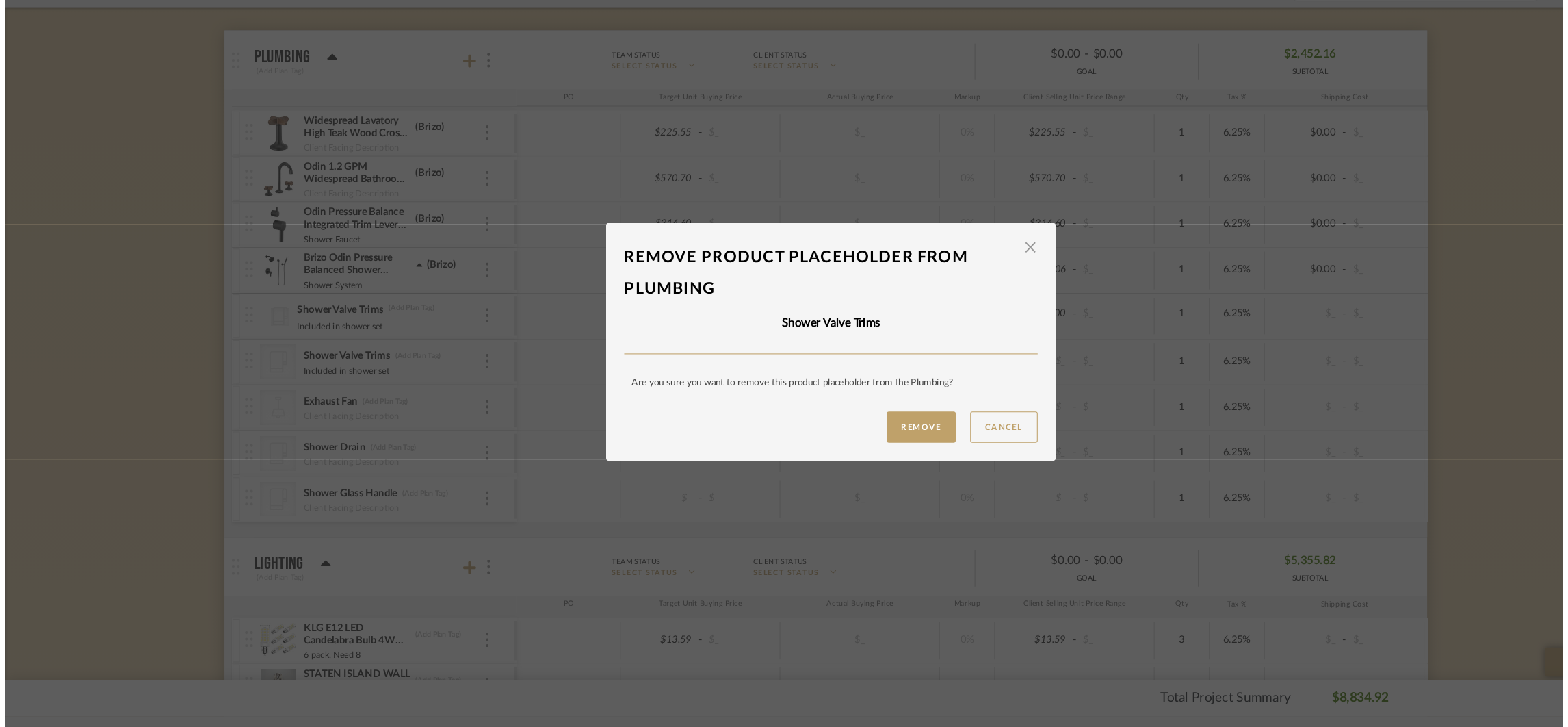 scroll, scrollTop: 0, scrollLeft: 0, axis: both 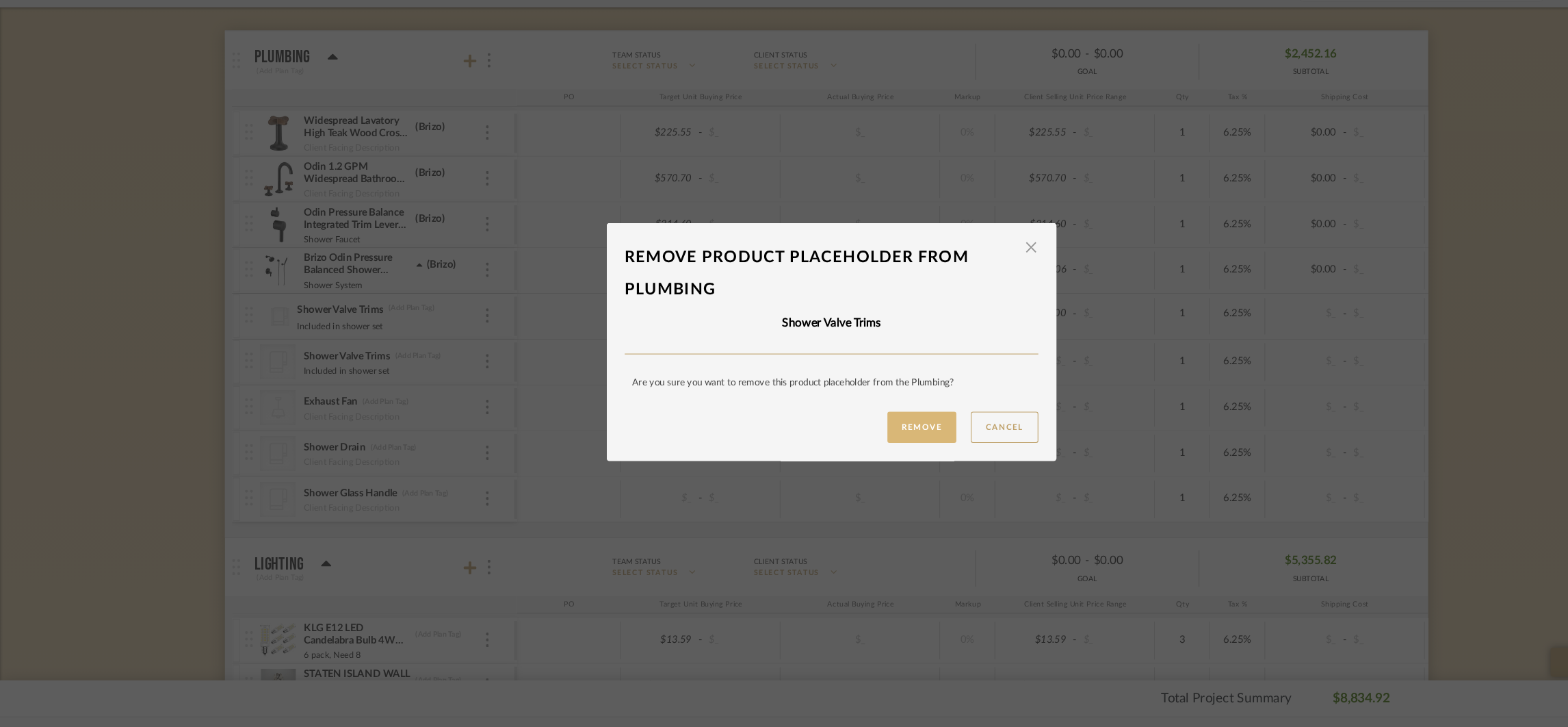 click on "Remove" at bounding box center (869, 444) 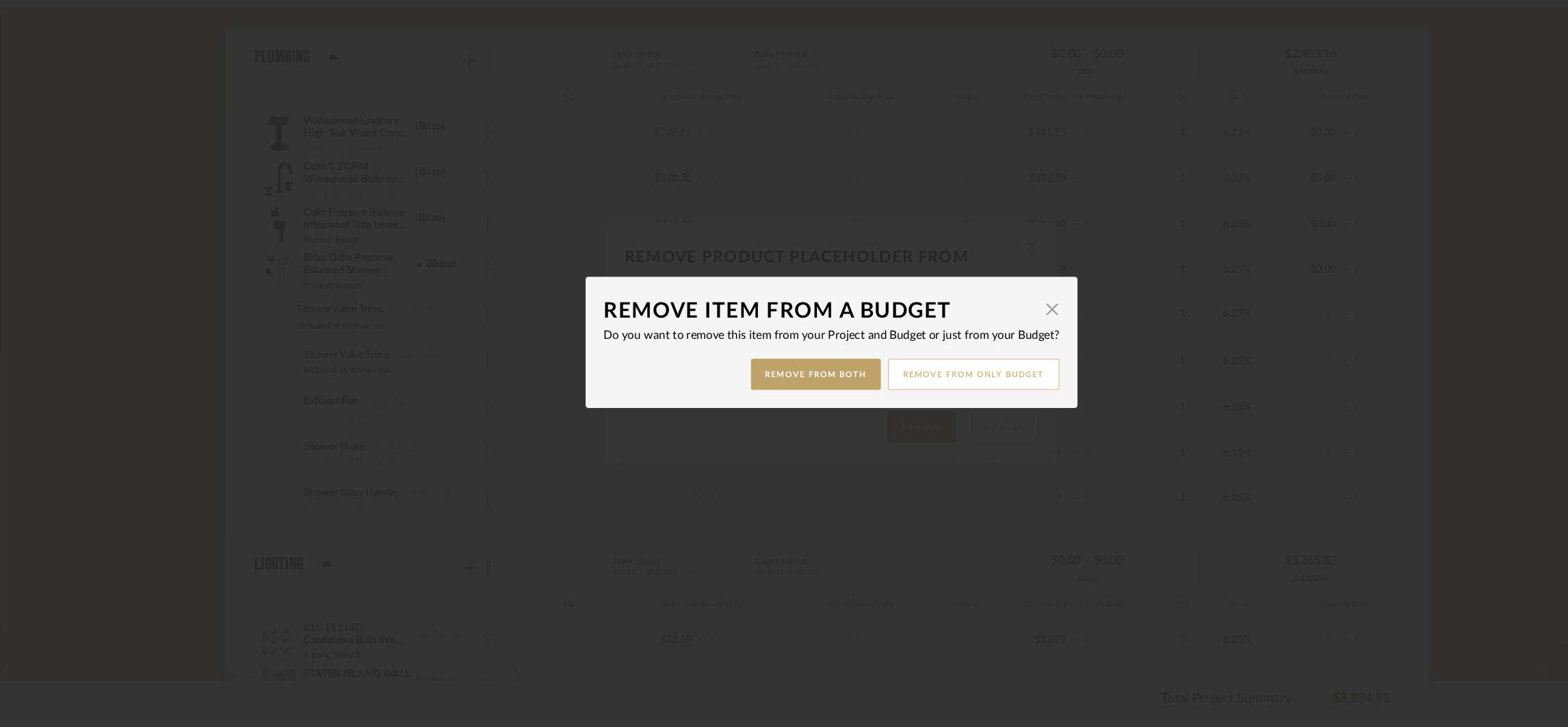 click on "Remove from only Budget" at bounding box center (918, 394) 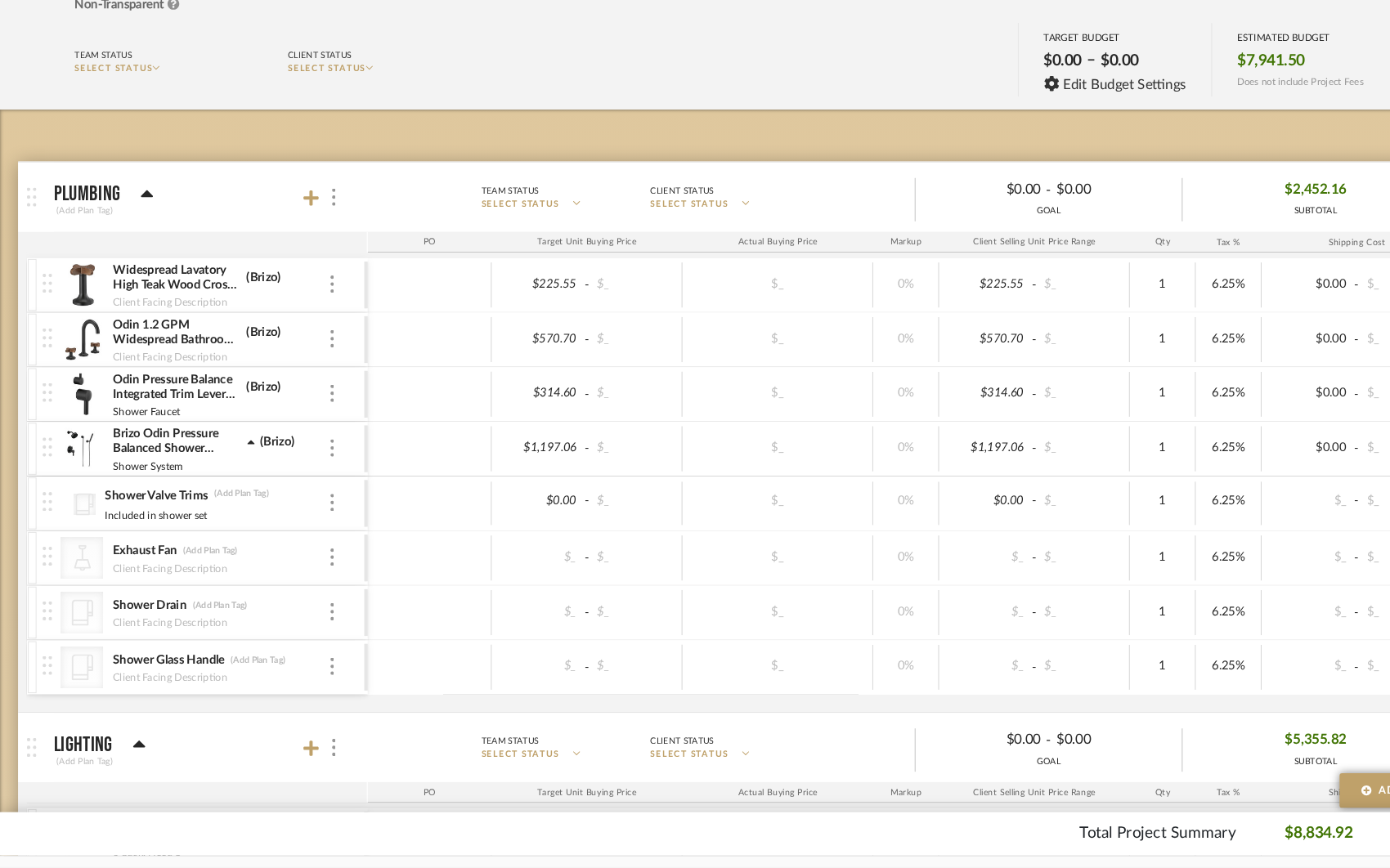 scroll, scrollTop: 0, scrollLeft: 0, axis: both 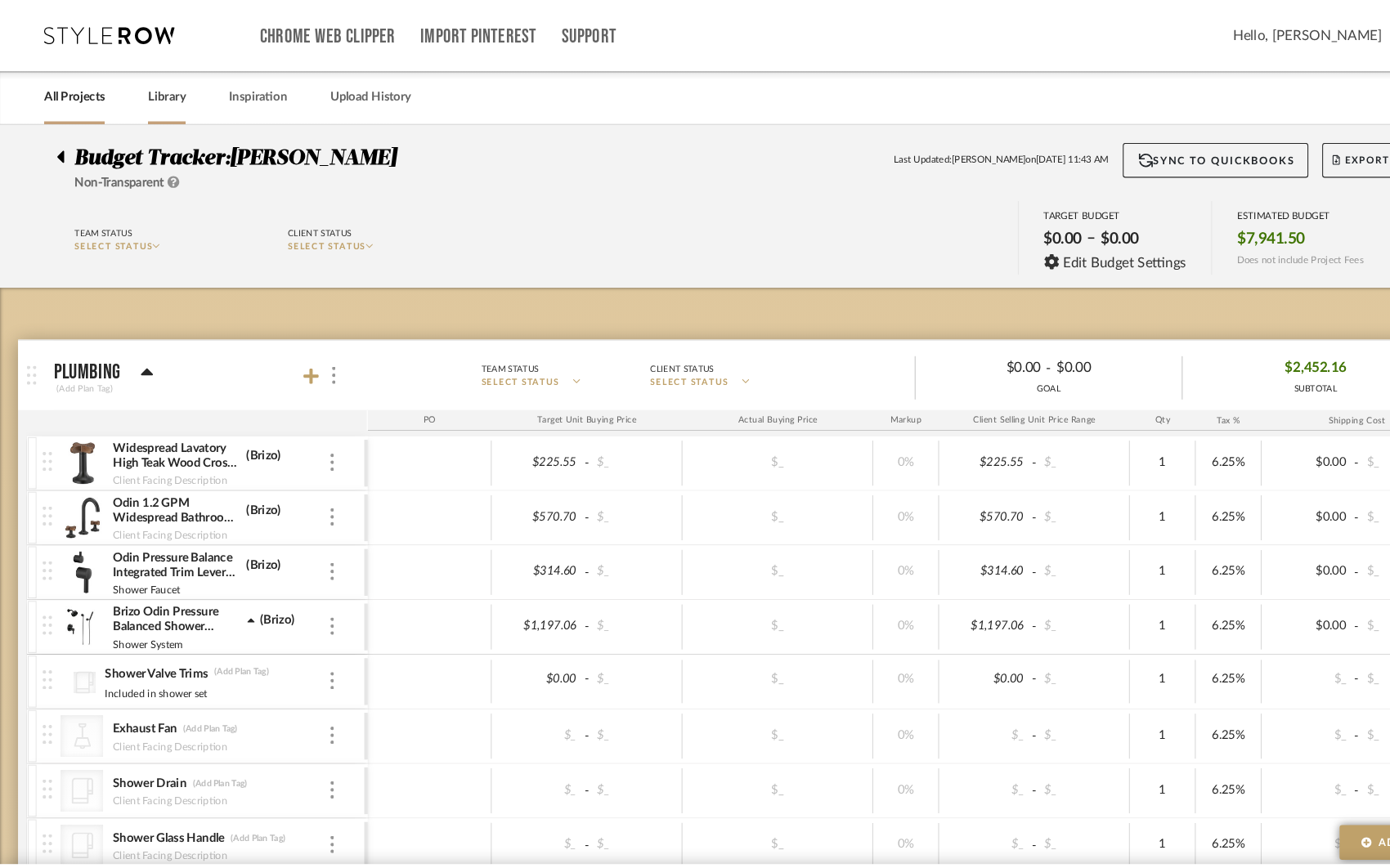 click on "Library" at bounding box center [157, 92] 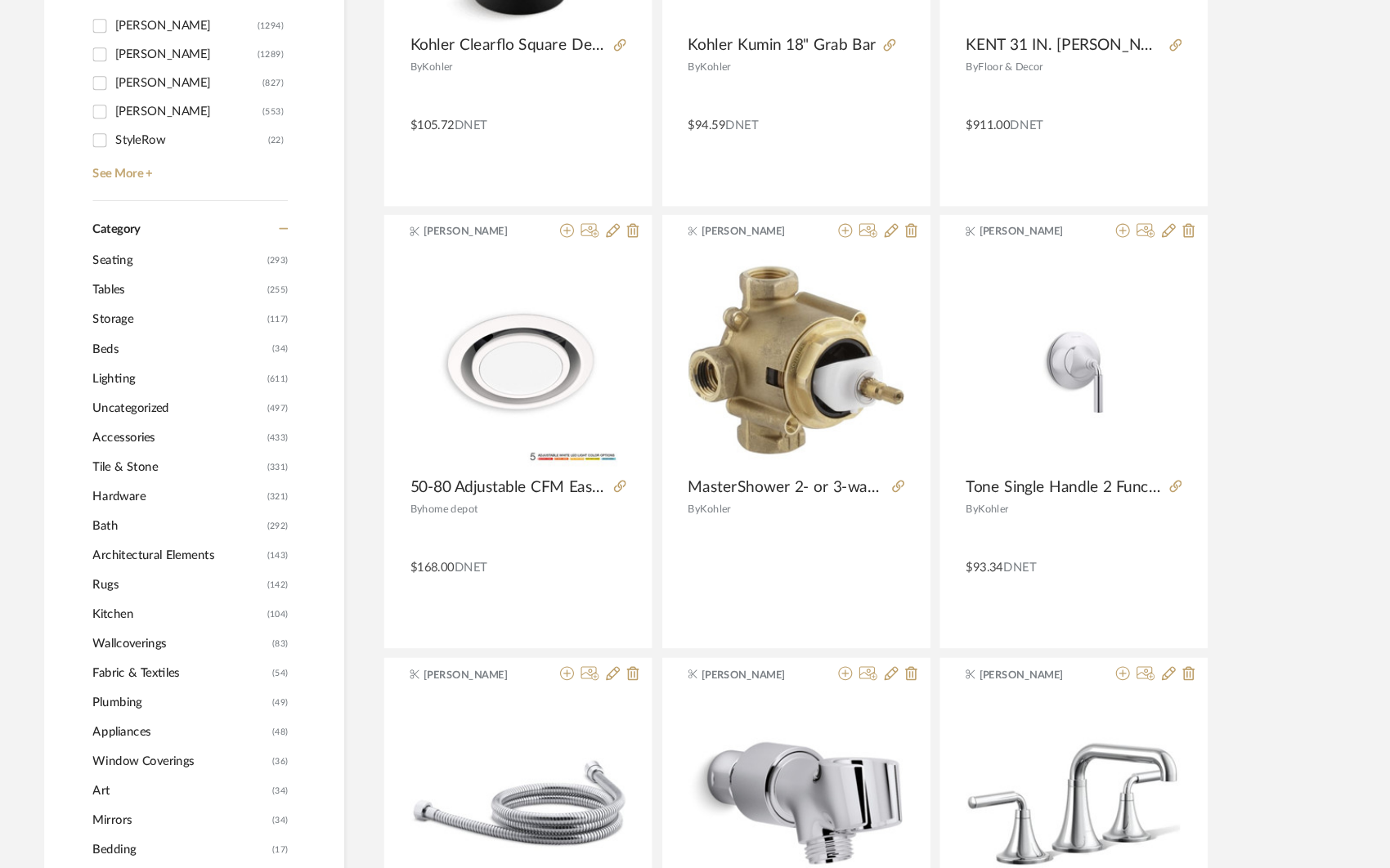 scroll, scrollTop: 494, scrollLeft: 0, axis: vertical 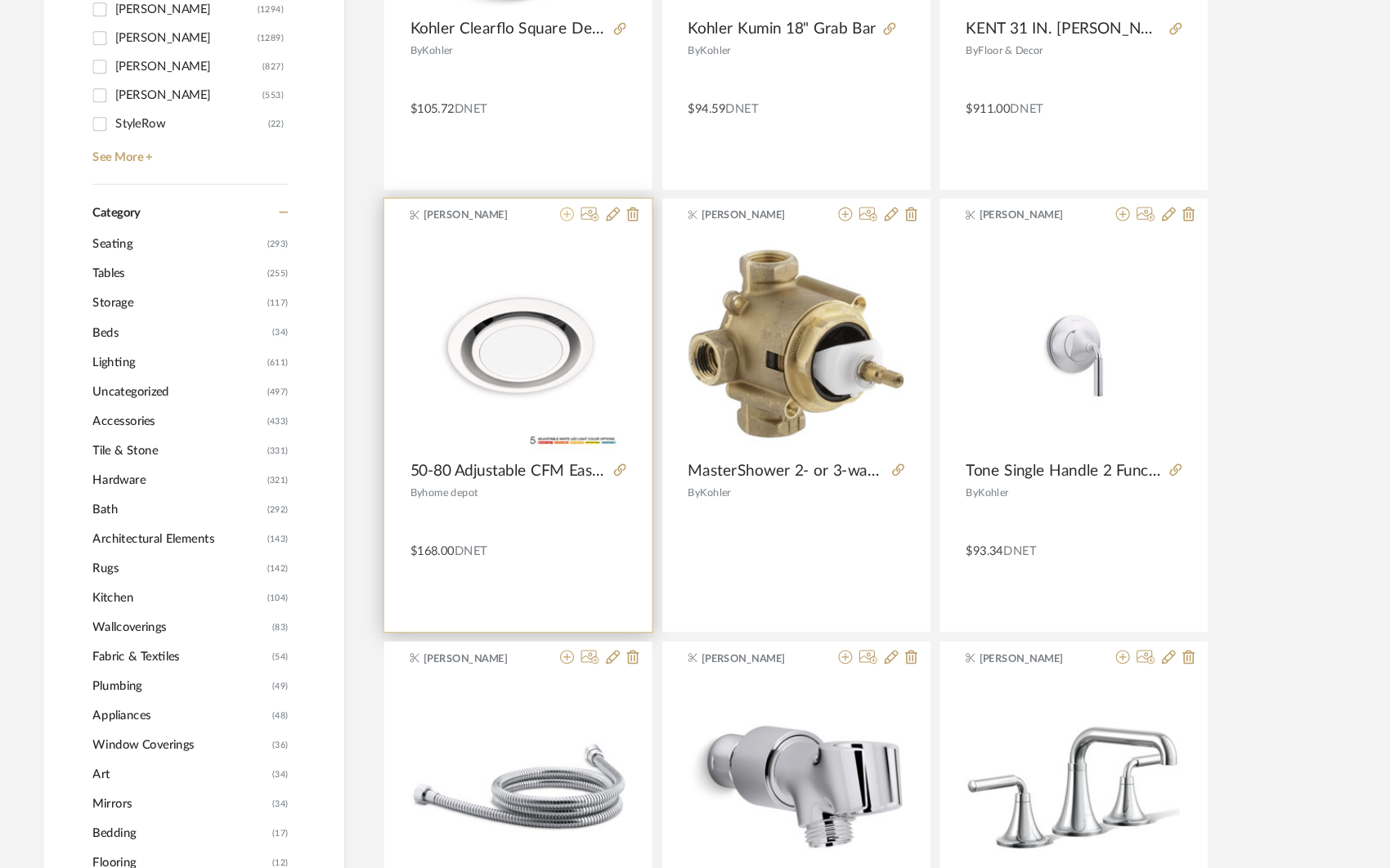click at bounding box center [535, 252] 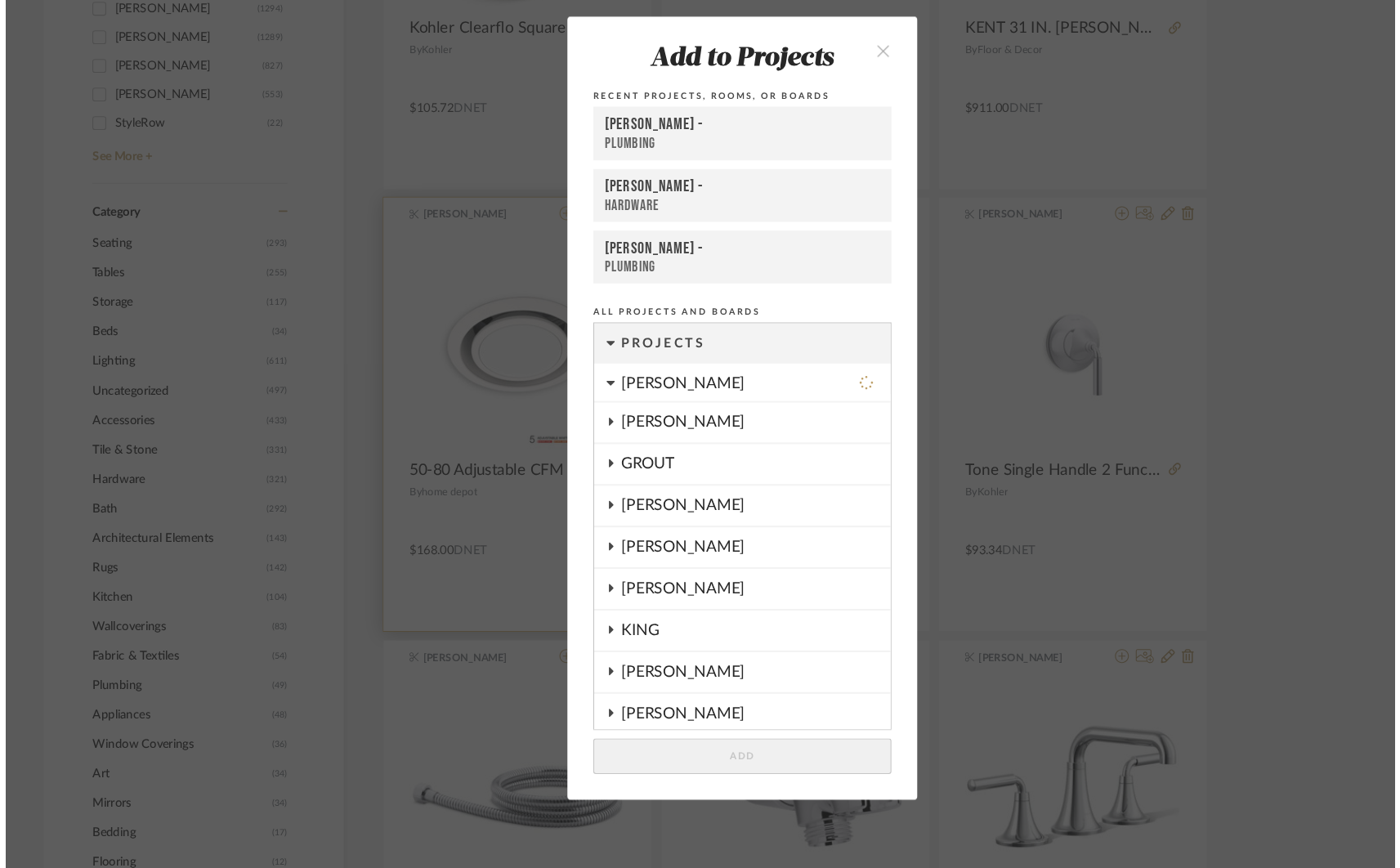 scroll, scrollTop: 0, scrollLeft: 0, axis: both 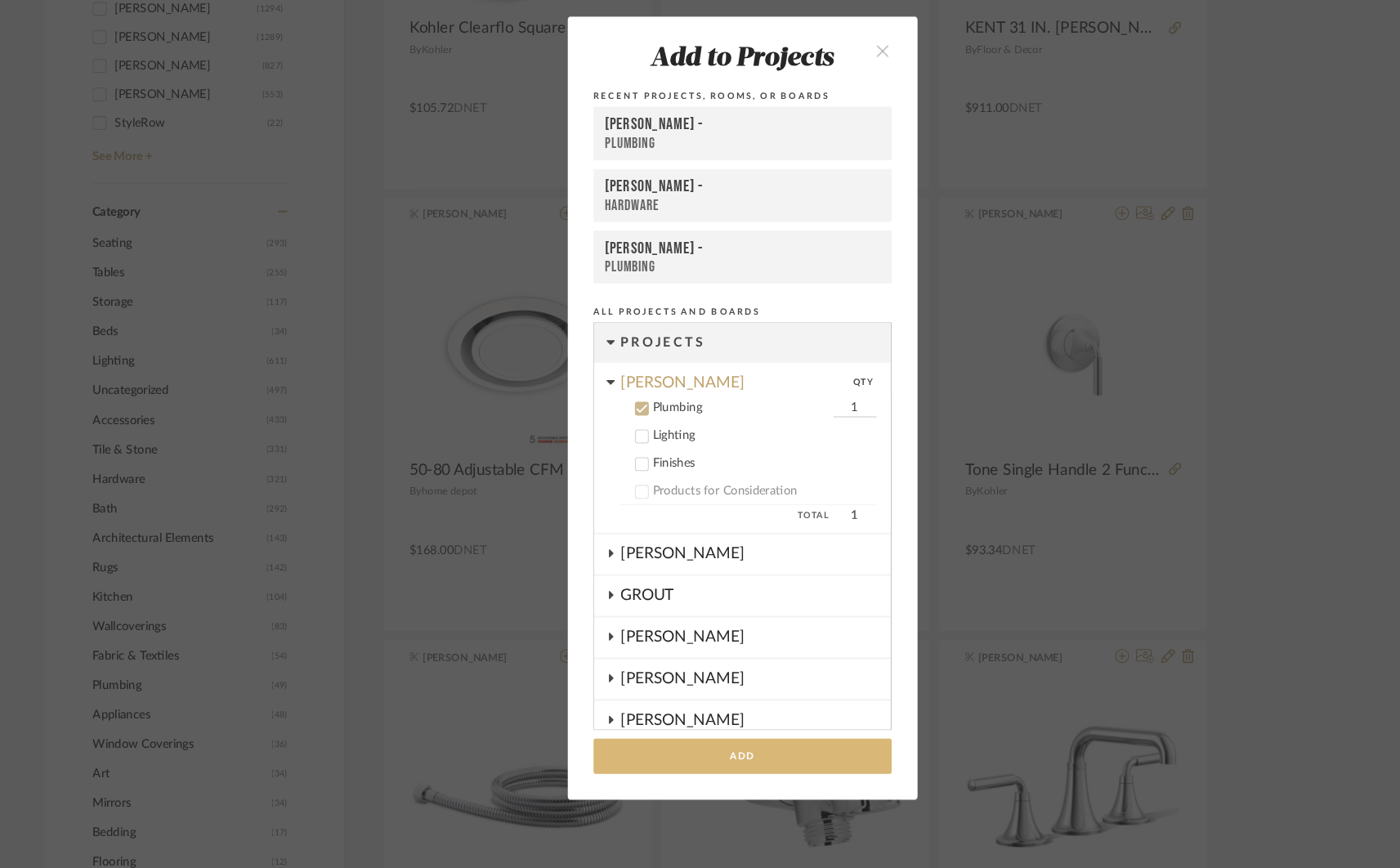 click on "Add" at bounding box center [700, 762] 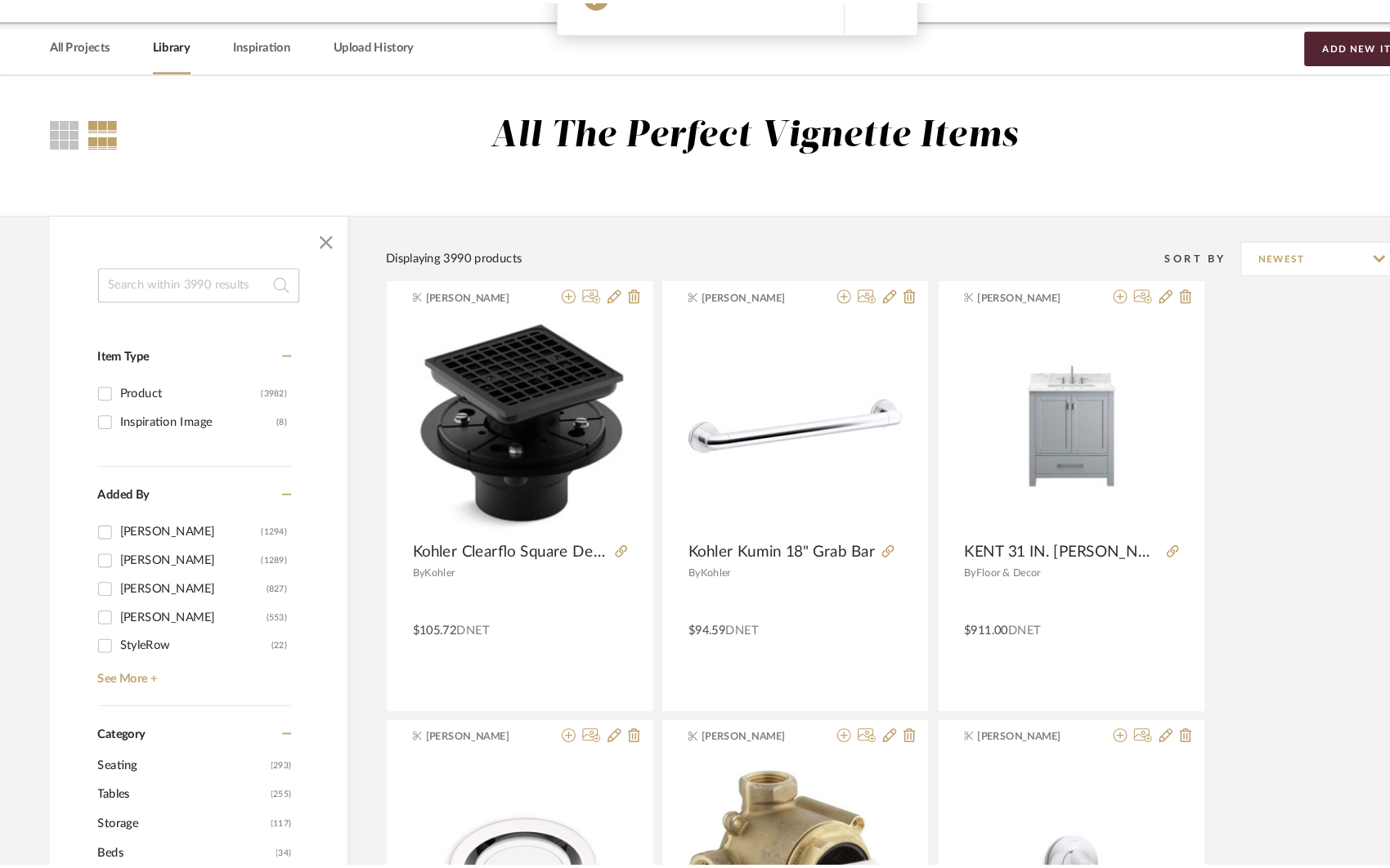 scroll, scrollTop: 494, scrollLeft: 0, axis: vertical 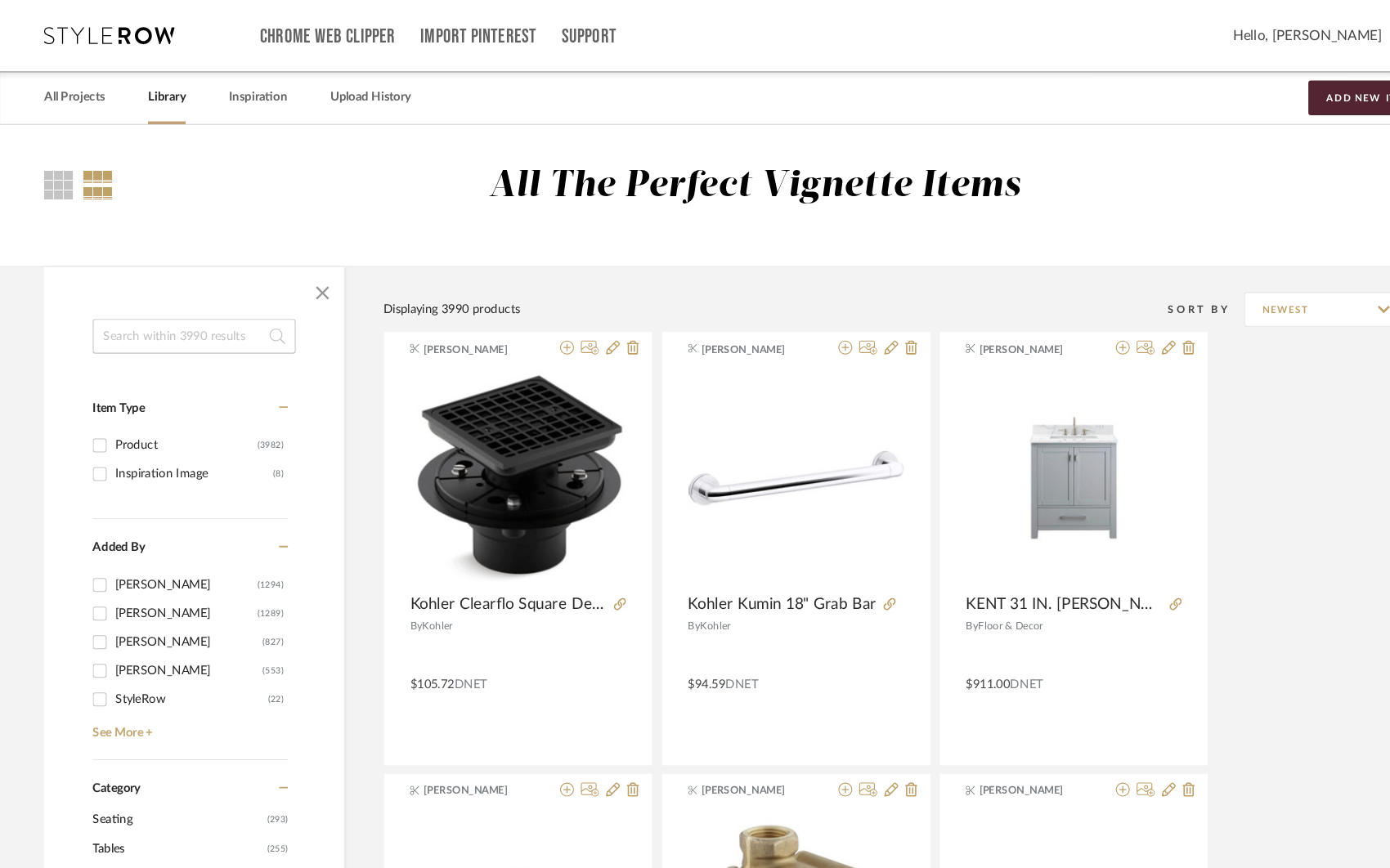 click at bounding box center (103, 34) 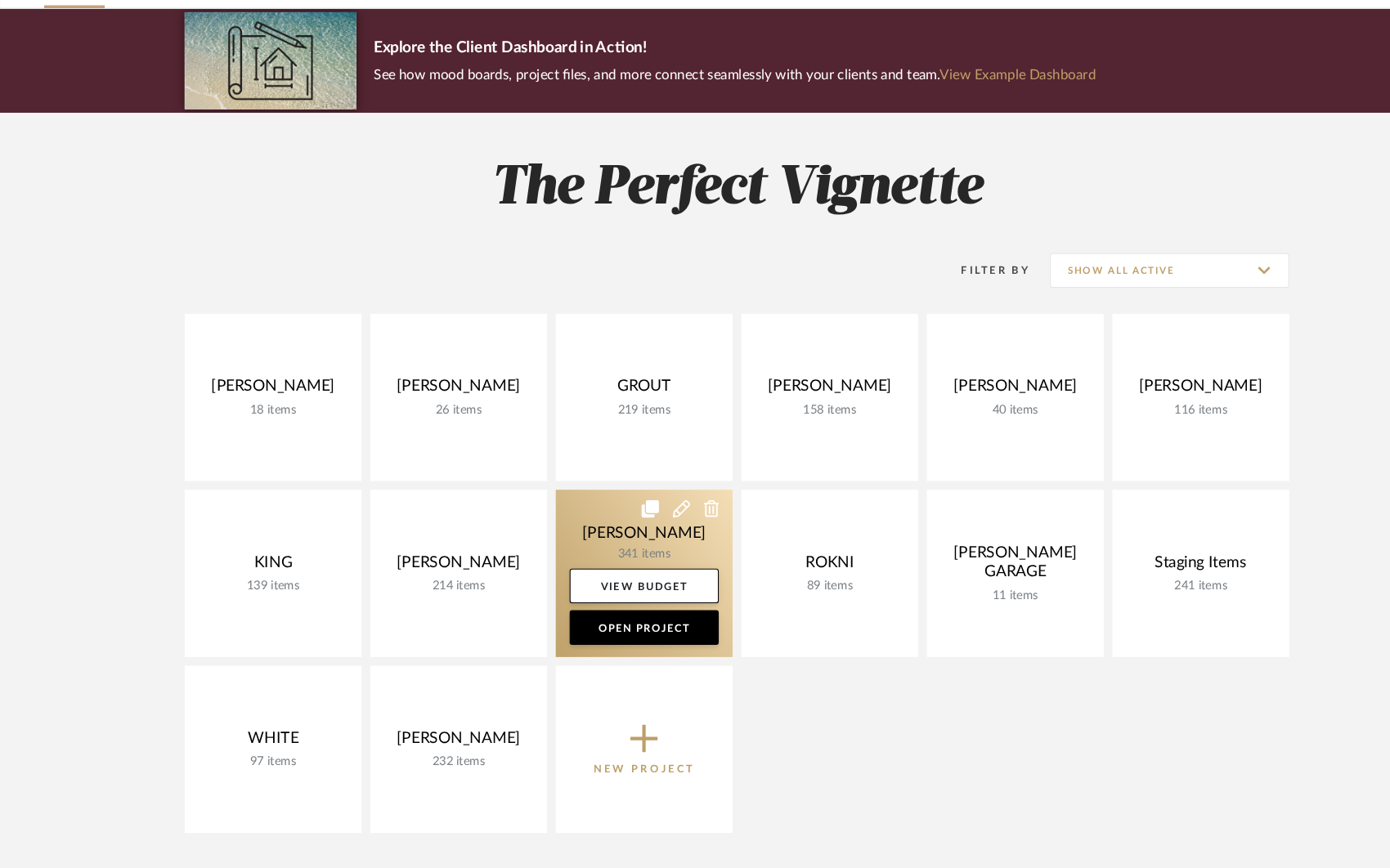 scroll, scrollTop: 0, scrollLeft: 0, axis: both 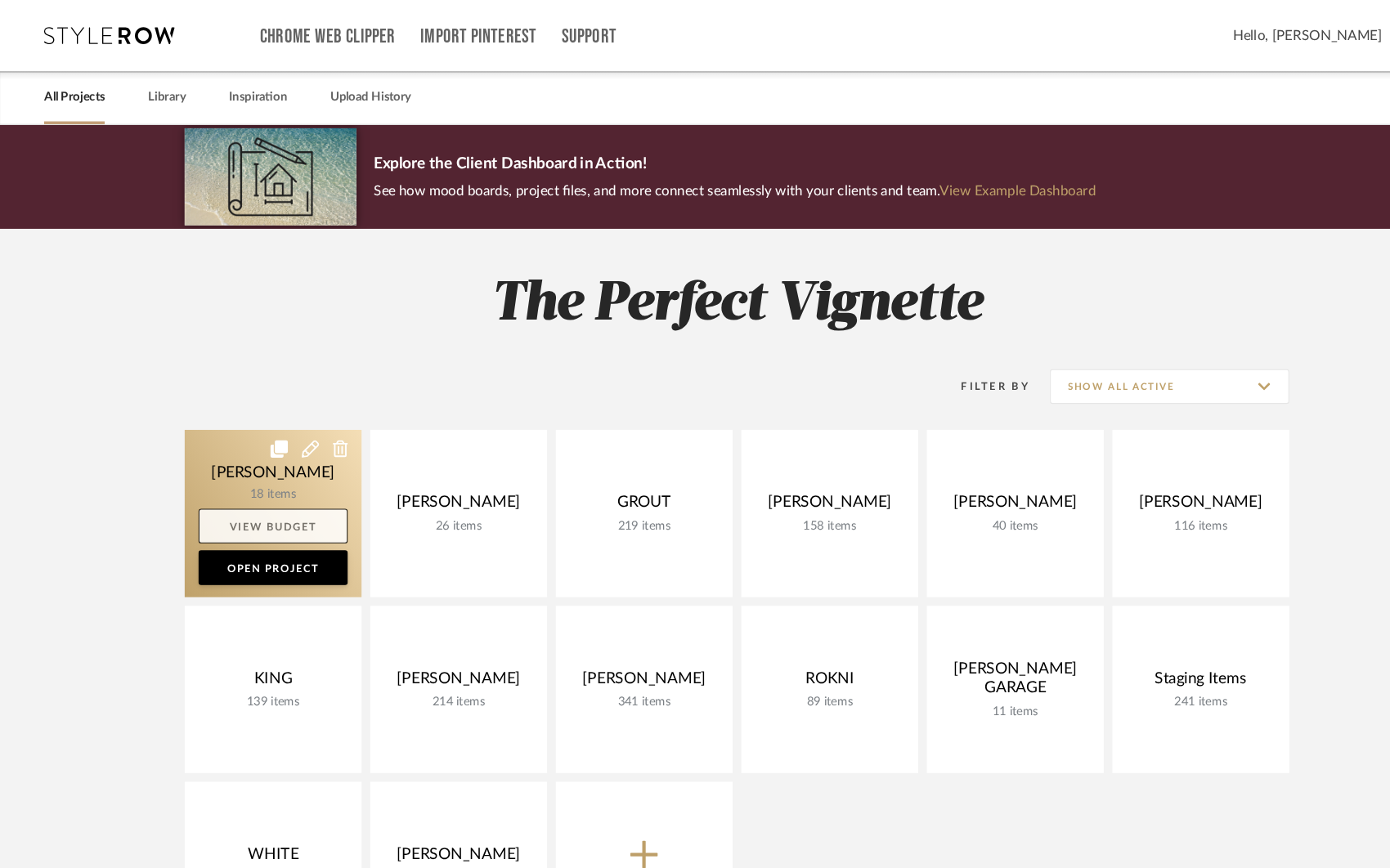 click on "View Budget" 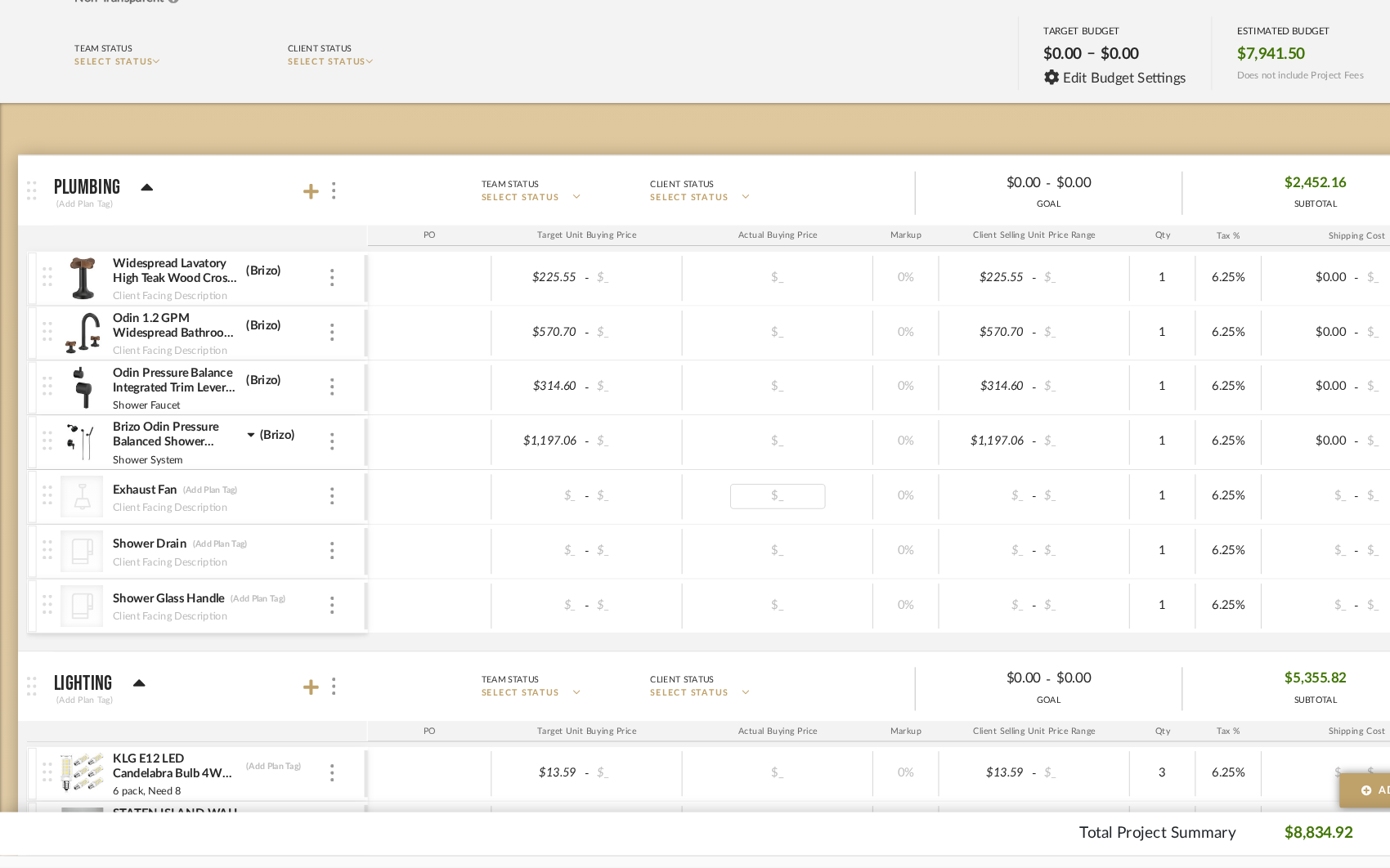 scroll, scrollTop: 126, scrollLeft: 0, axis: vertical 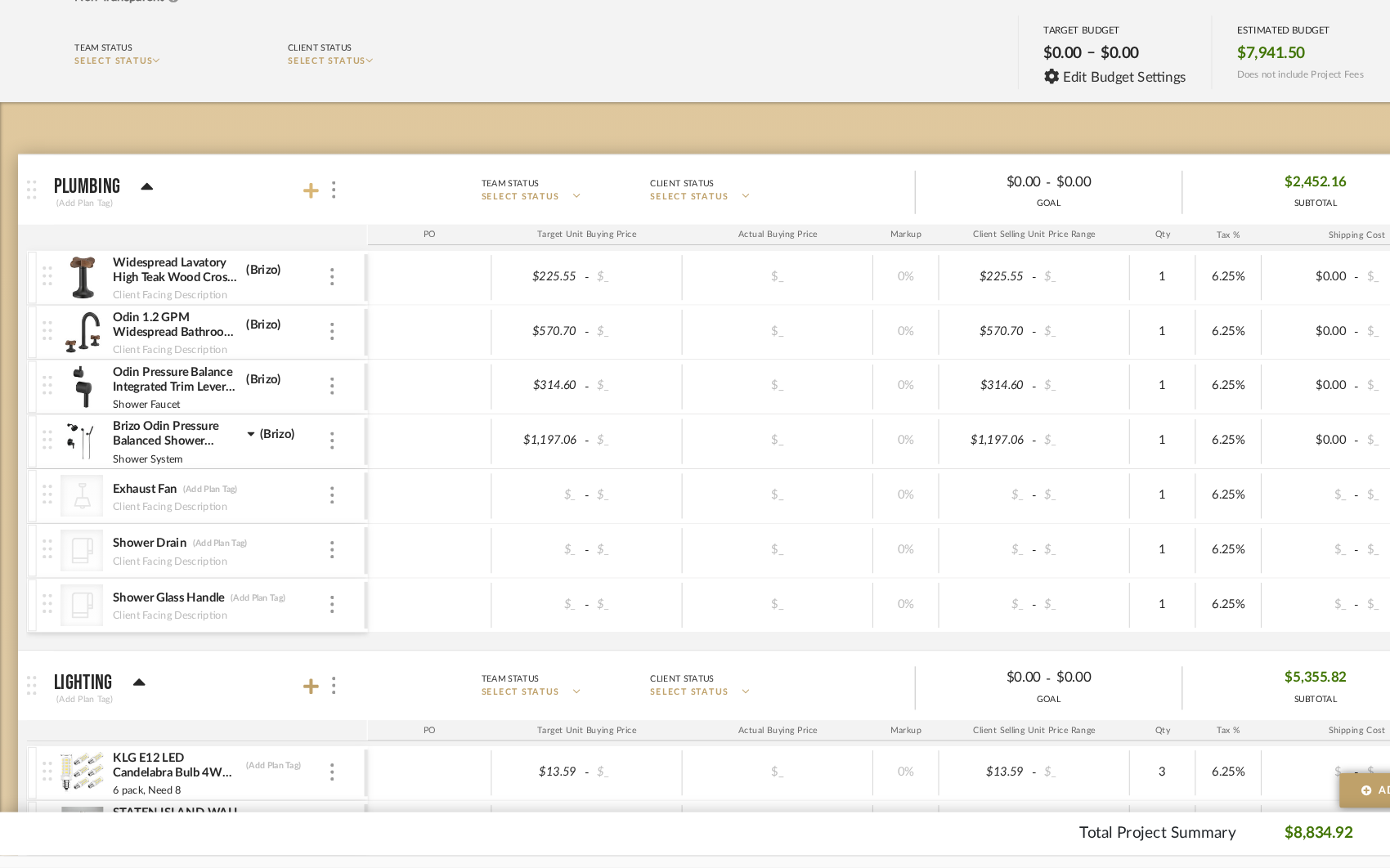 click 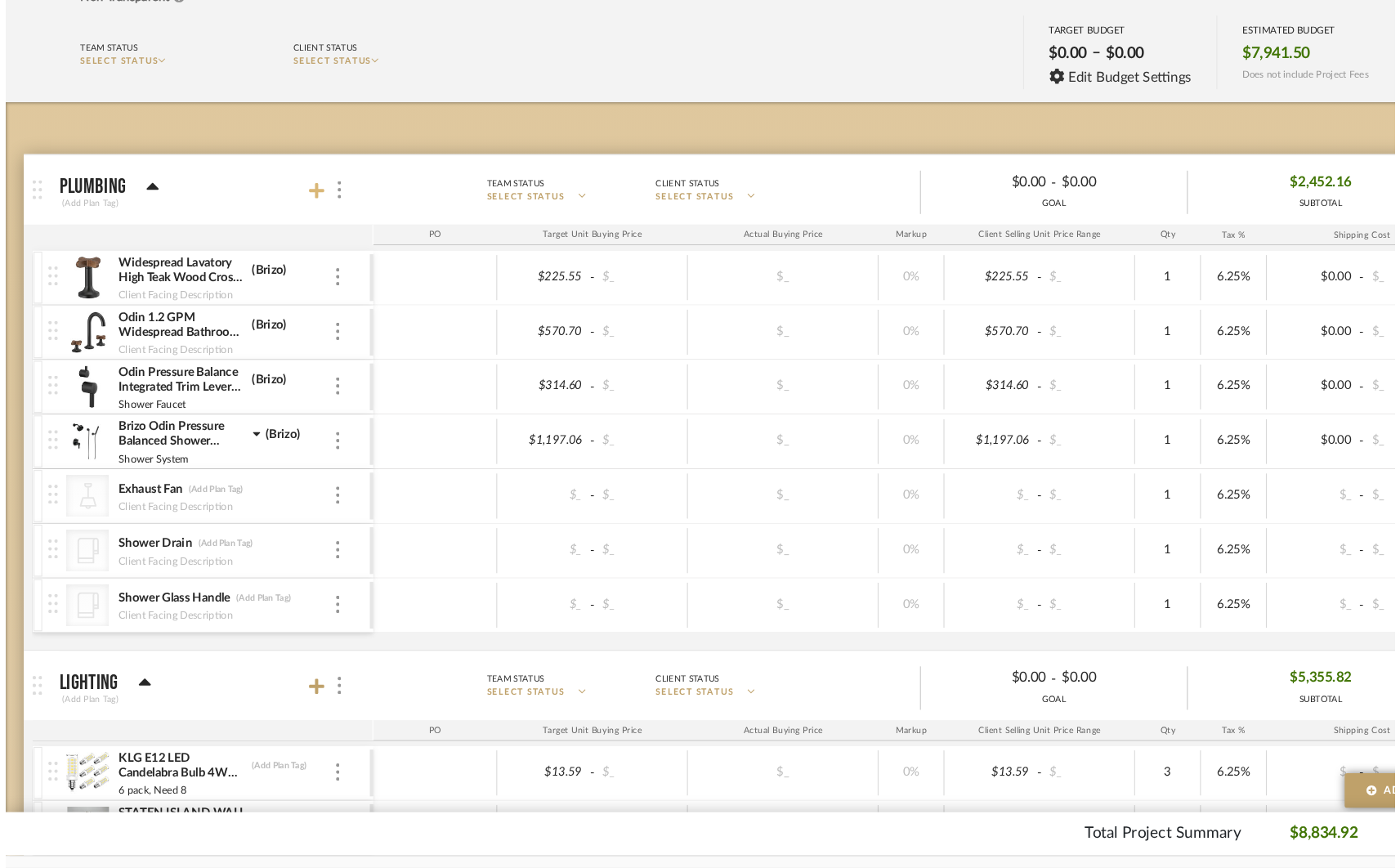 scroll, scrollTop: 0, scrollLeft: 0, axis: both 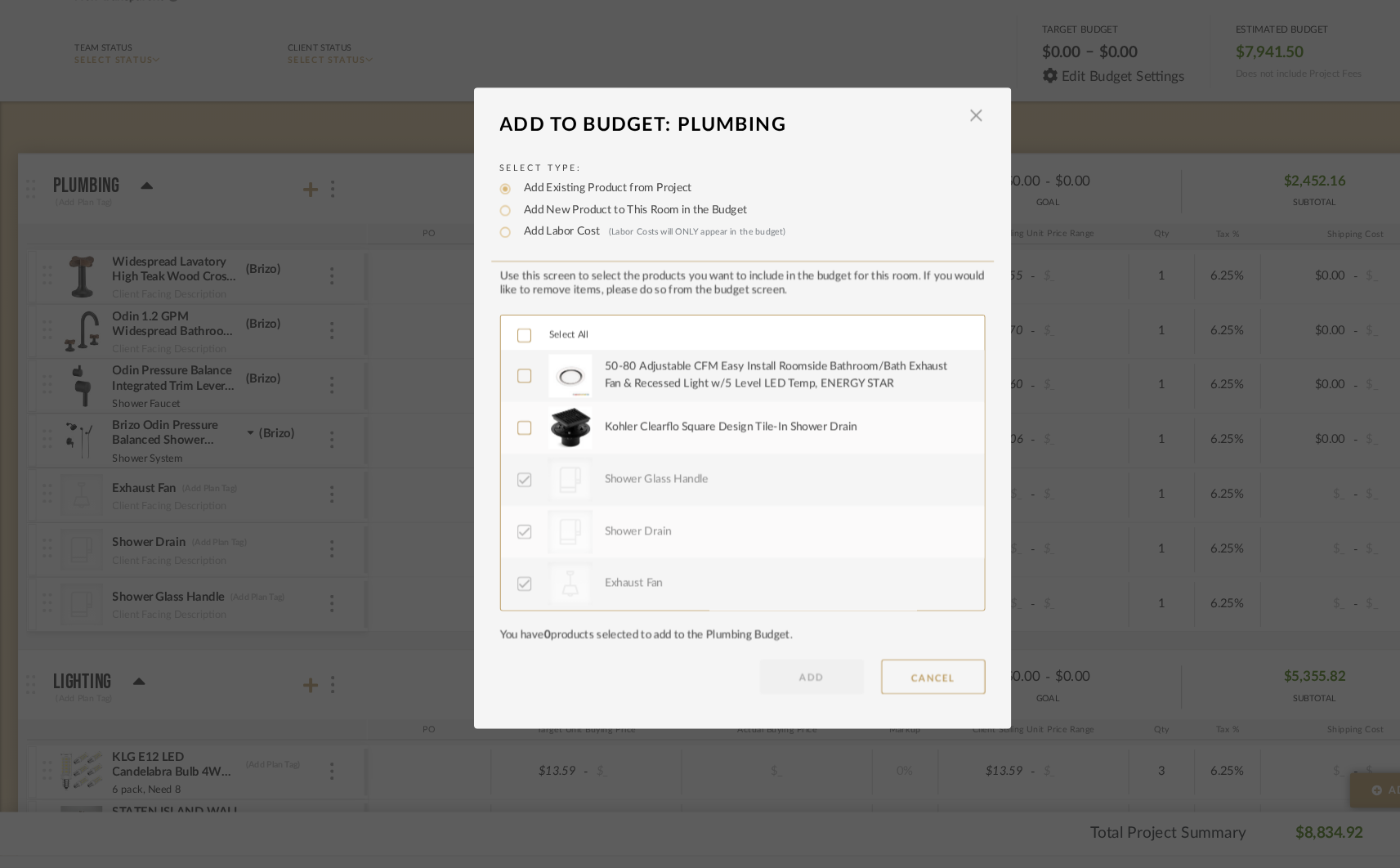 click on "Kohler Clearflo Square Design Tile-In Shower Drain" at bounding box center (700, 453) 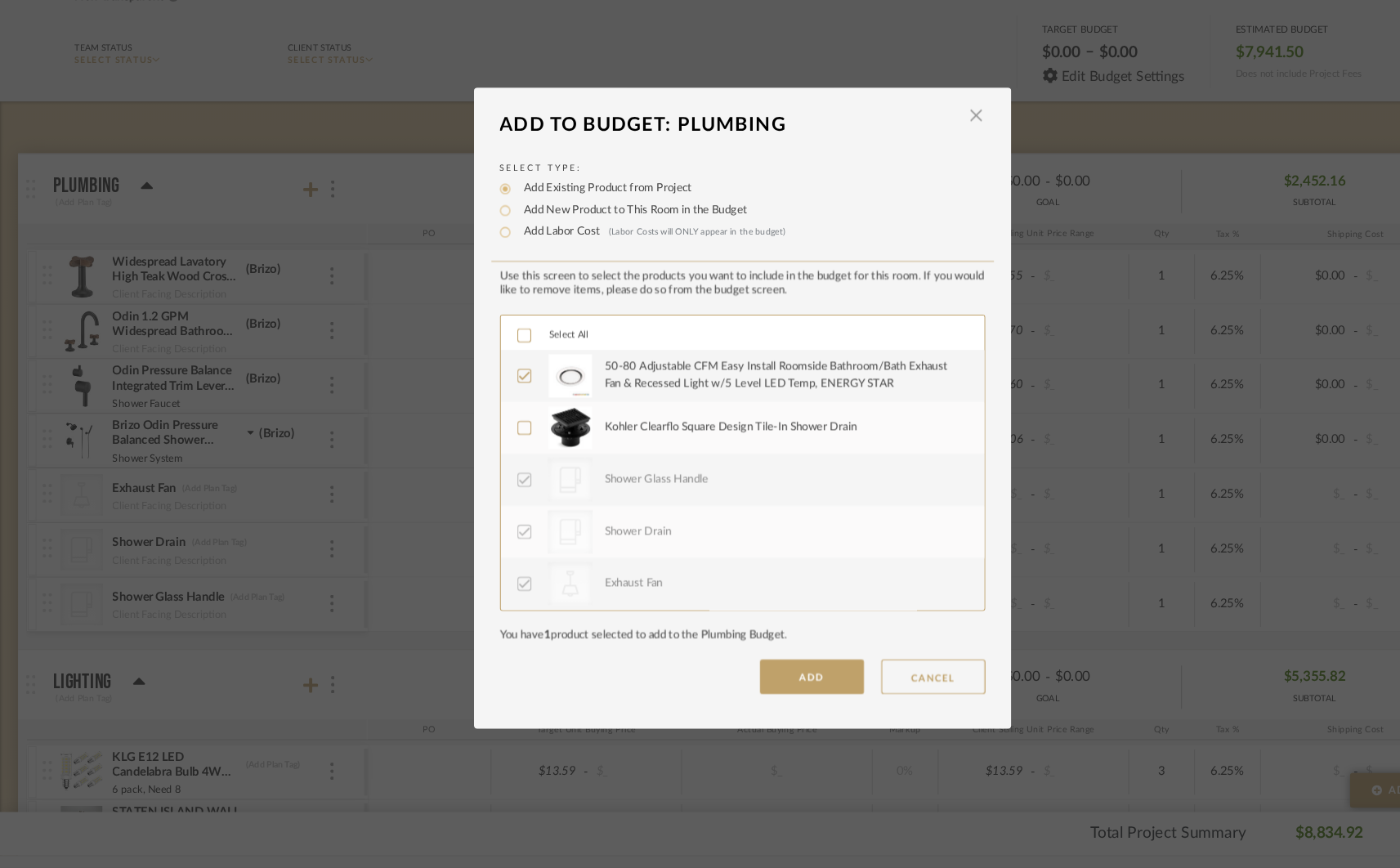 click 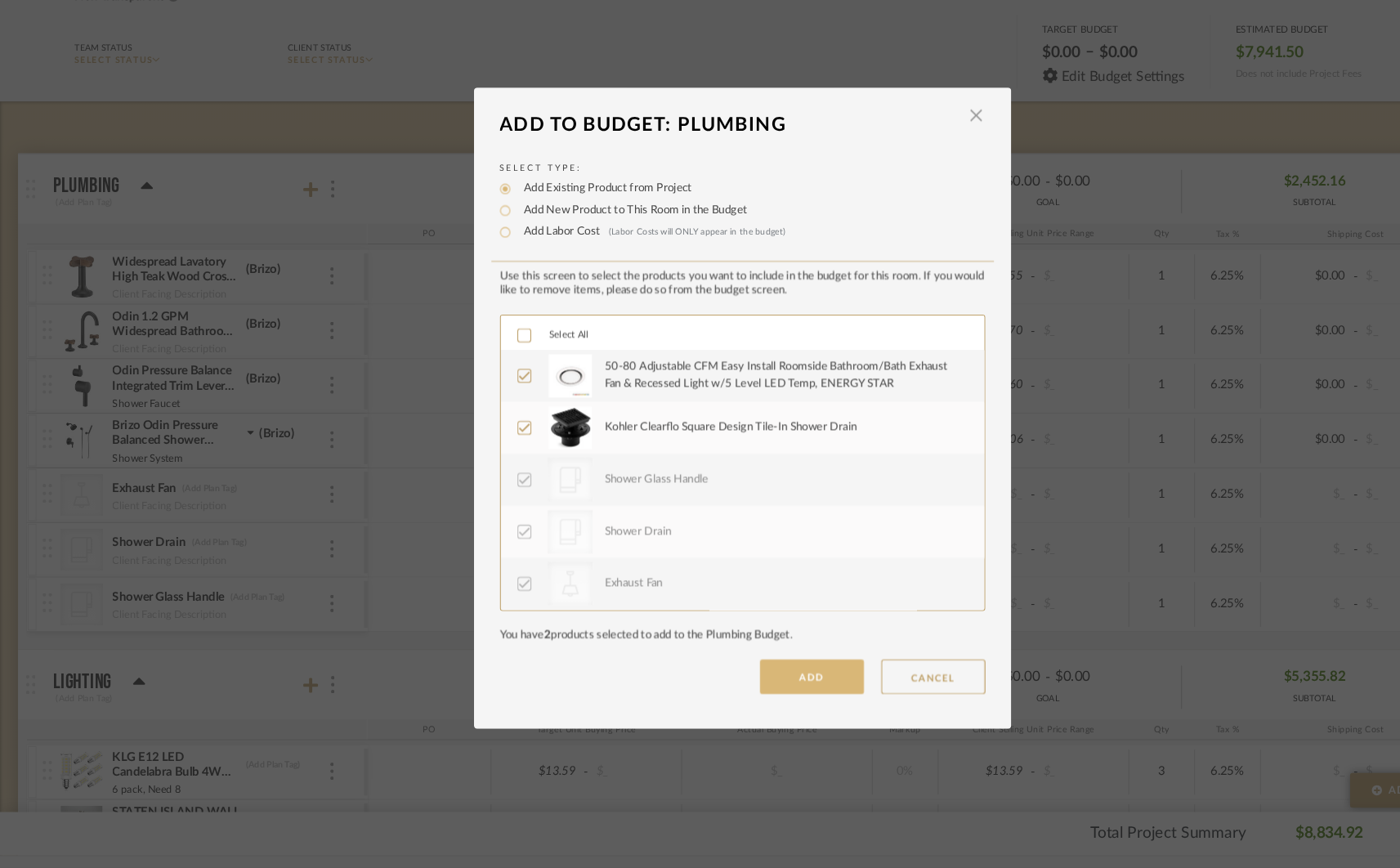 click on "ADD" at bounding box center (766, 687) 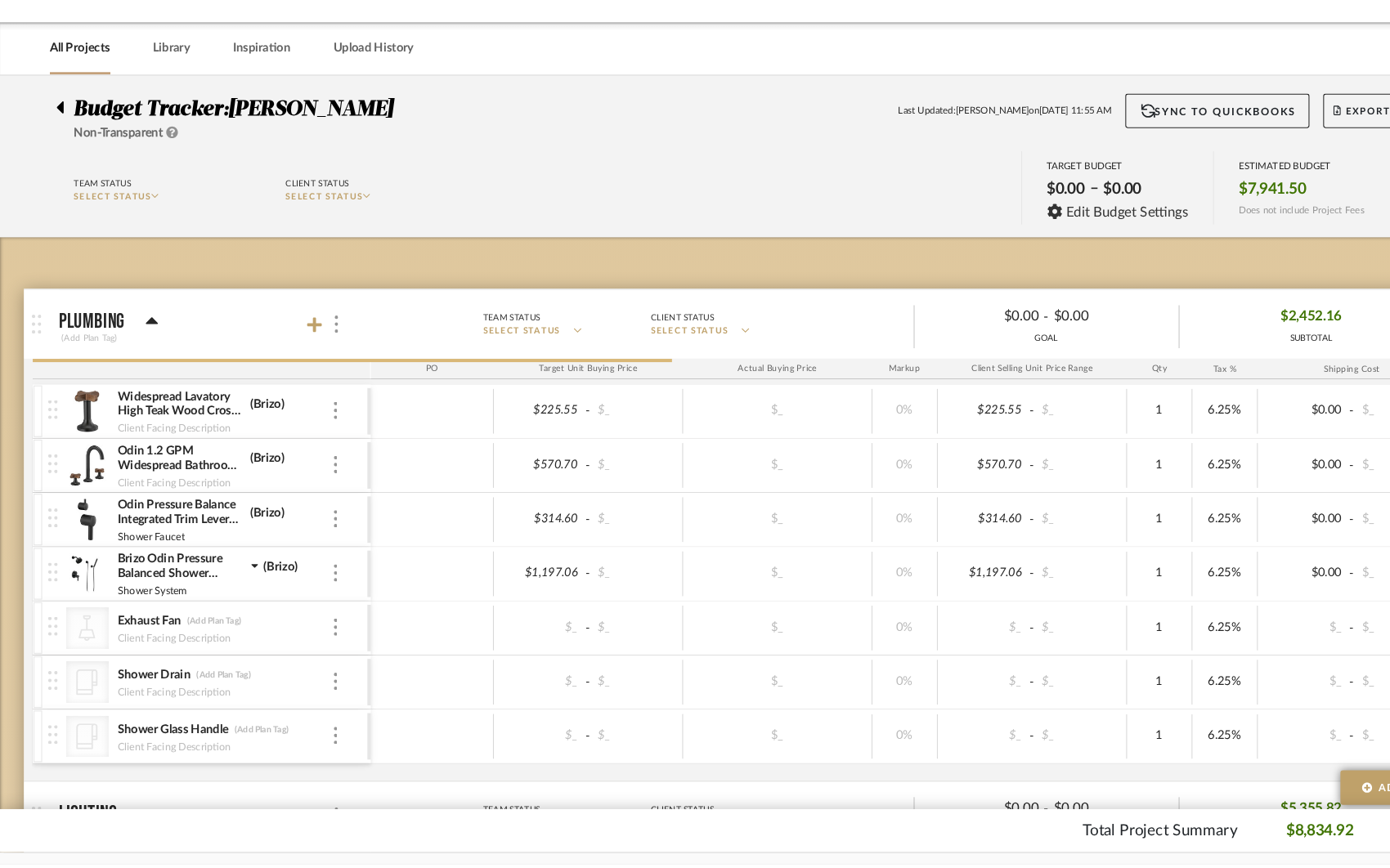 scroll, scrollTop: 126, scrollLeft: 0, axis: vertical 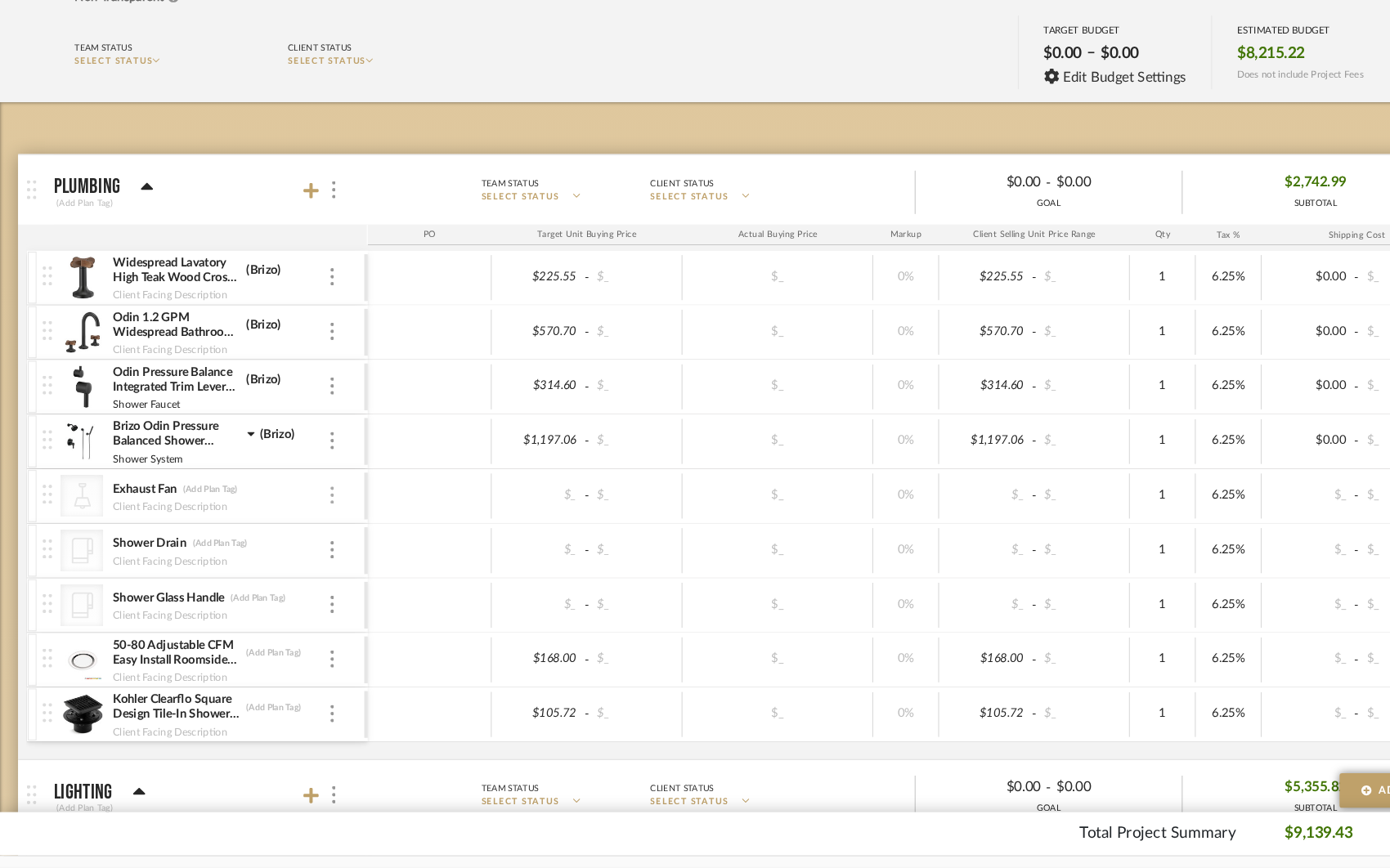 click at bounding box center [313, 516] 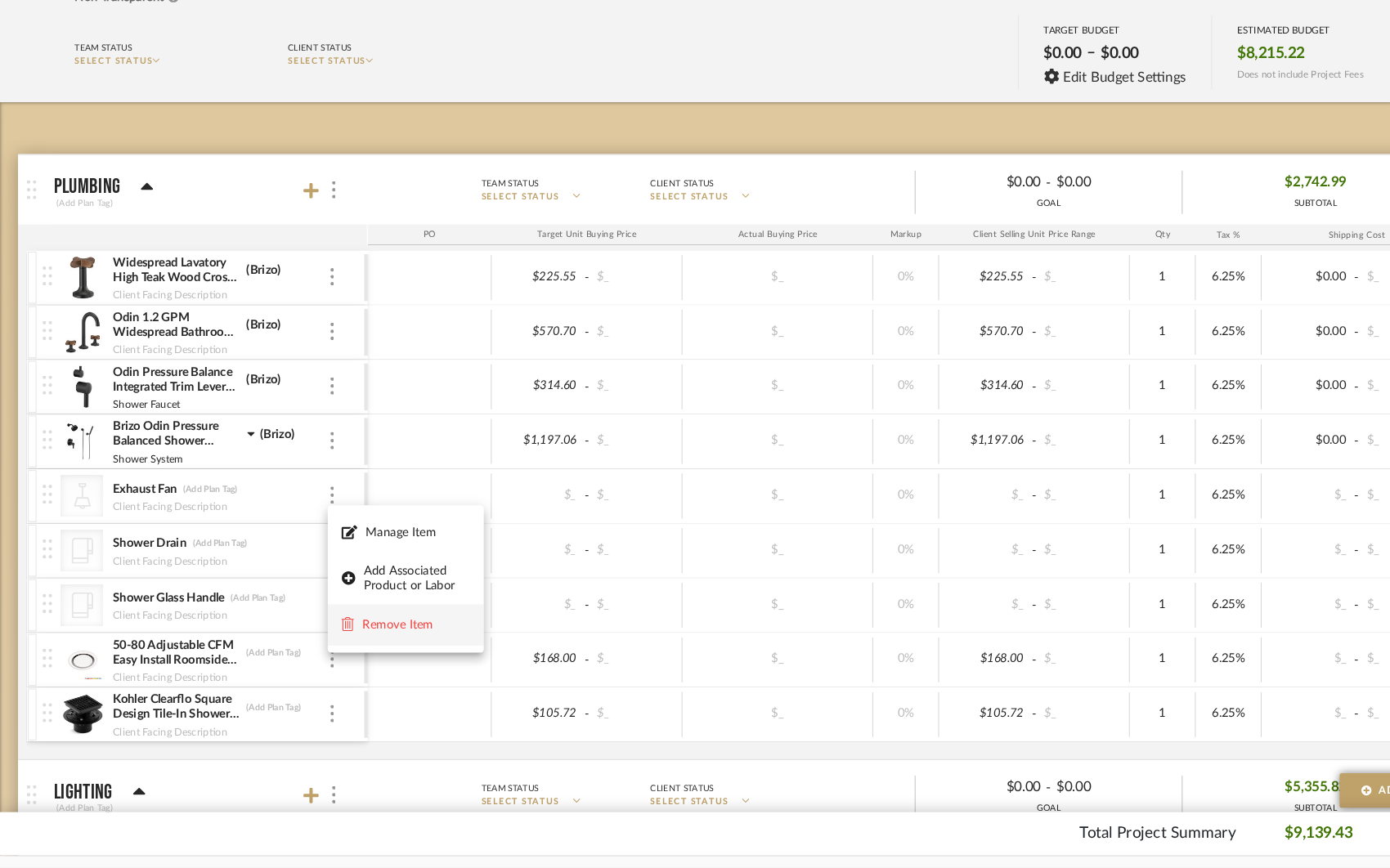 click on "Remove Item" at bounding box center (392, 638) 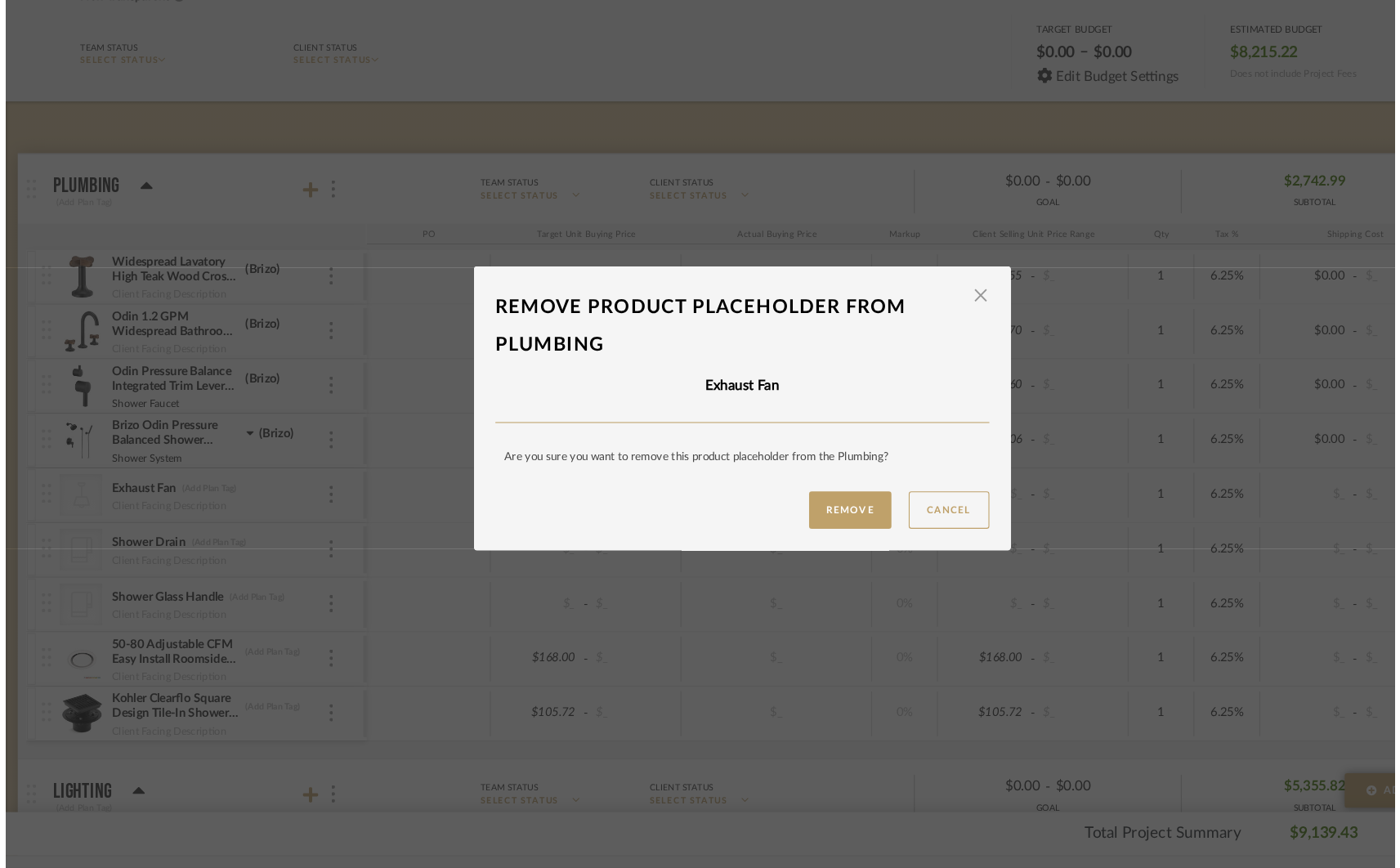 scroll, scrollTop: 0, scrollLeft: 0, axis: both 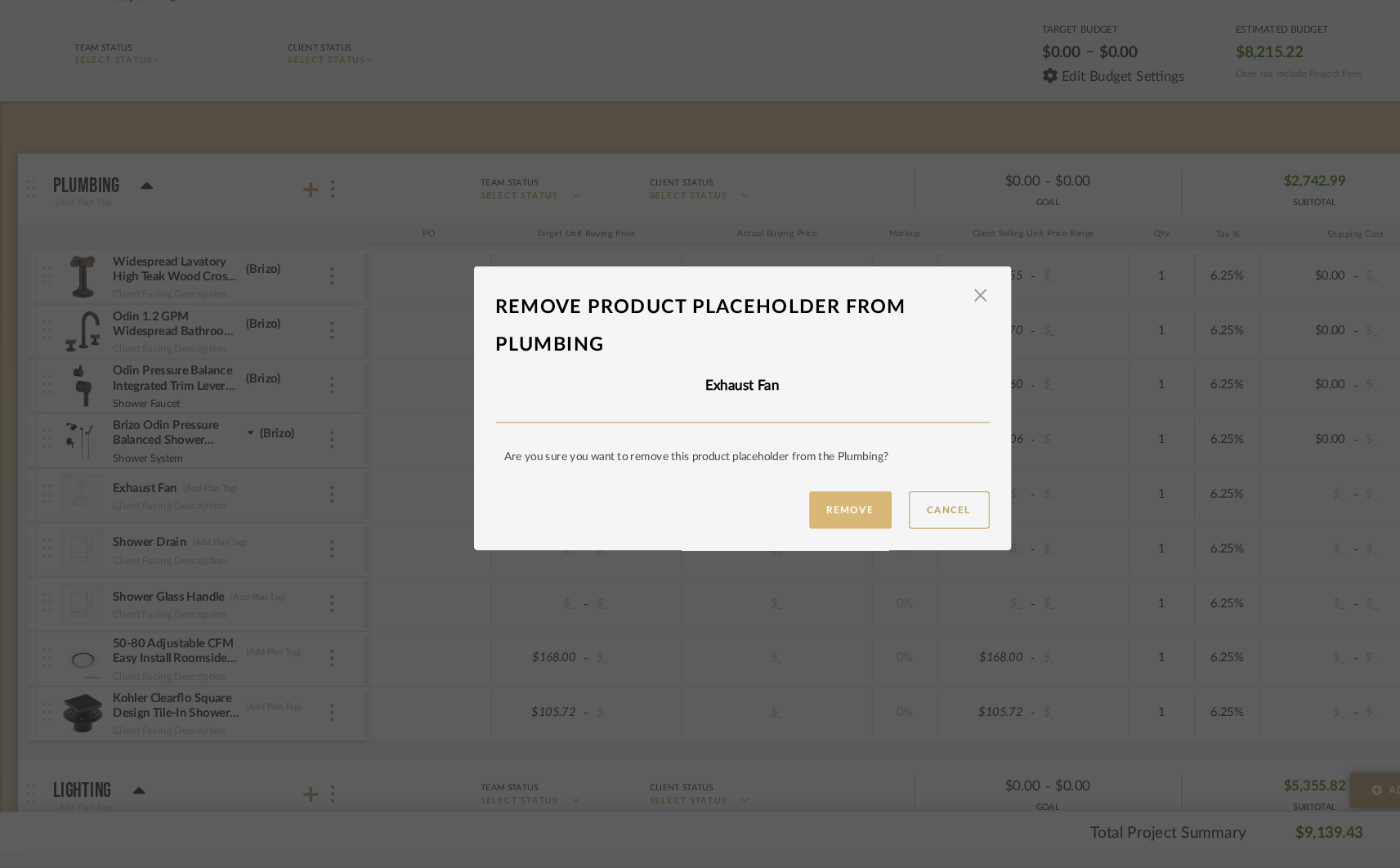 click on "Remove" at bounding box center [802, 530] 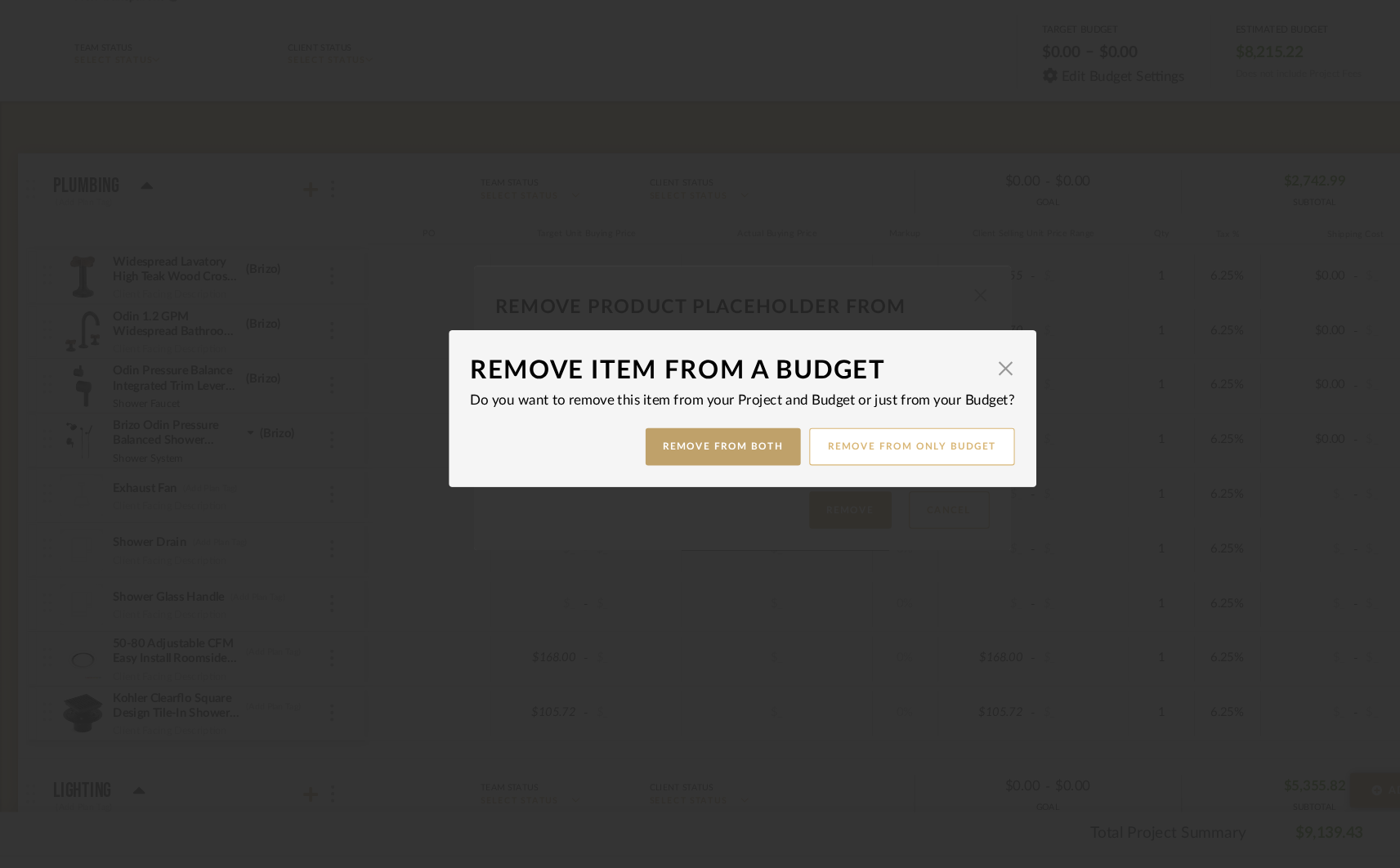 click on "Remove from only Budget" at bounding box center (860, 470) 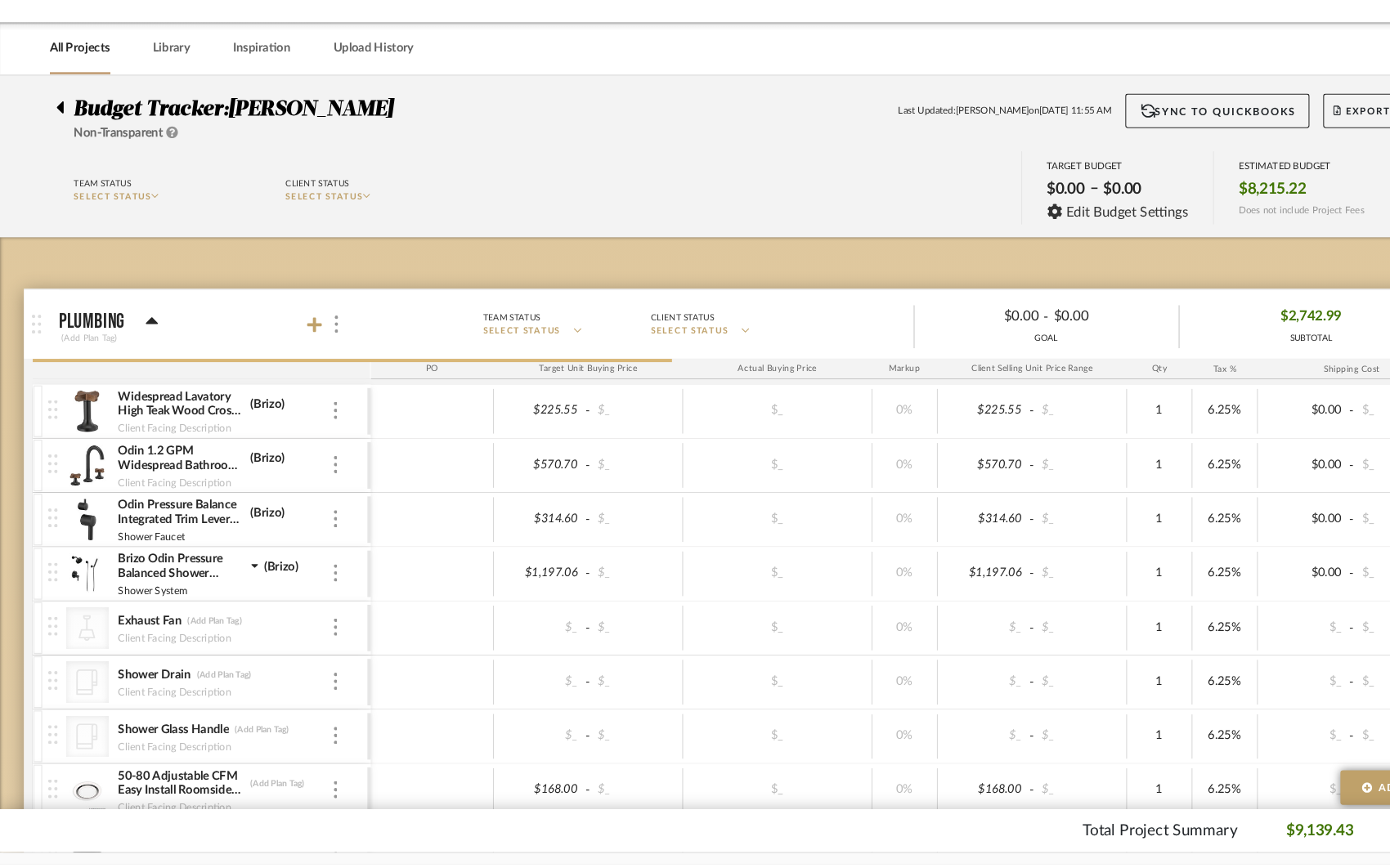 scroll, scrollTop: 126, scrollLeft: 0, axis: vertical 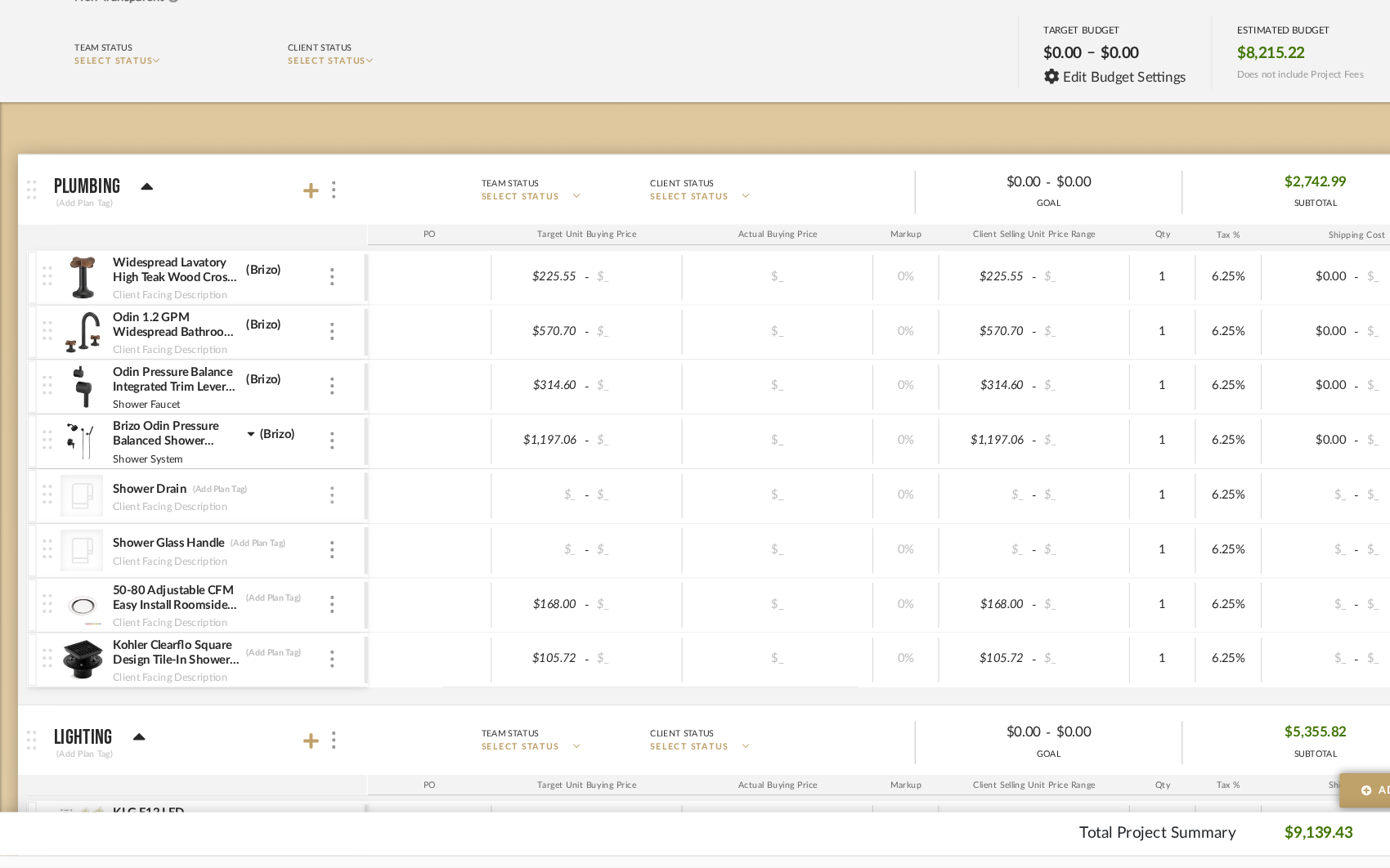 click at bounding box center (313, 516) 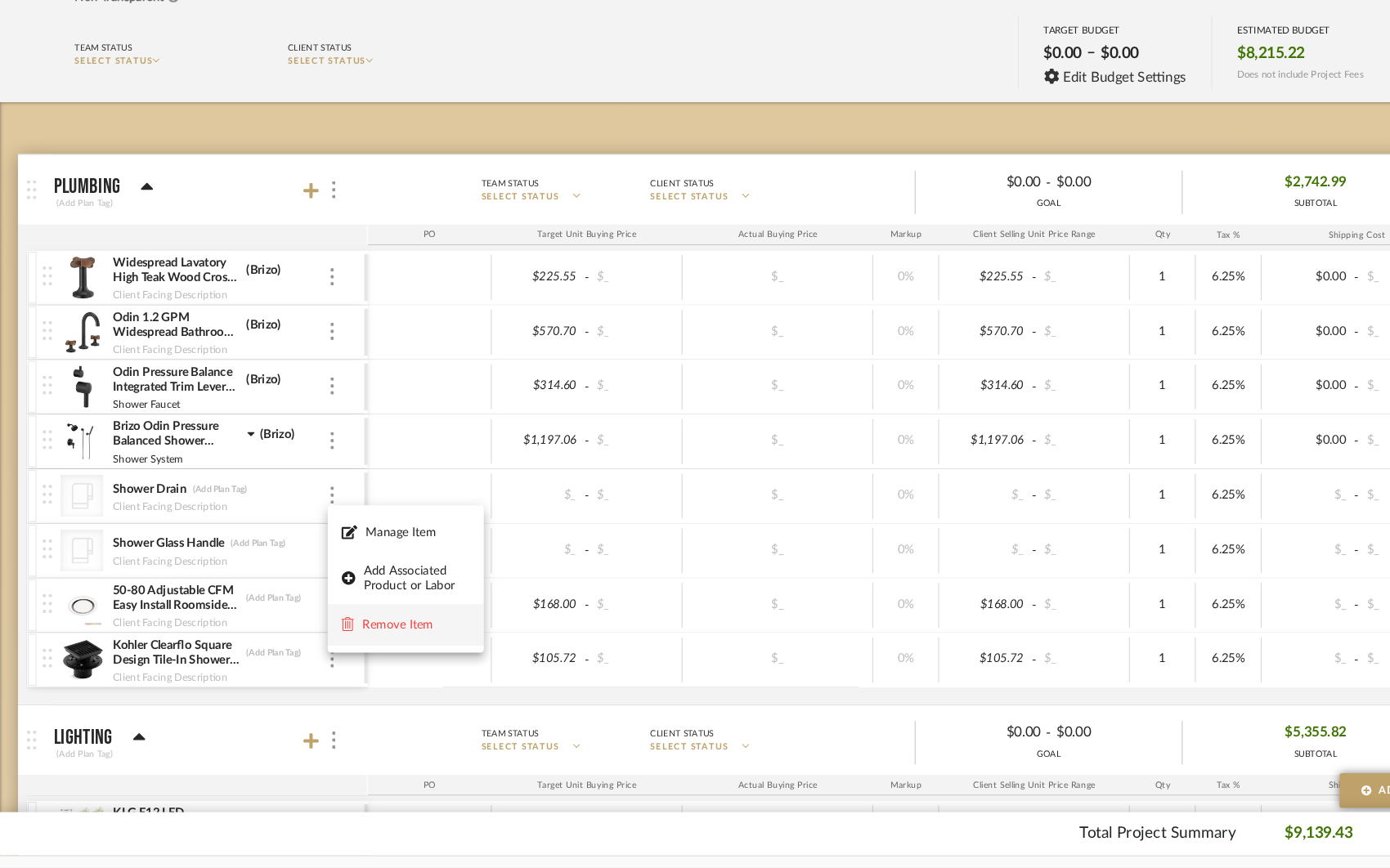 click on "Remove Item" at bounding box center [392, 638] 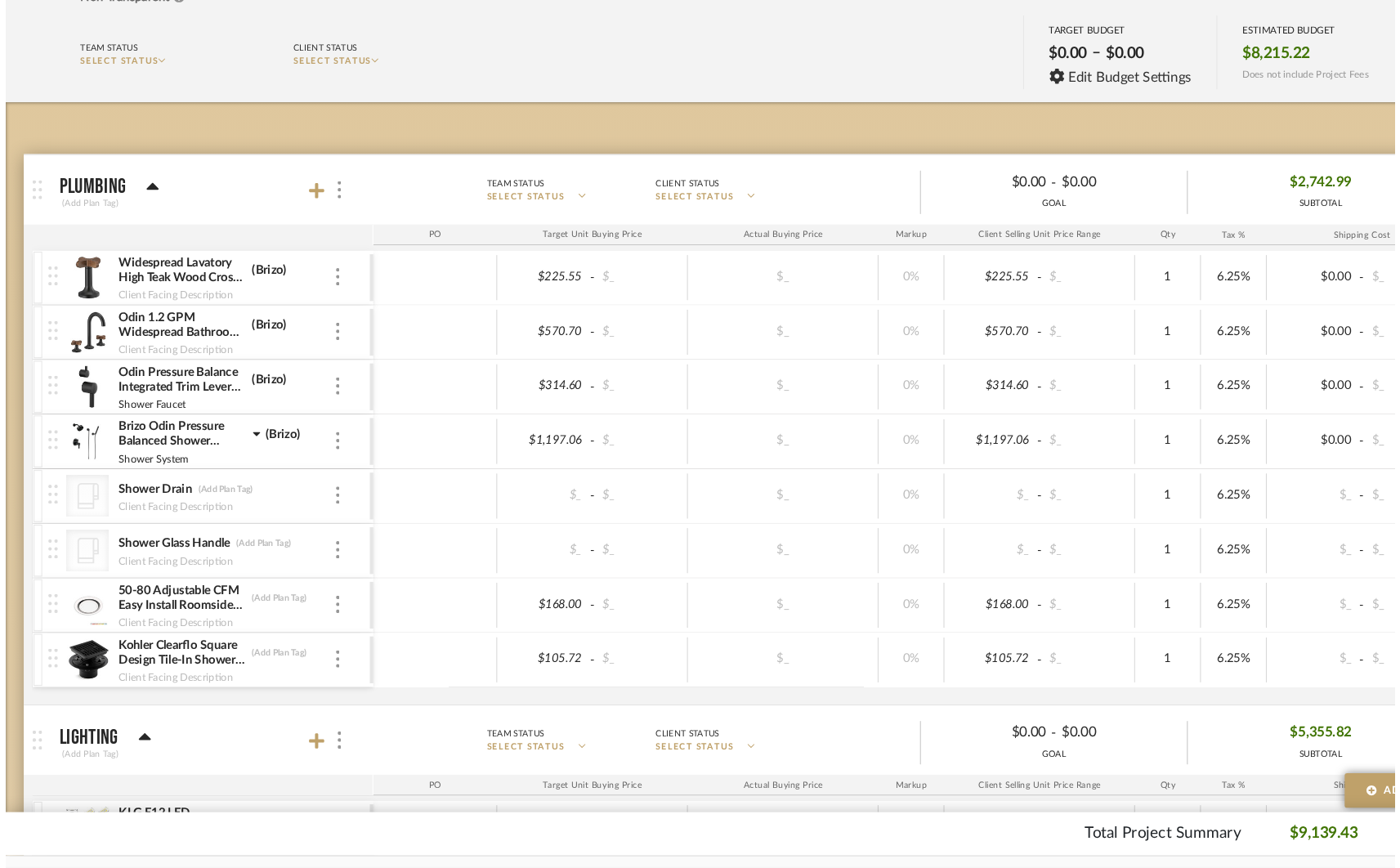 scroll, scrollTop: 0, scrollLeft: 0, axis: both 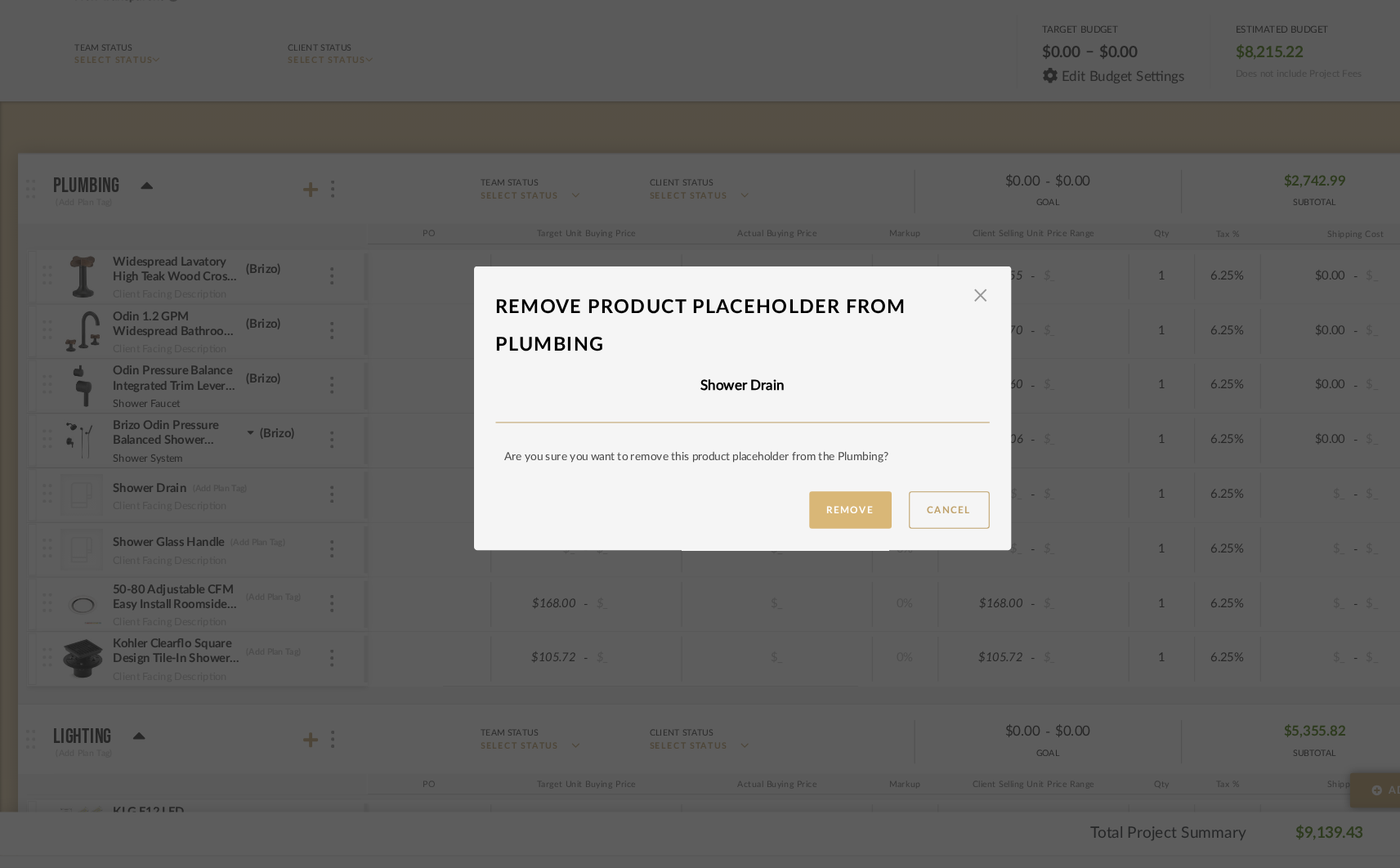 click on "Remove" at bounding box center [802, 530] 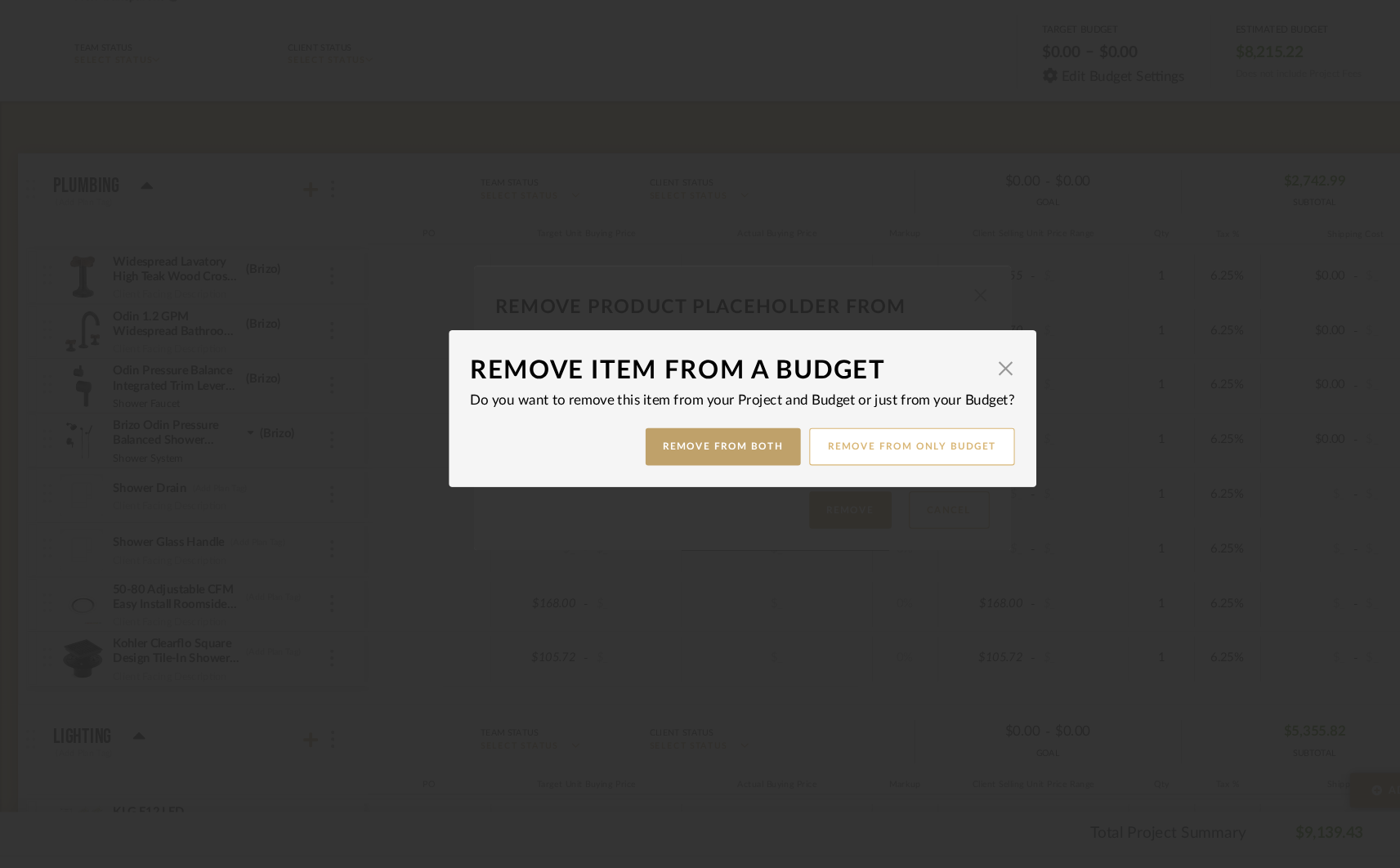 click on "Remove from only Budget" at bounding box center [860, 470] 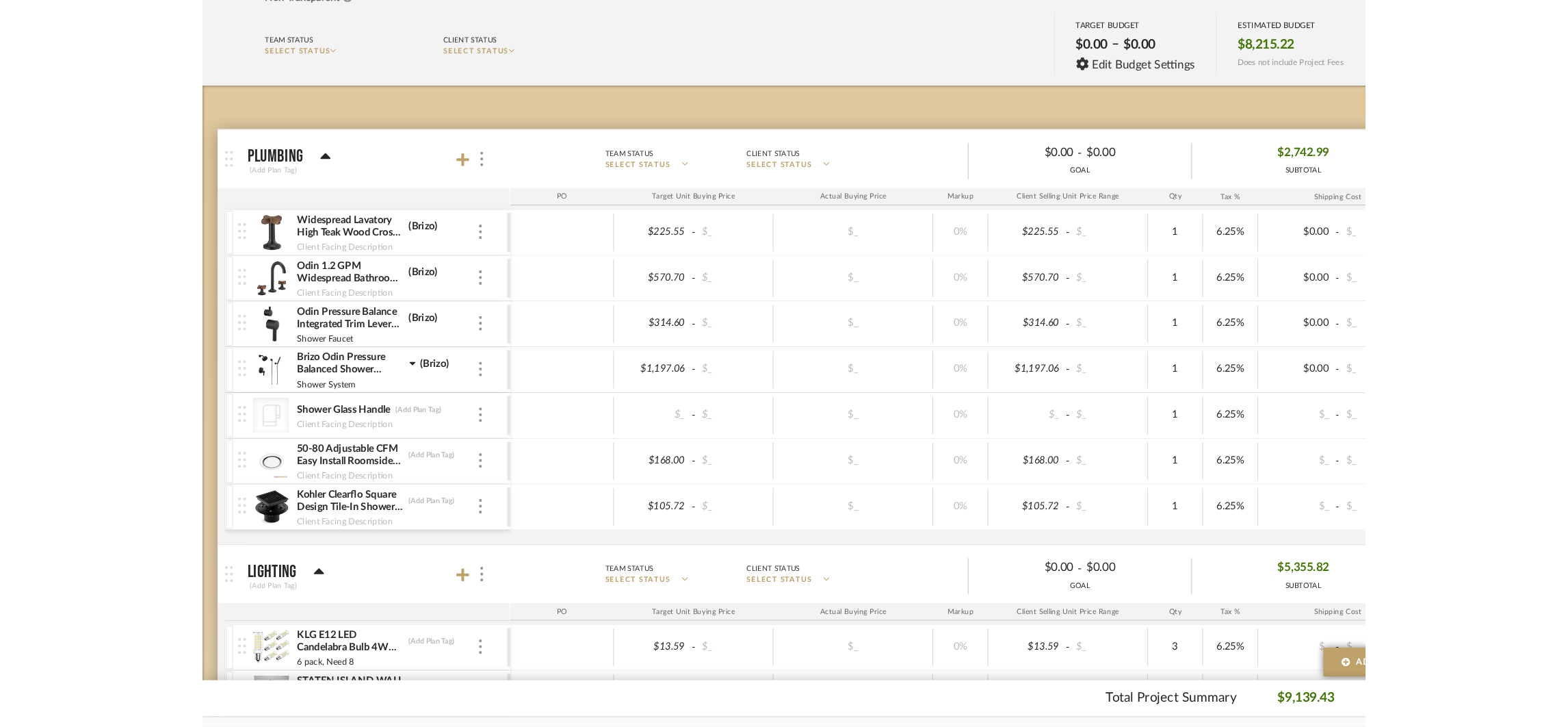 scroll, scrollTop: 0, scrollLeft: 0, axis: both 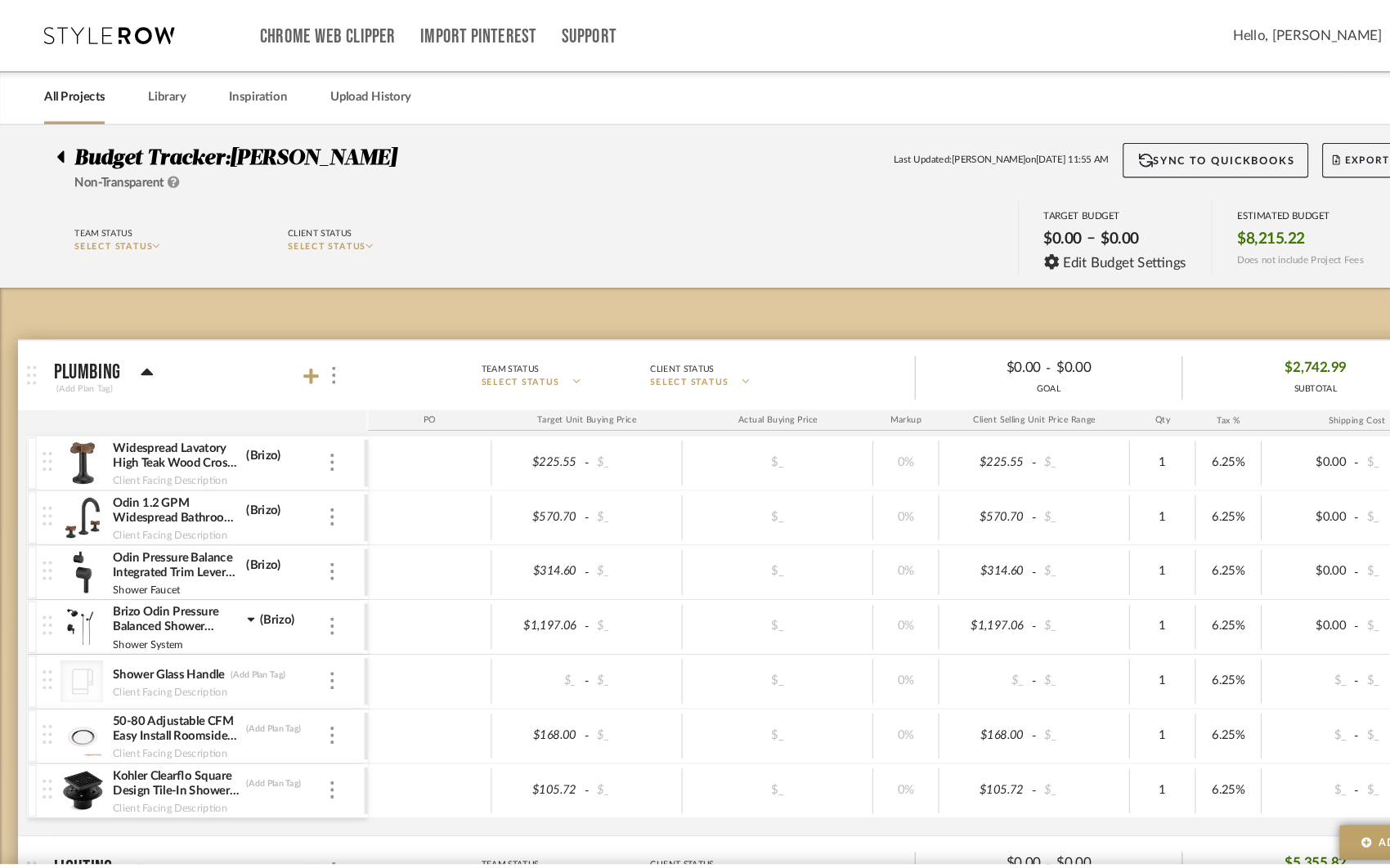 click 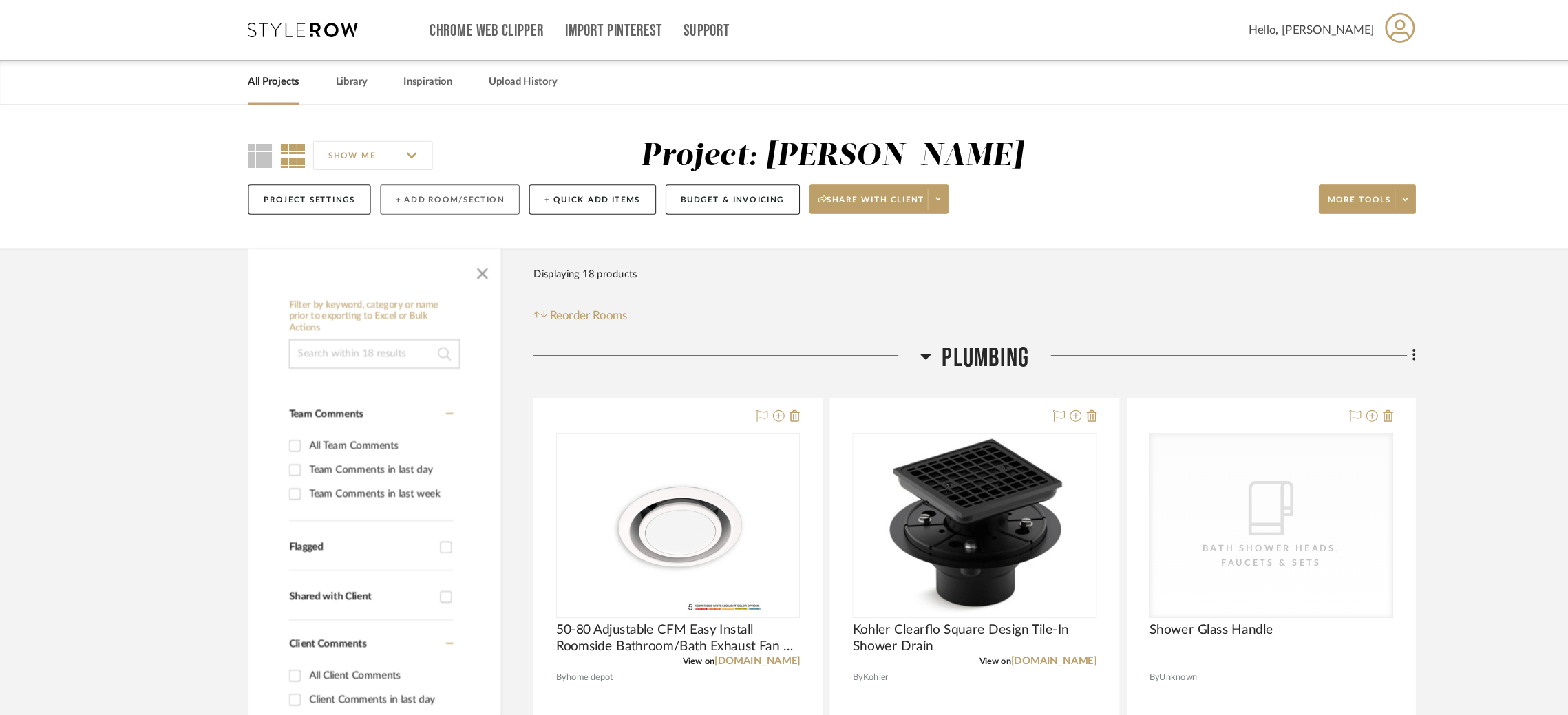click on "+ Add Room/Section" 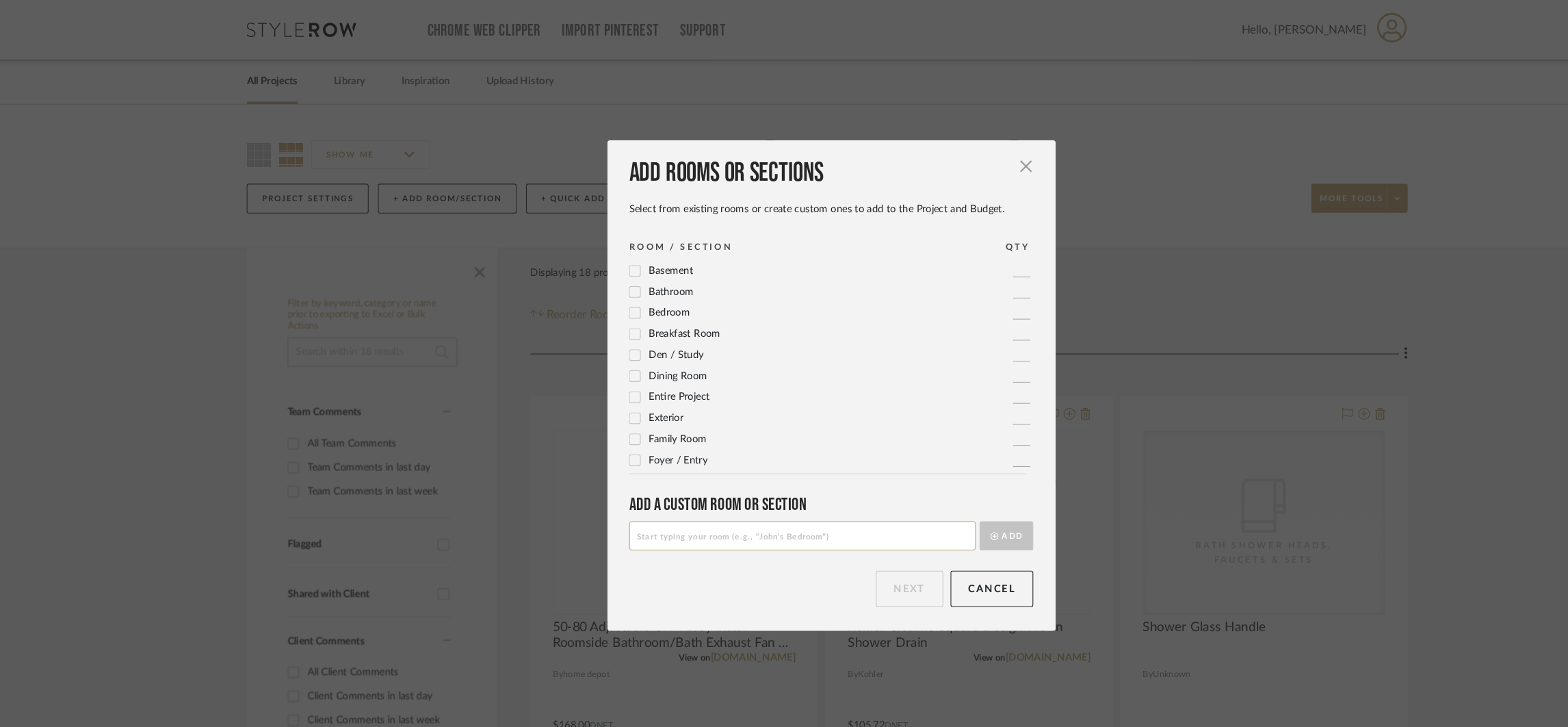 click at bounding box center [757, 505] 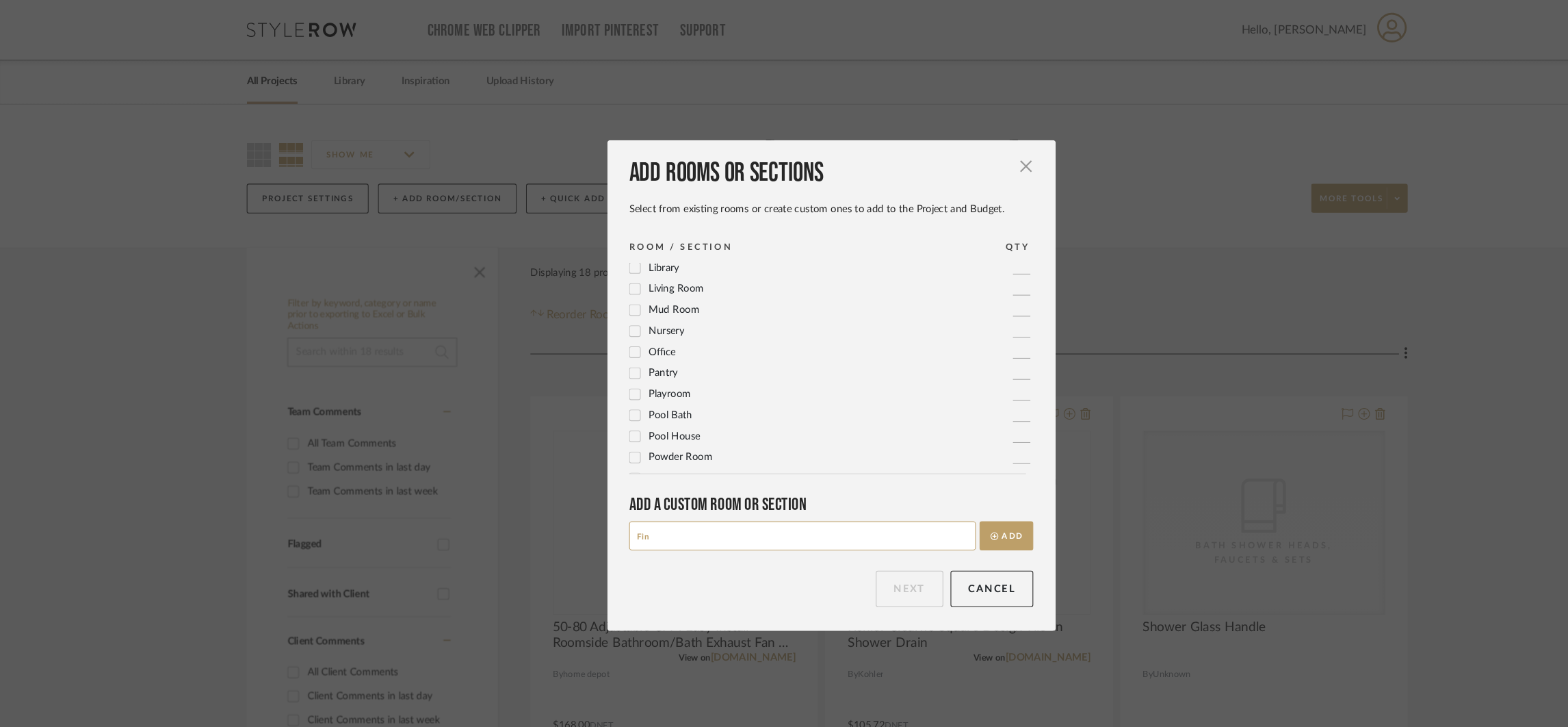 scroll, scrollTop: 455, scrollLeft: 0, axis: vertical 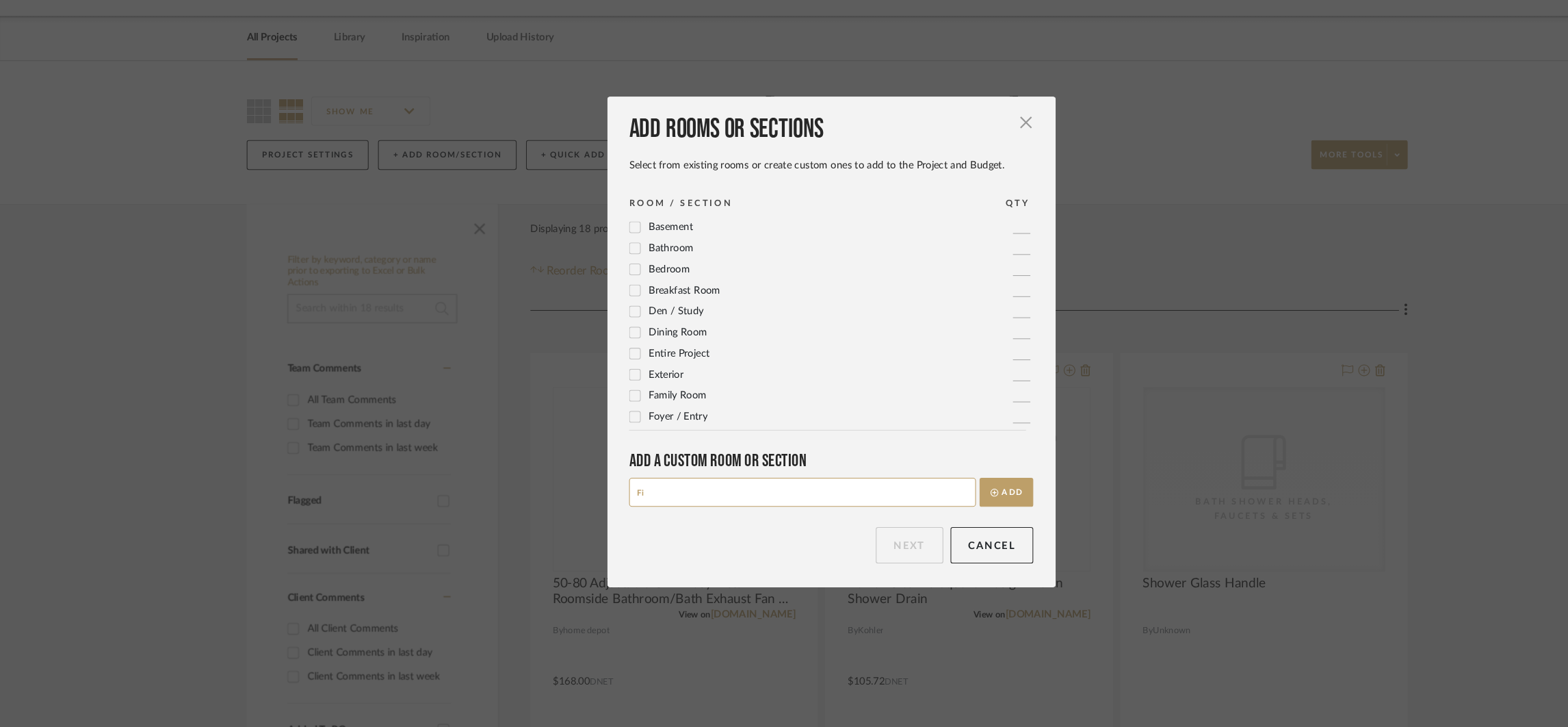 type on "F" 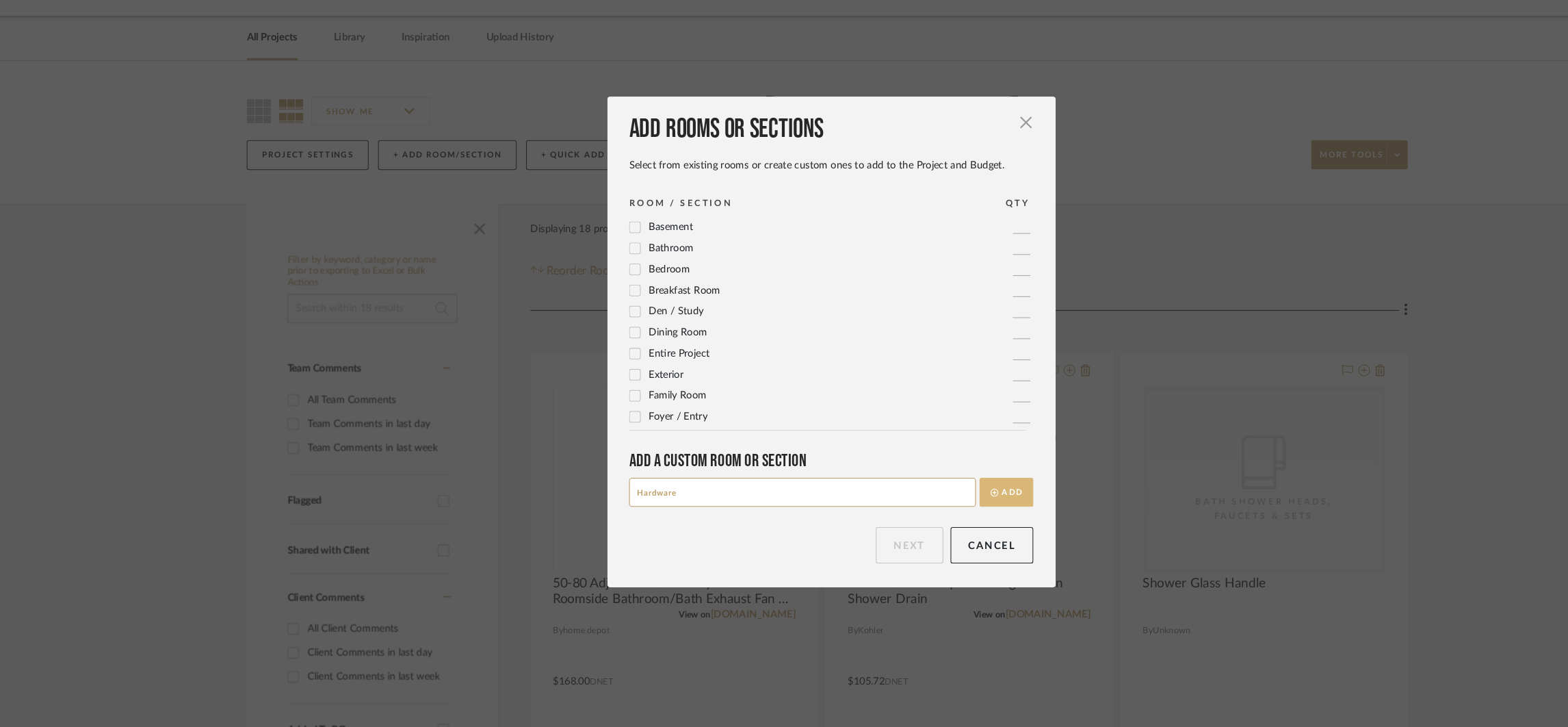 type on "Hardware" 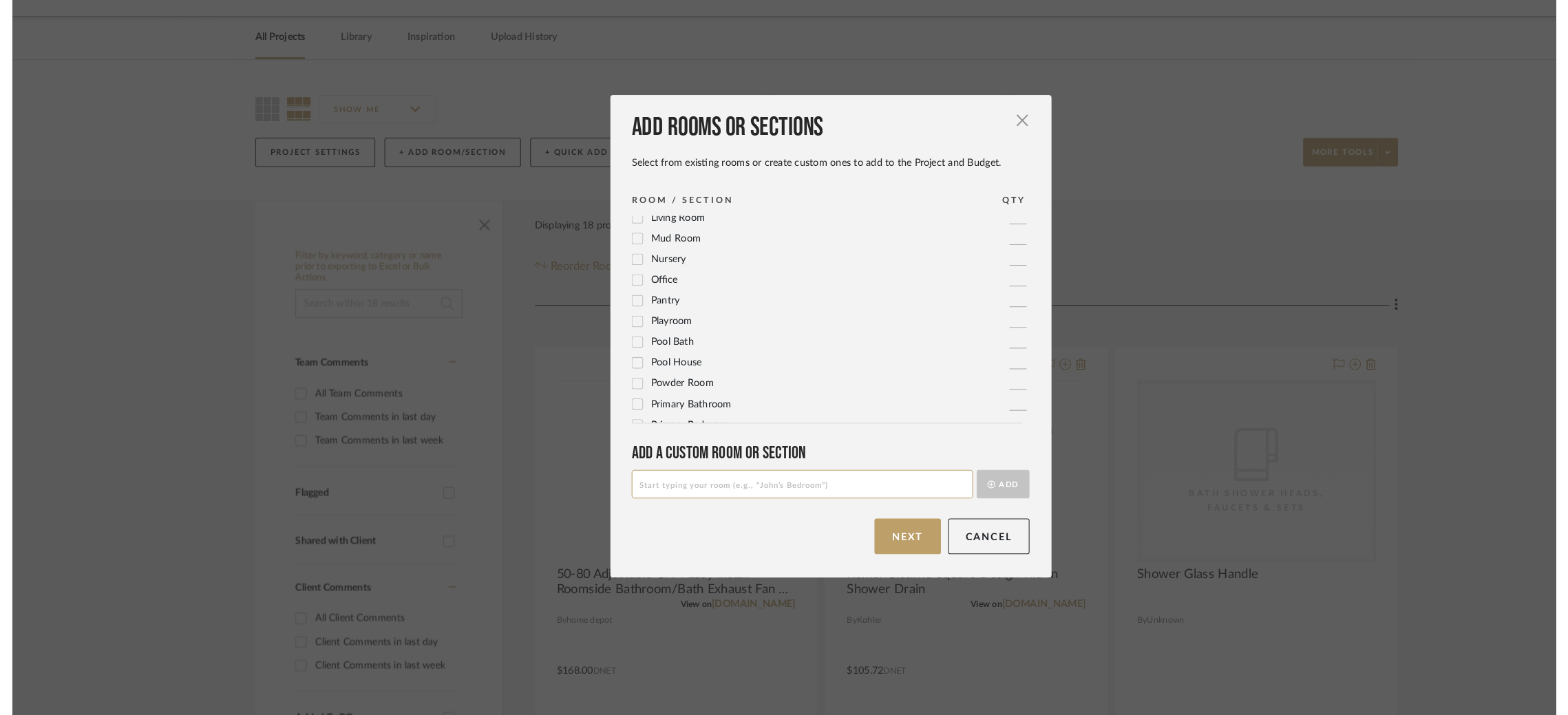 scroll, scrollTop: 445, scrollLeft: 0, axis: vertical 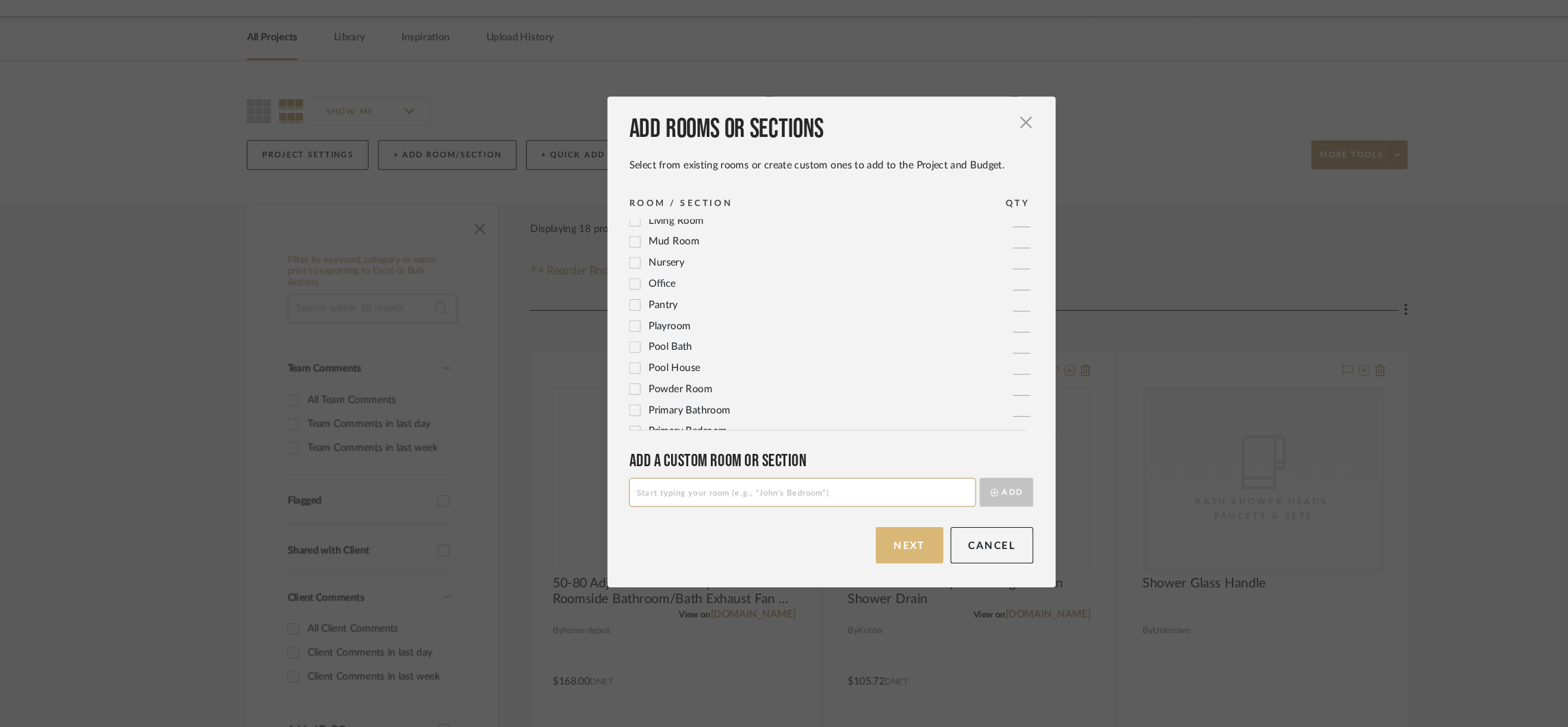 click on "Next" at bounding box center (857, 555) 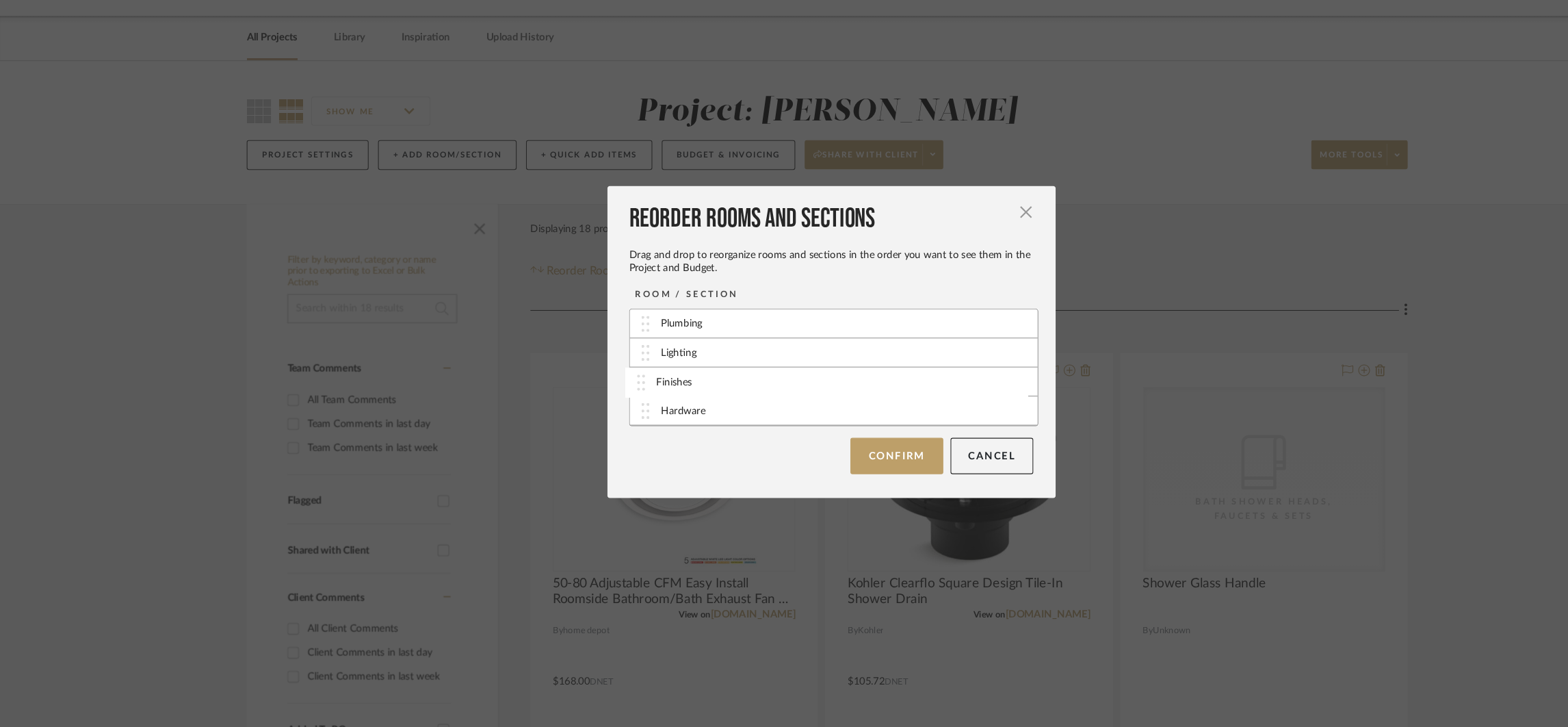type 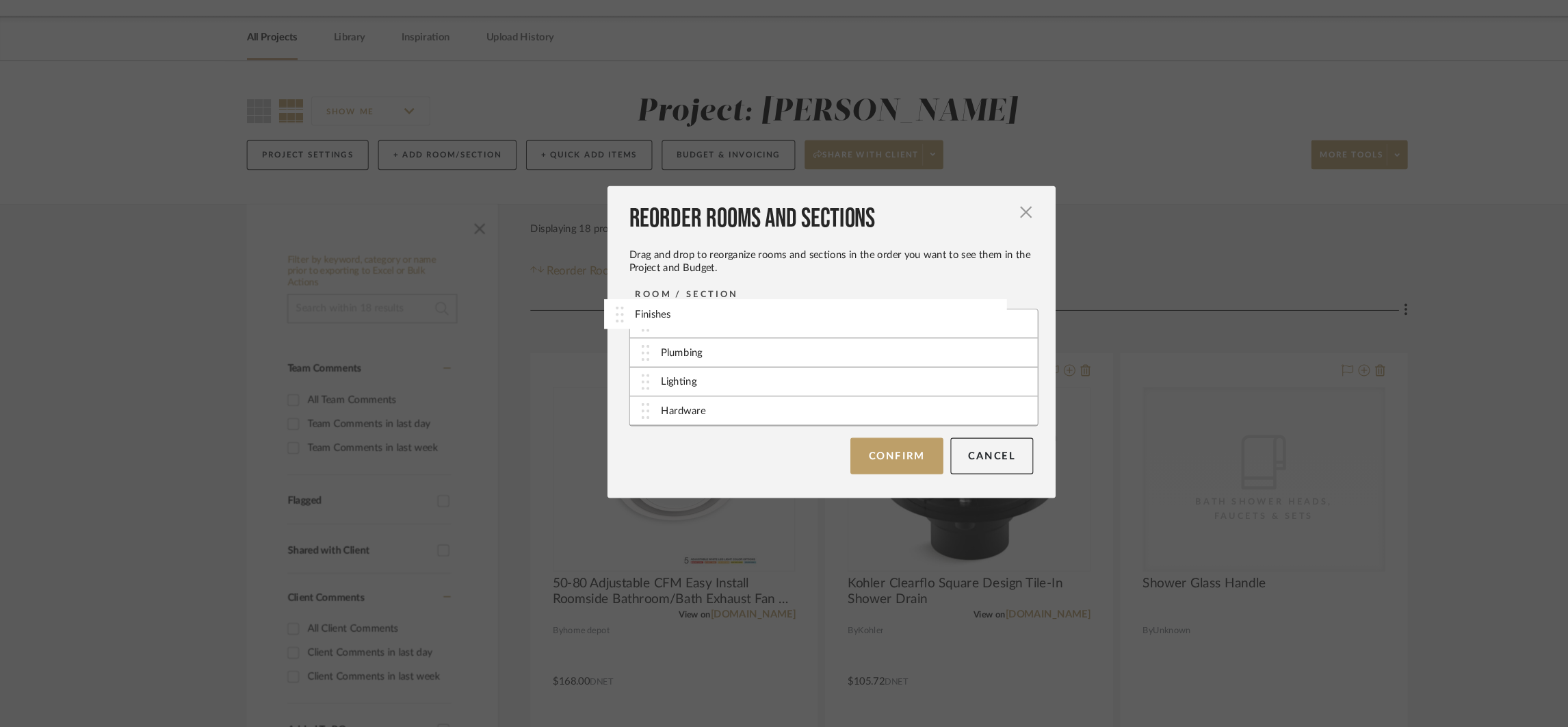 drag, startPoint x: 827, startPoint y: 387, endPoint x: 807, endPoint y: 322, distance: 68.00735 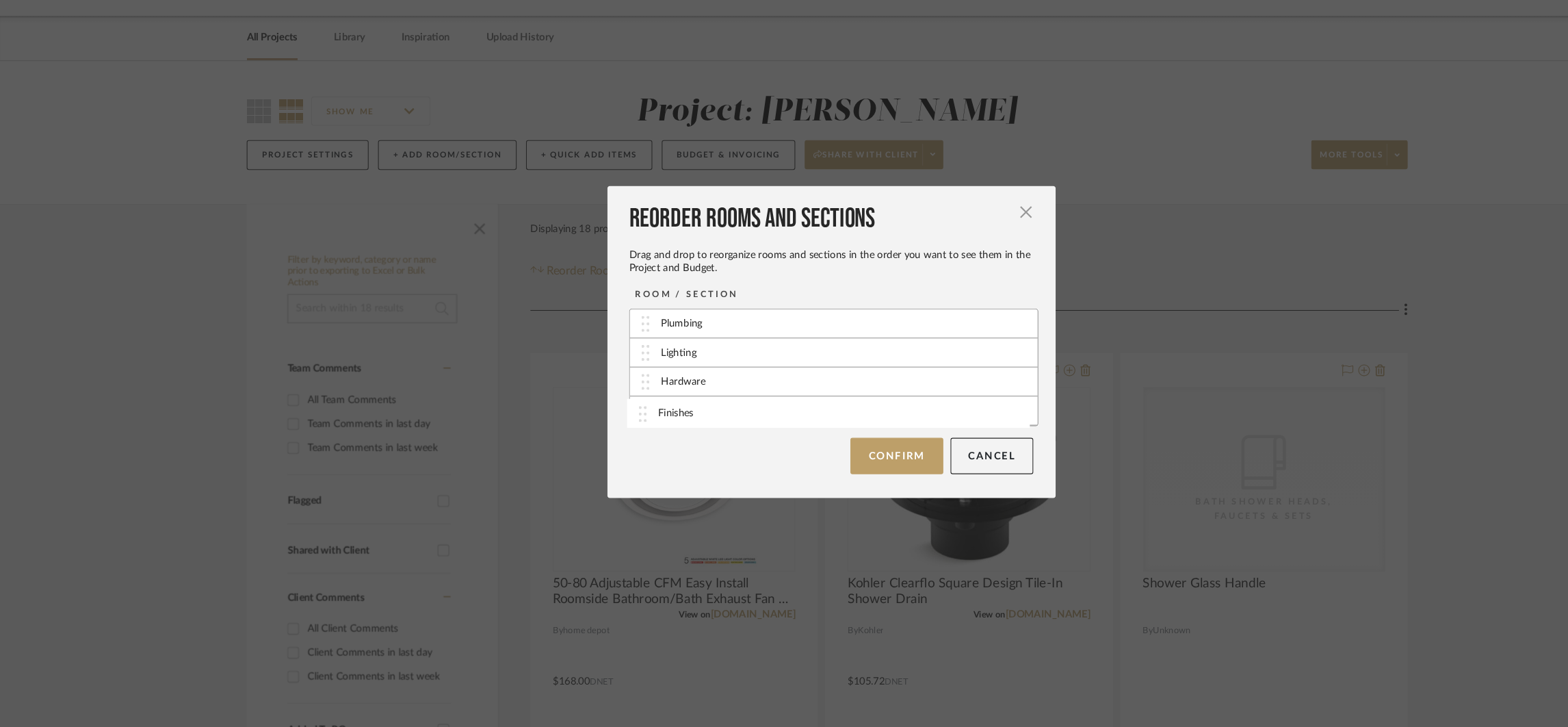drag, startPoint x: 609, startPoint y: 346, endPoint x: 610, endPoint y: 431, distance: 85.00588 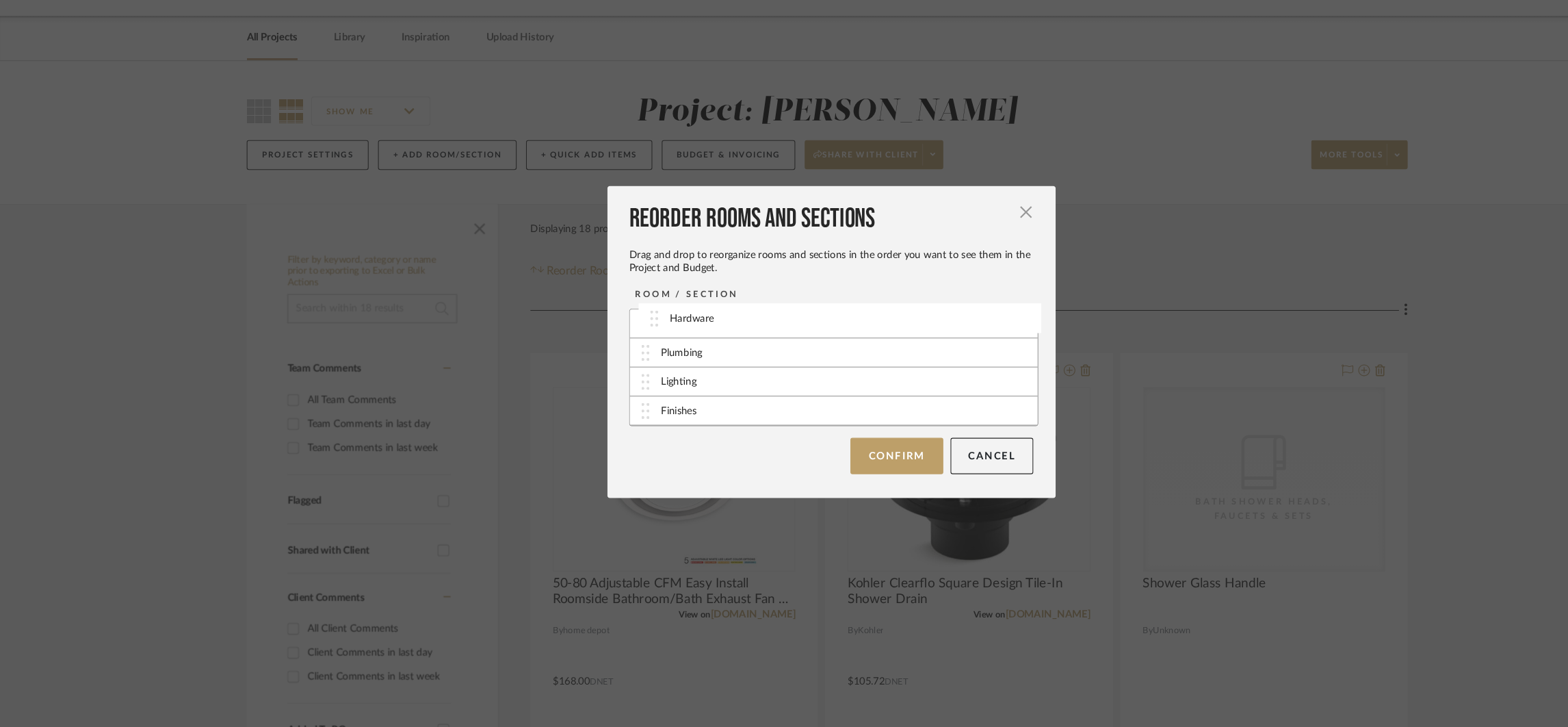 drag, startPoint x: 601, startPoint y: 407, endPoint x: 614, endPoint y: 346, distance: 62.36986 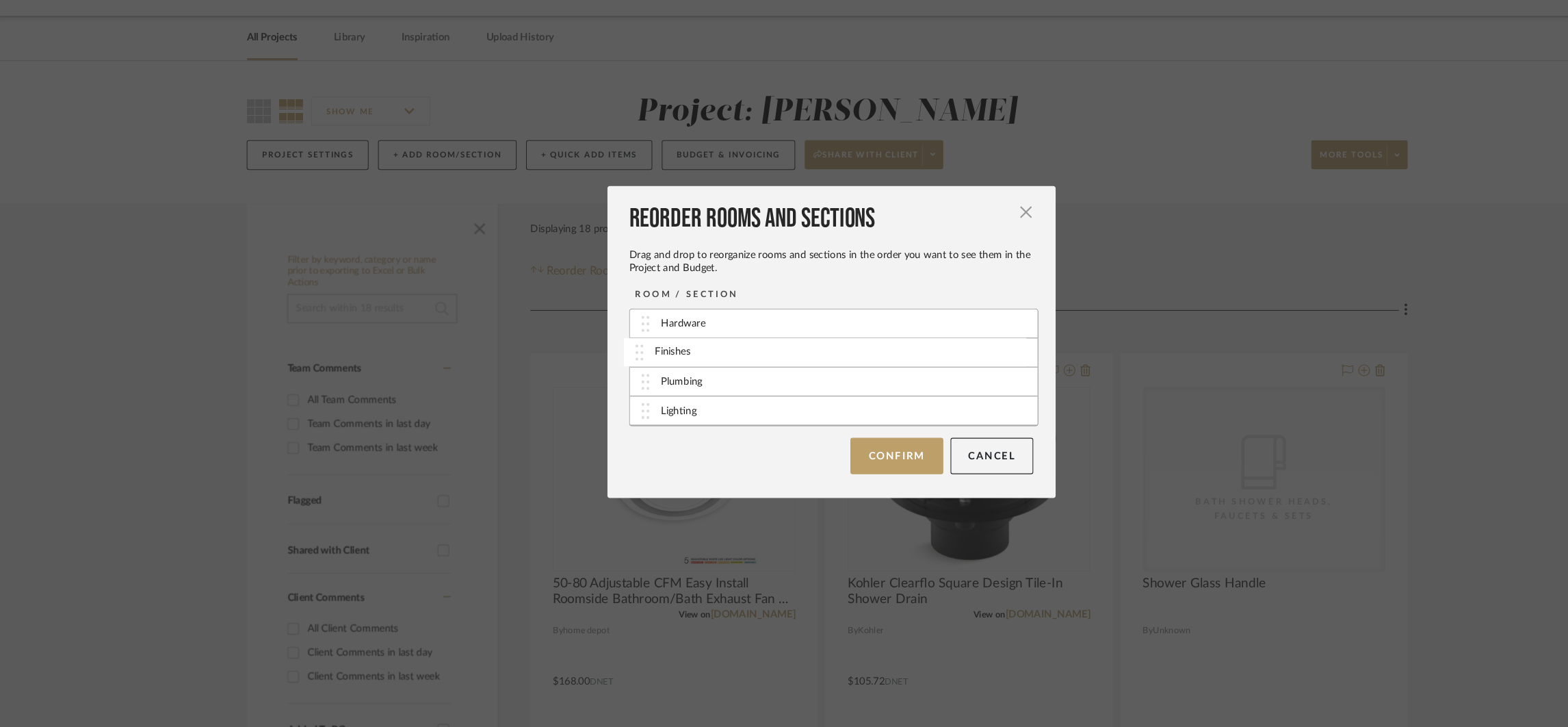 drag, startPoint x: 610, startPoint y: 428, endPoint x: 609, endPoint y: 372, distance: 56.00893 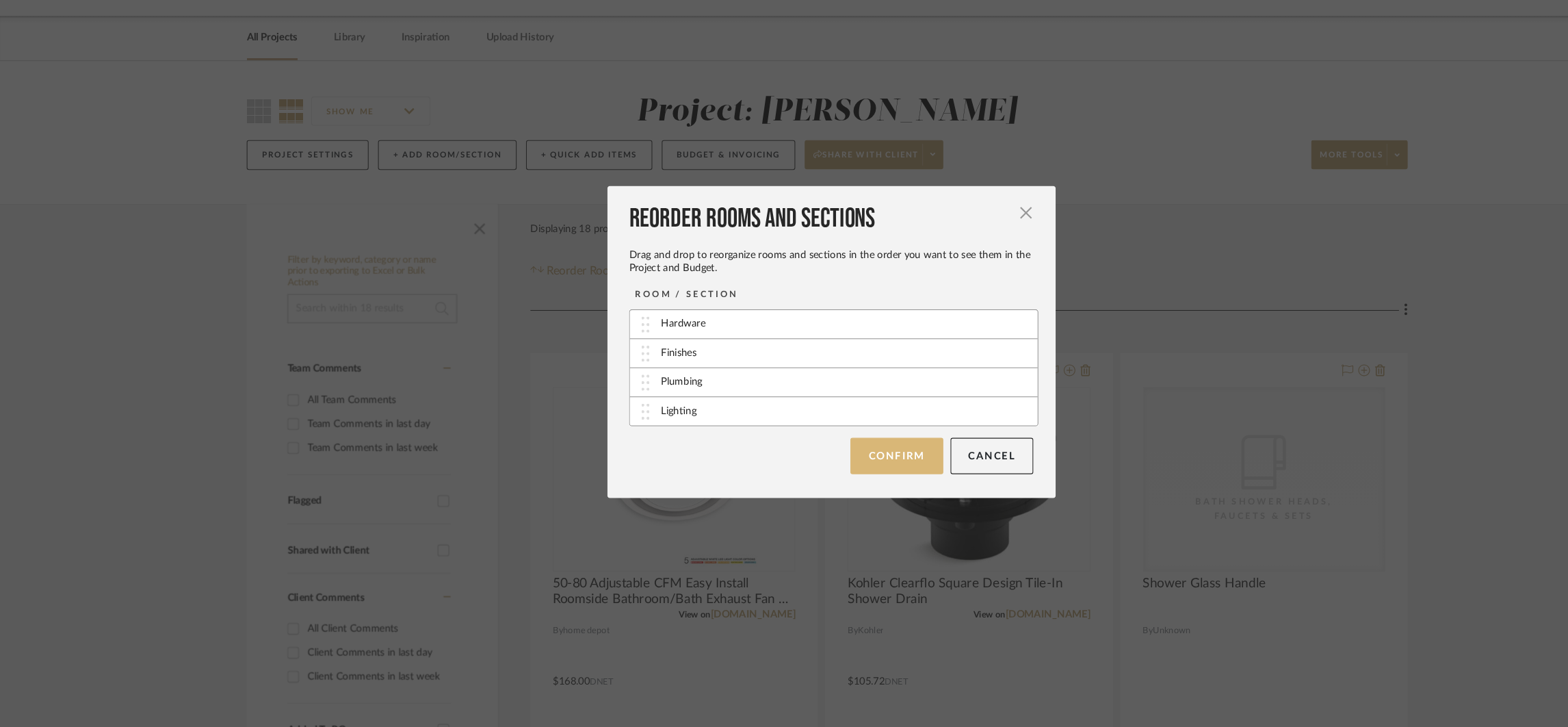 click on "Confirm" at bounding box center [845, 471] 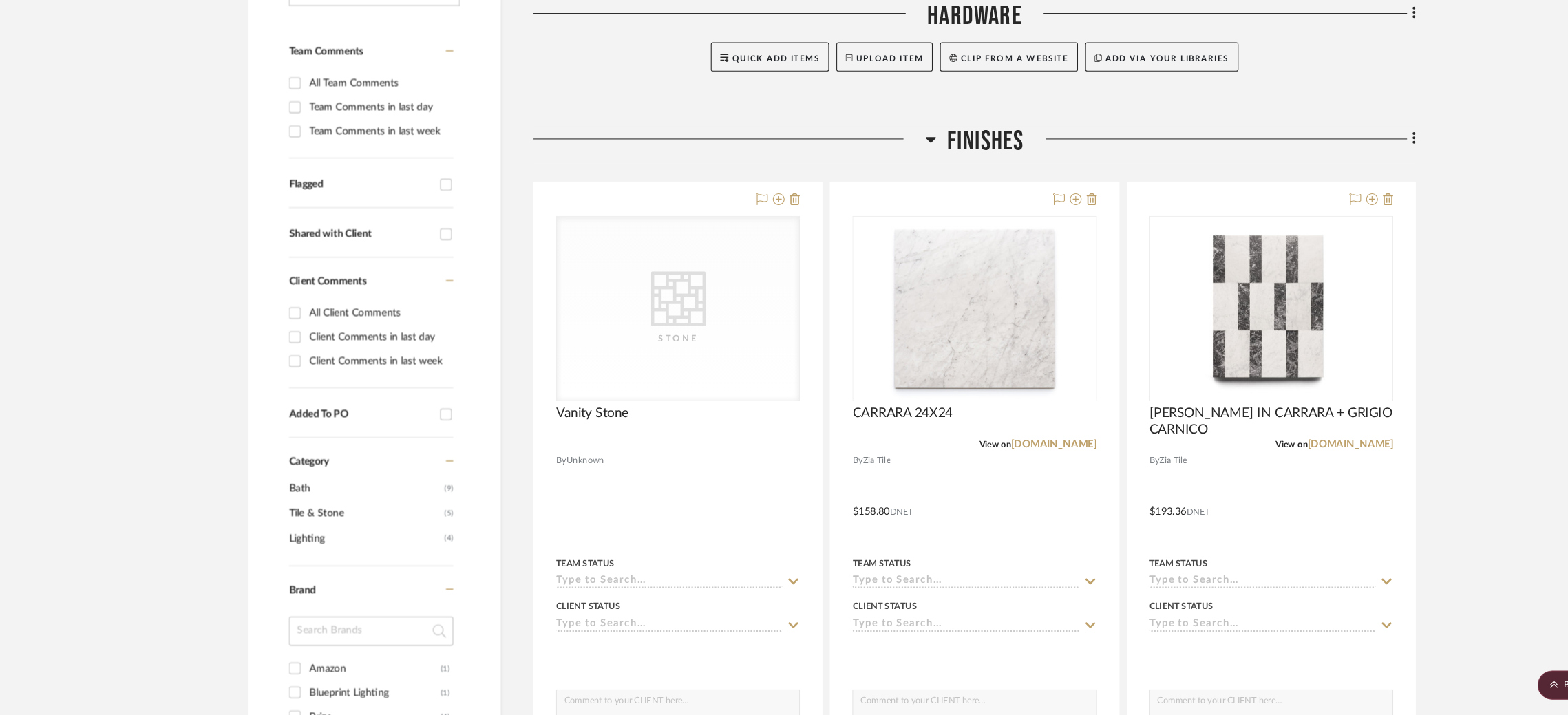 scroll, scrollTop: 0, scrollLeft: 0, axis: both 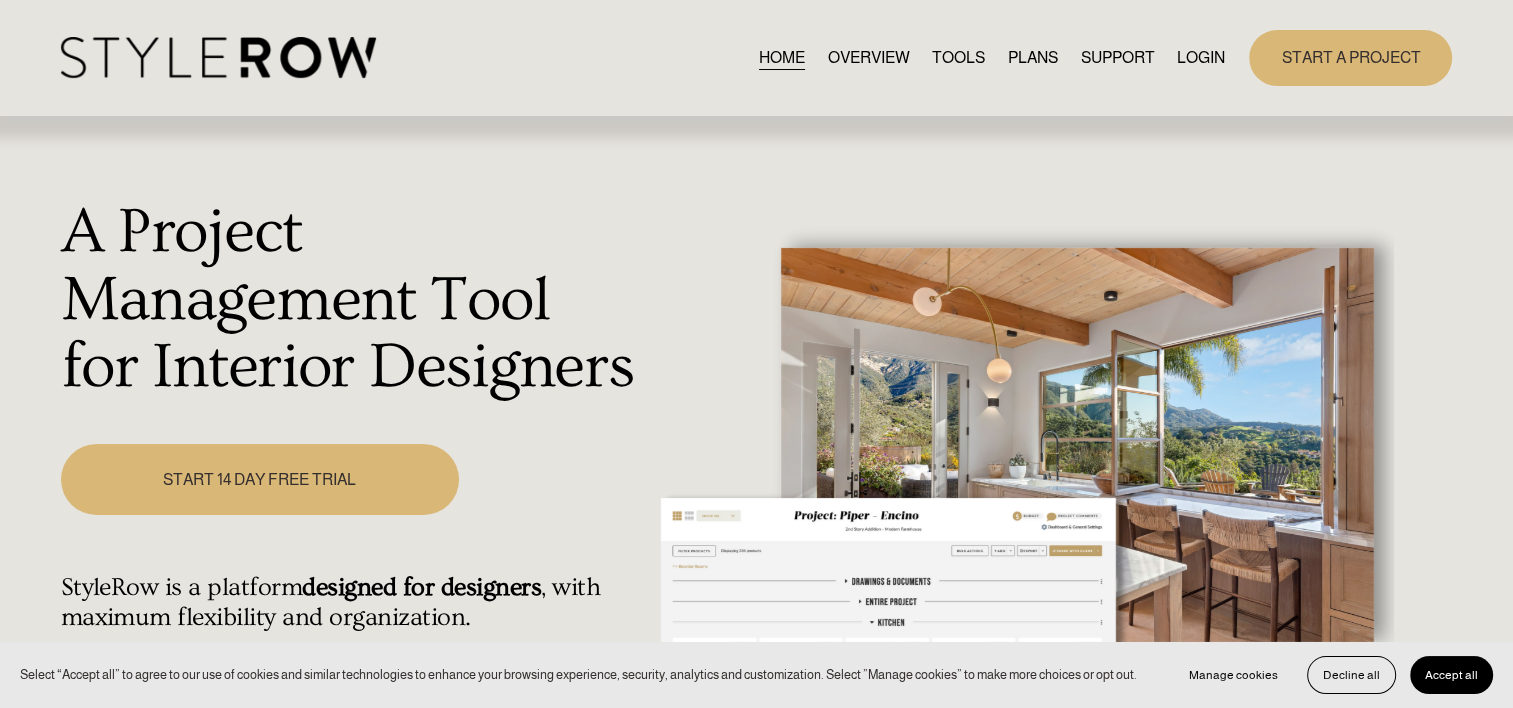 click on "LOGIN" at bounding box center [1201, 57] 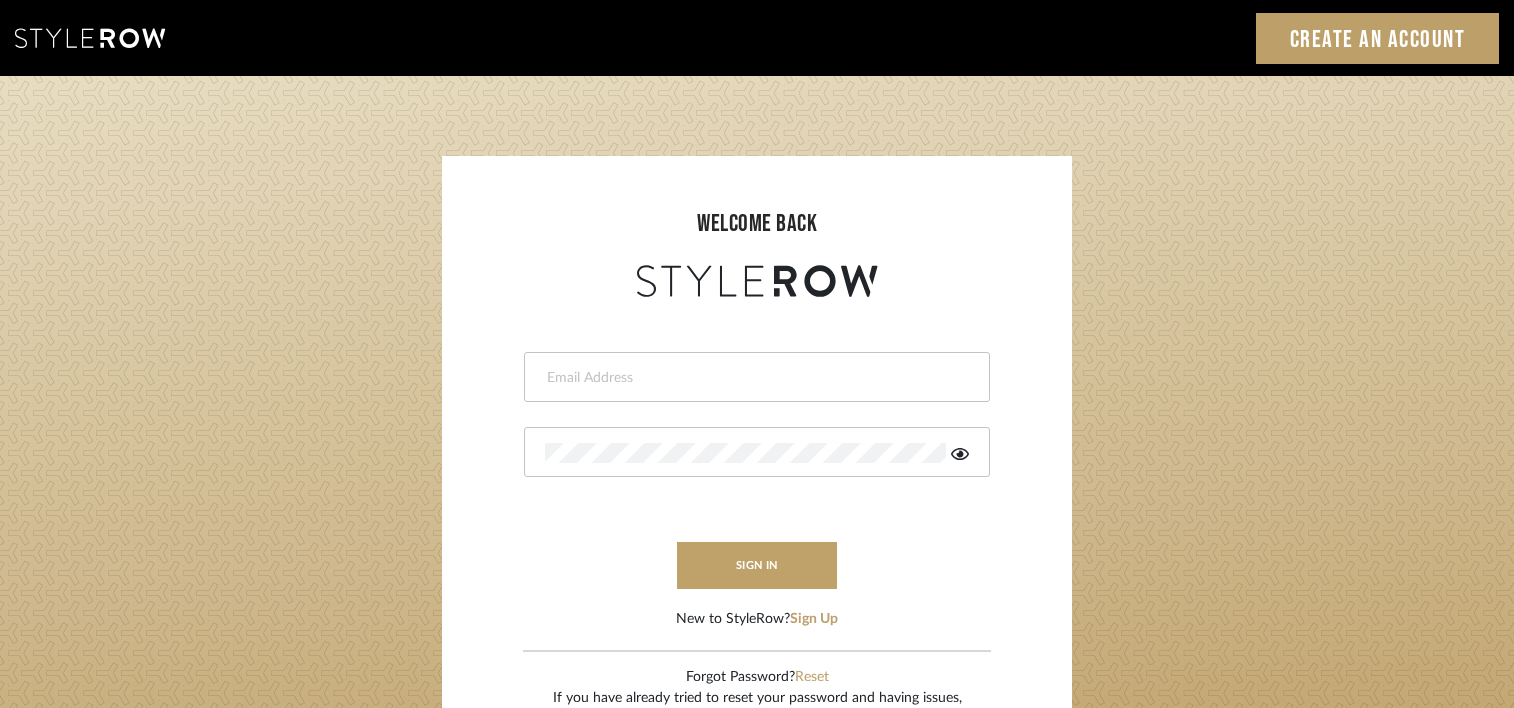 scroll, scrollTop: 0, scrollLeft: 0, axis: both 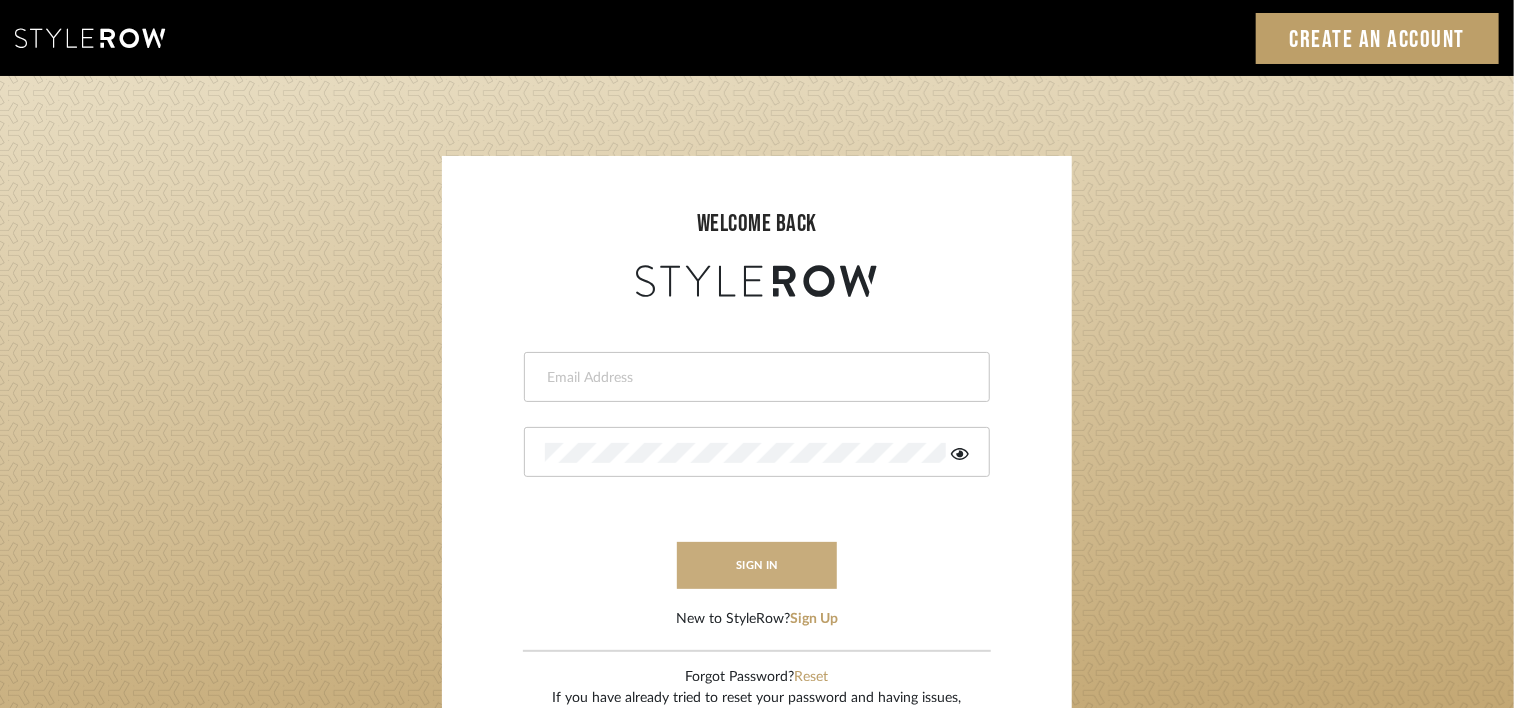 type on "emery@theperfectvignette.com" 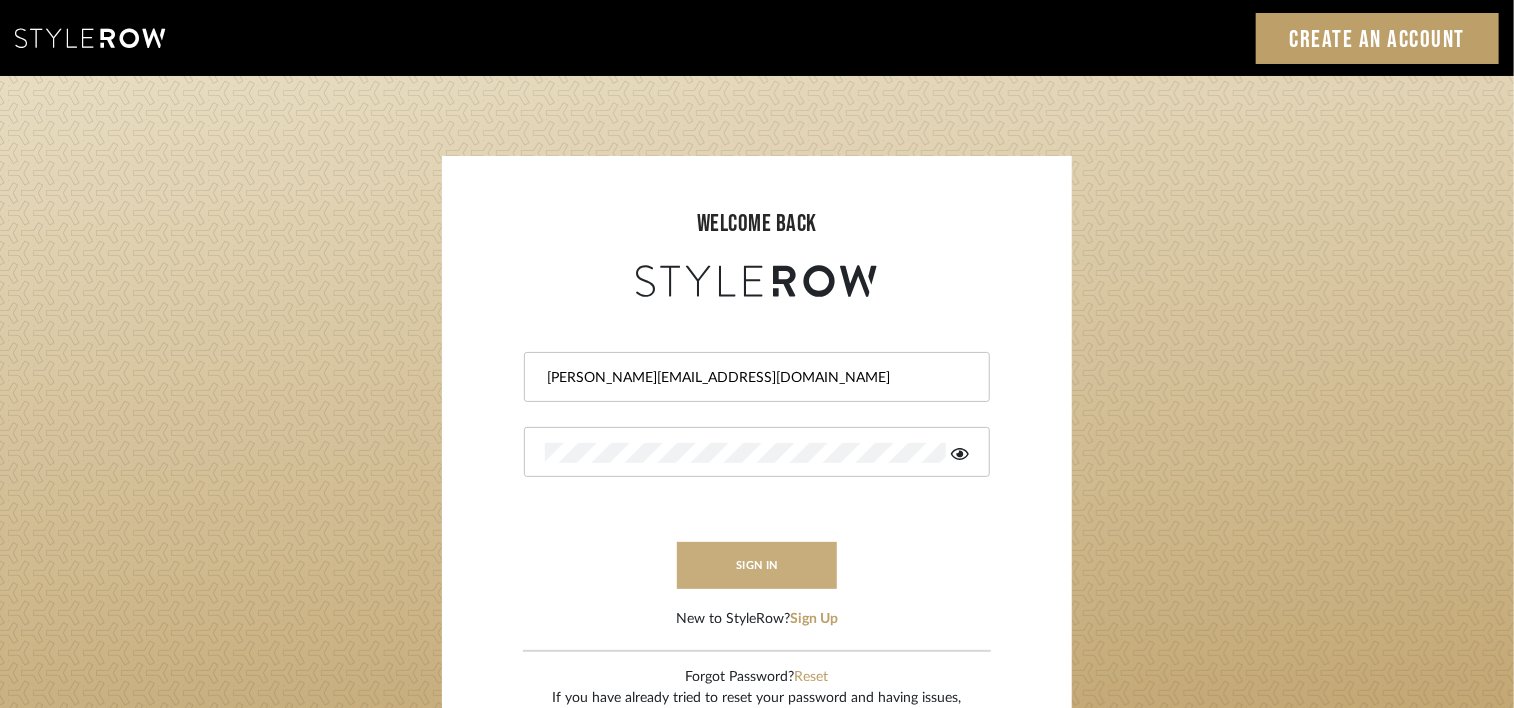 click on "sign in" at bounding box center [757, 565] 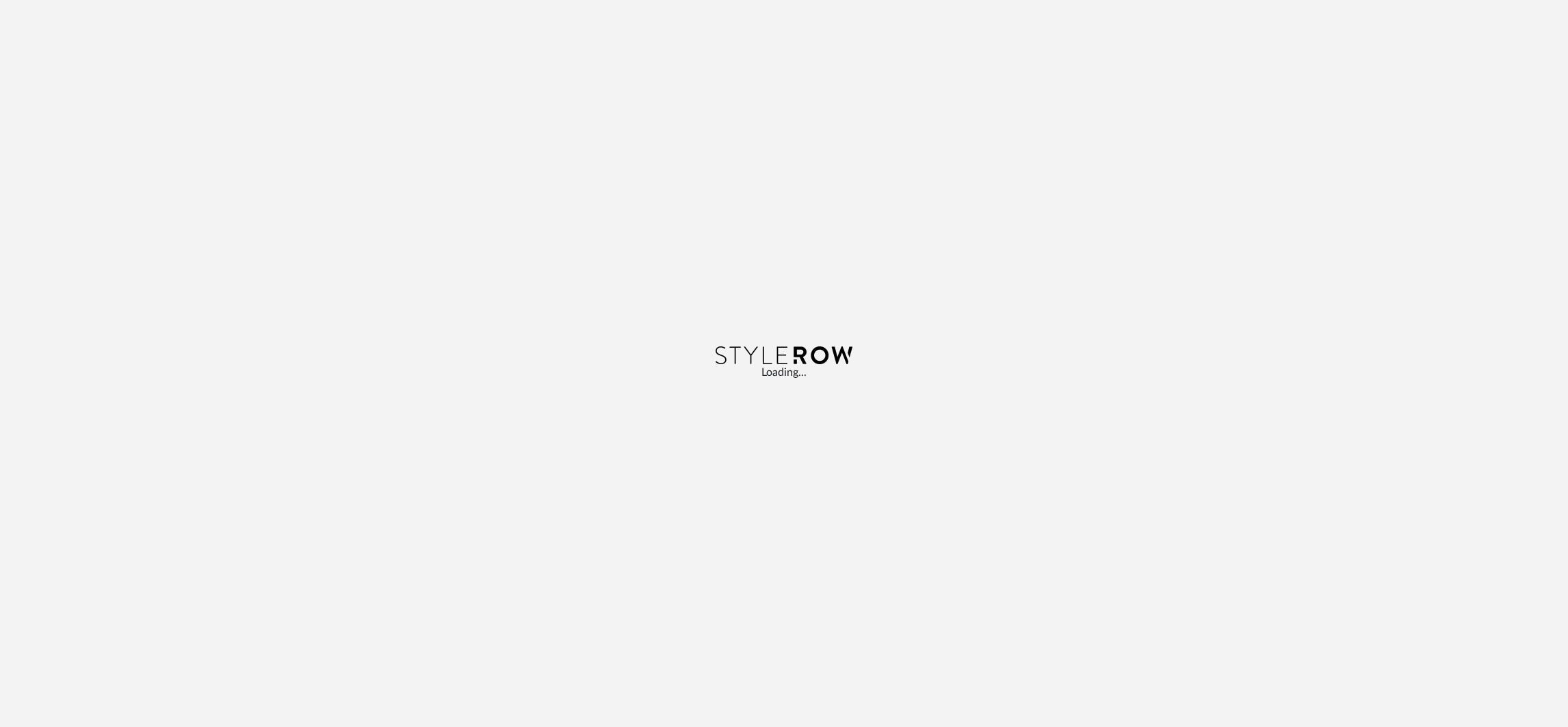 scroll, scrollTop: 0, scrollLeft: 0, axis: both 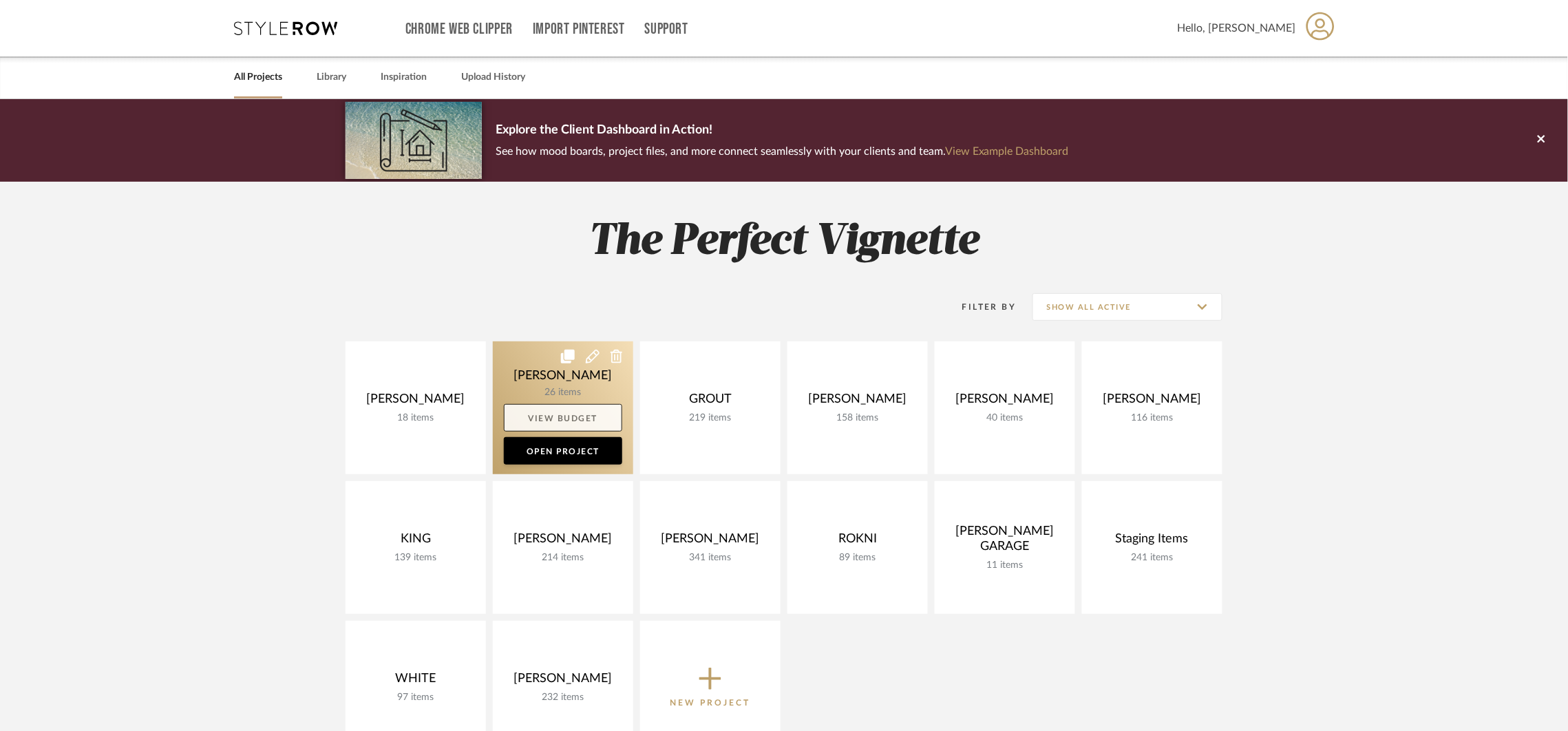 click on "View Budget" 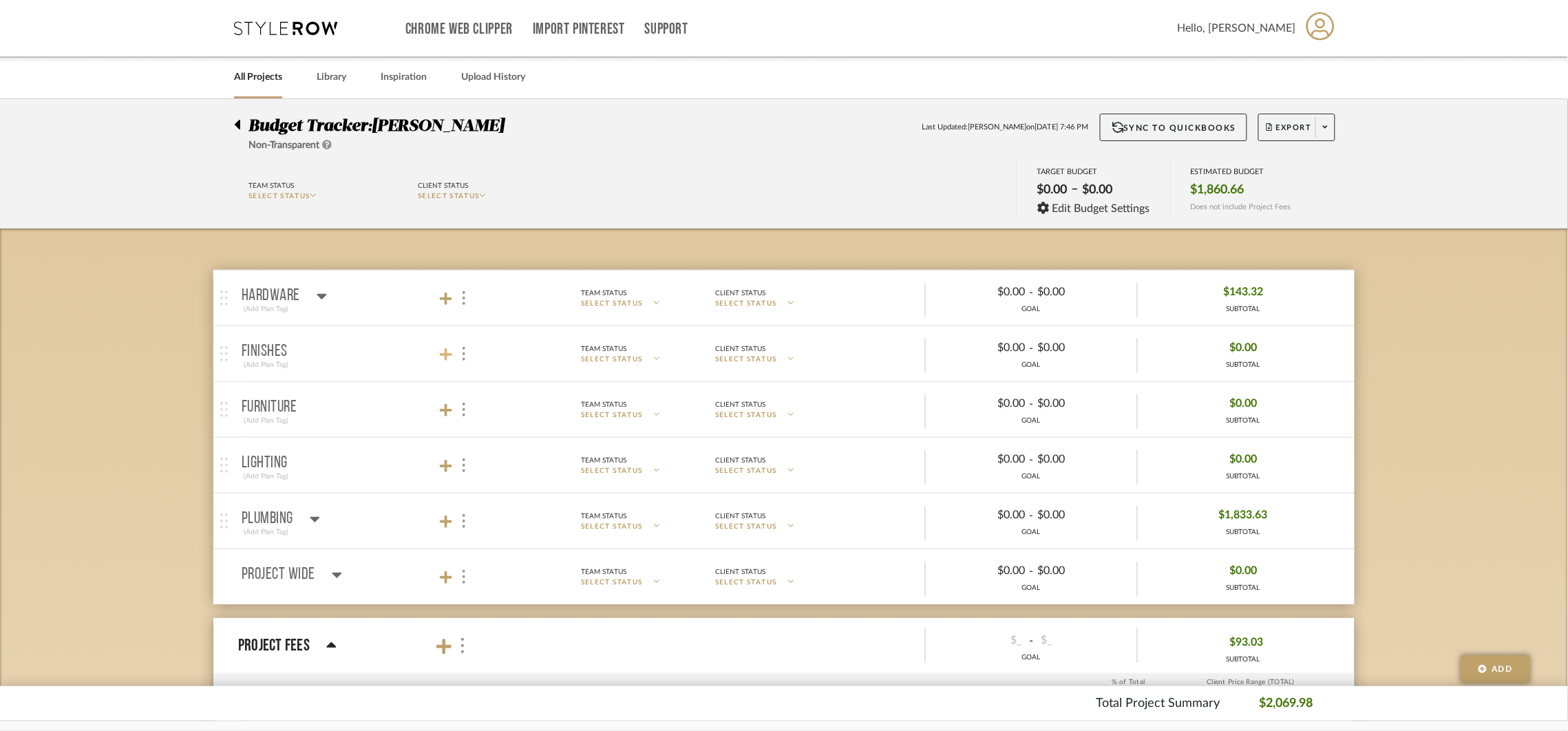 click 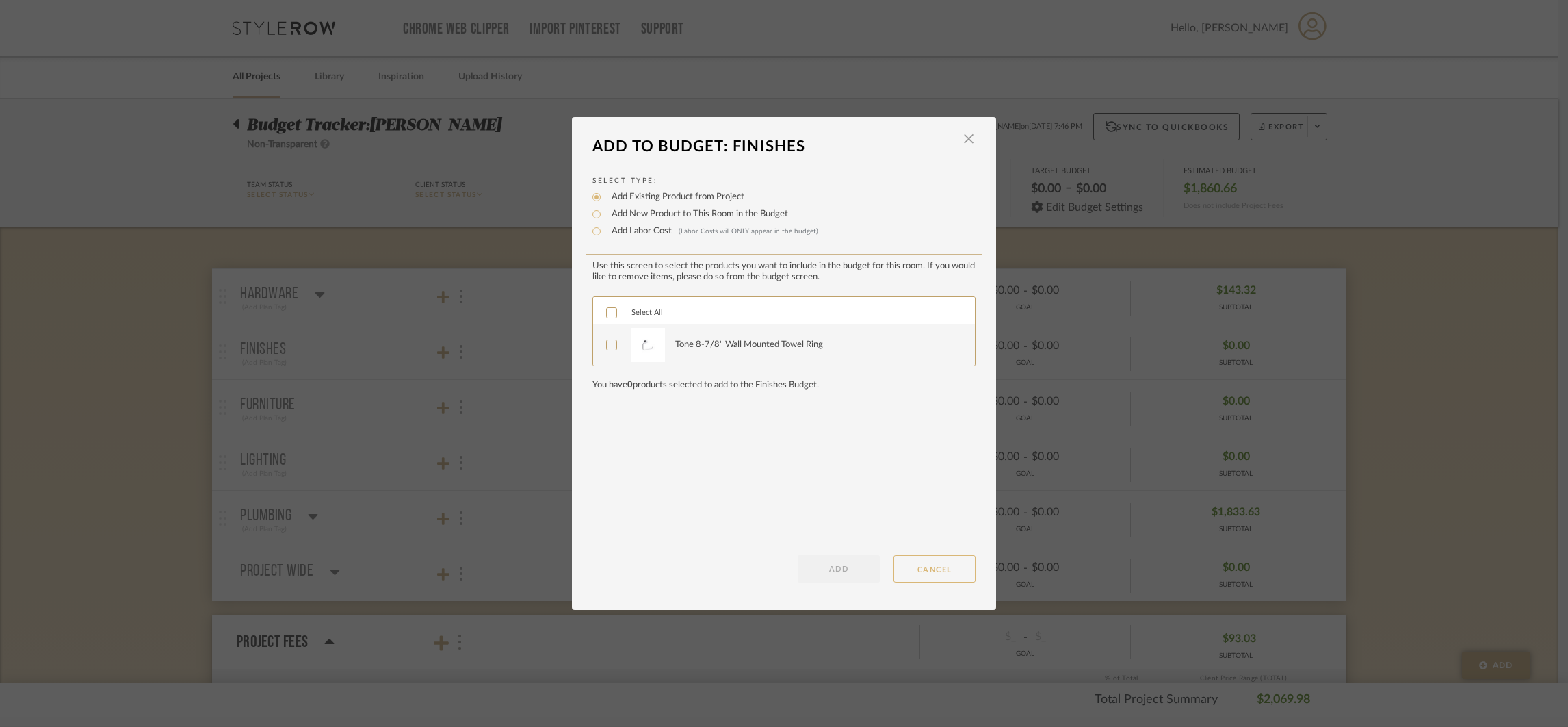 click on "CANCEL" at bounding box center (935, 569) 